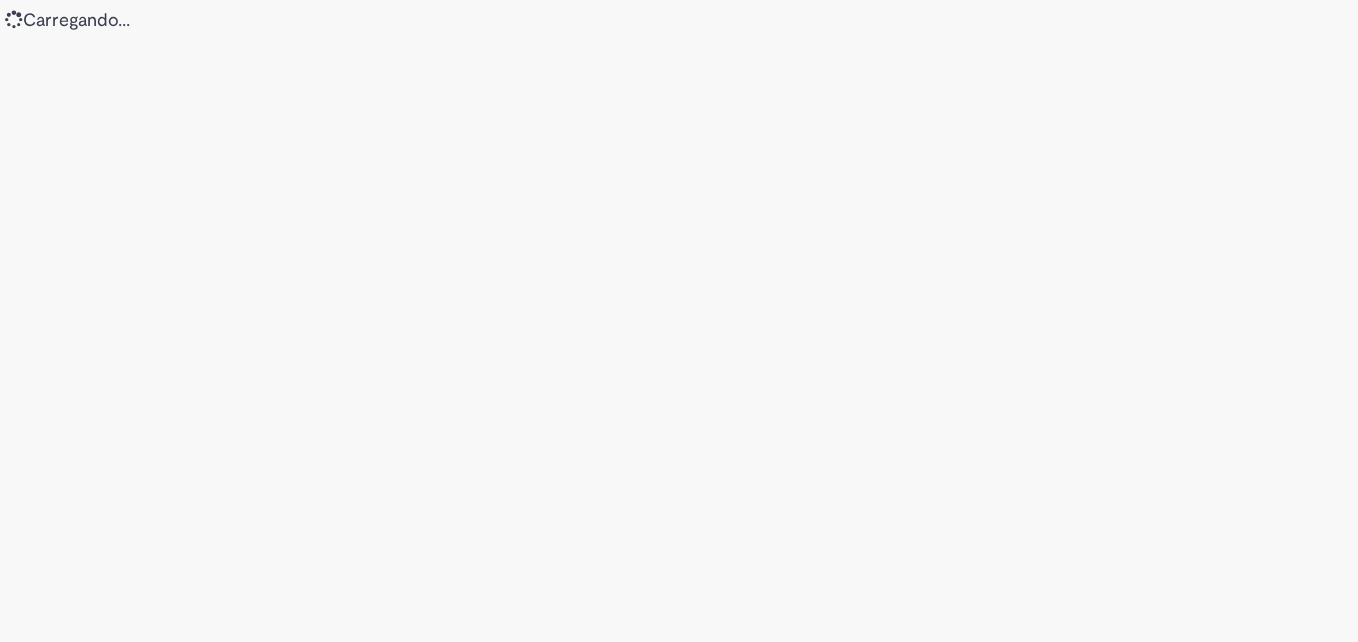 scroll, scrollTop: 0, scrollLeft: 0, axis: both 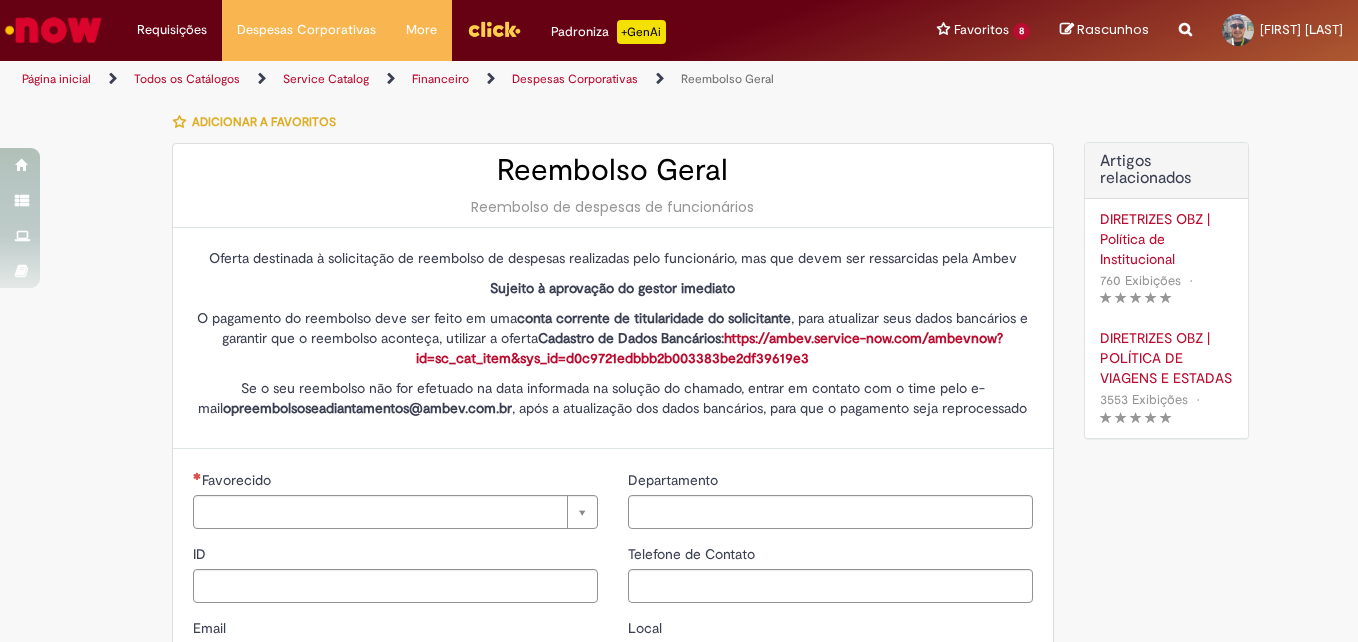type on "********" 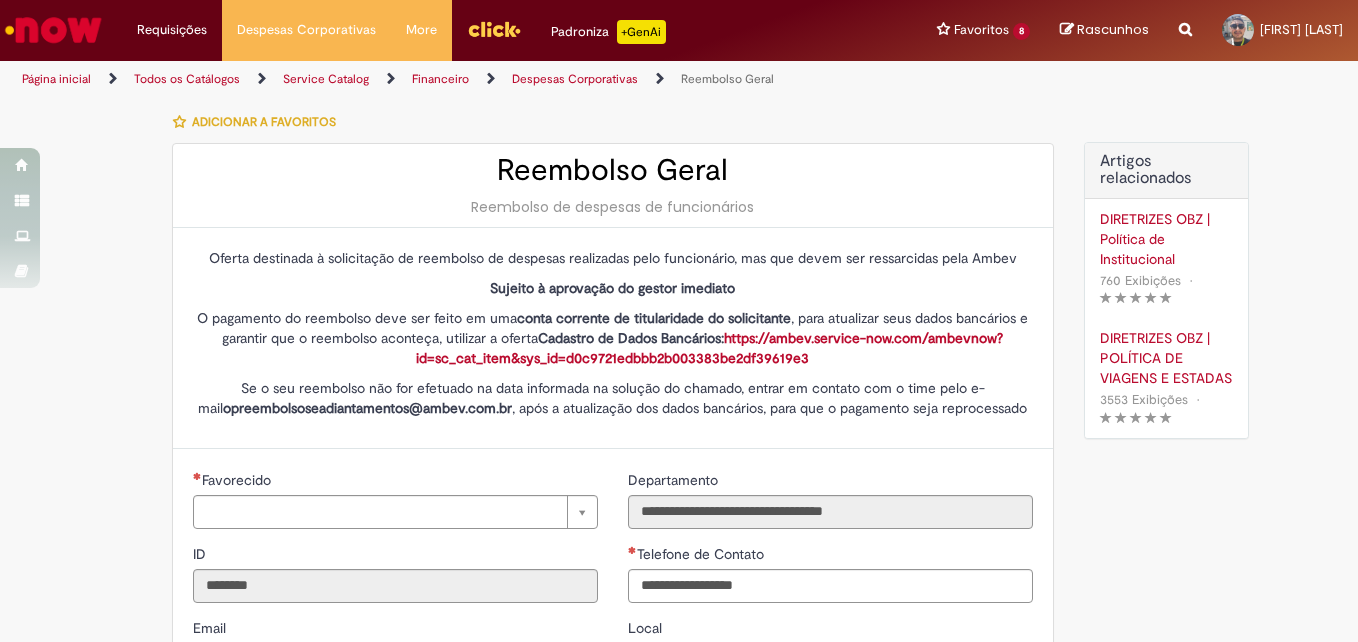 type on "**********" 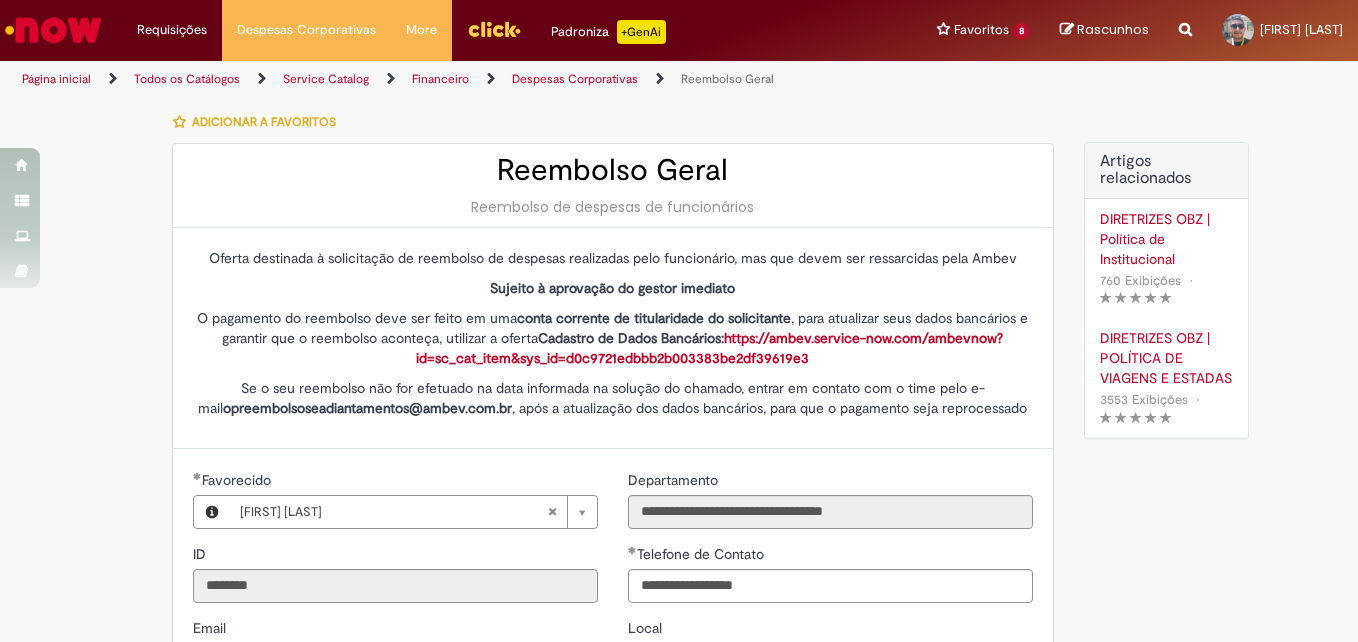 type on "**********" 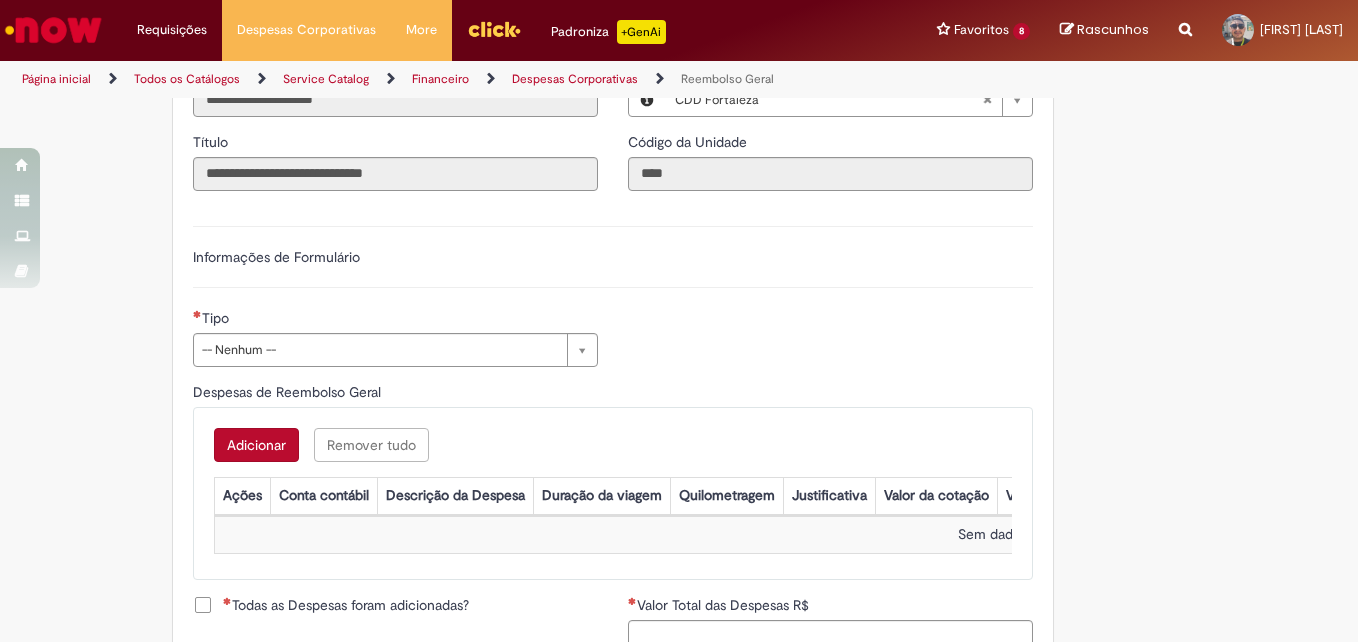 scroll, scrollTop: 573, scrollLeft: 0, axis: vertical 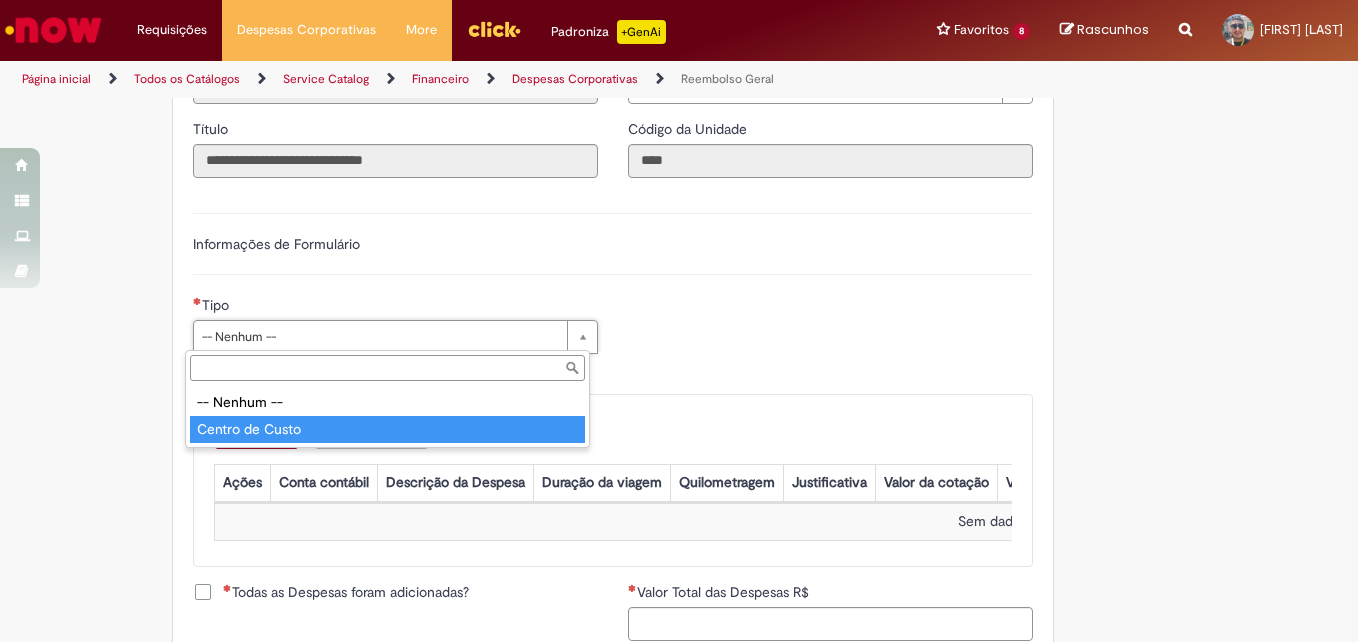 type on "**********" 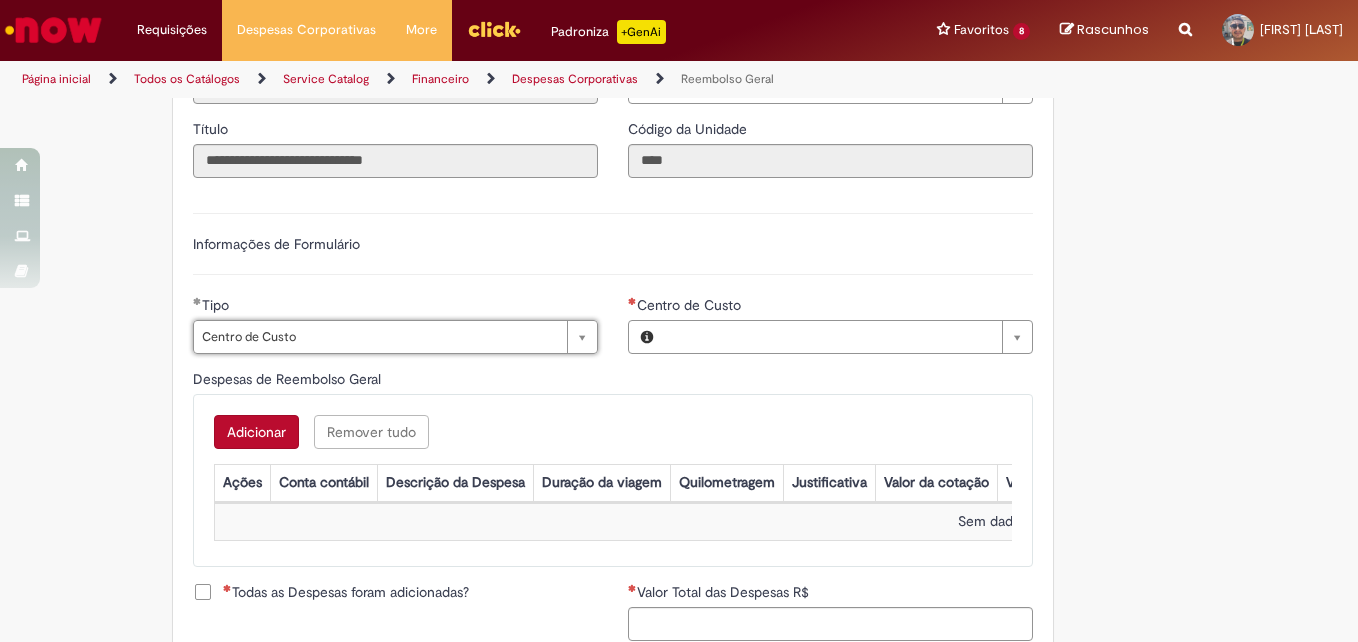 type on "**********" 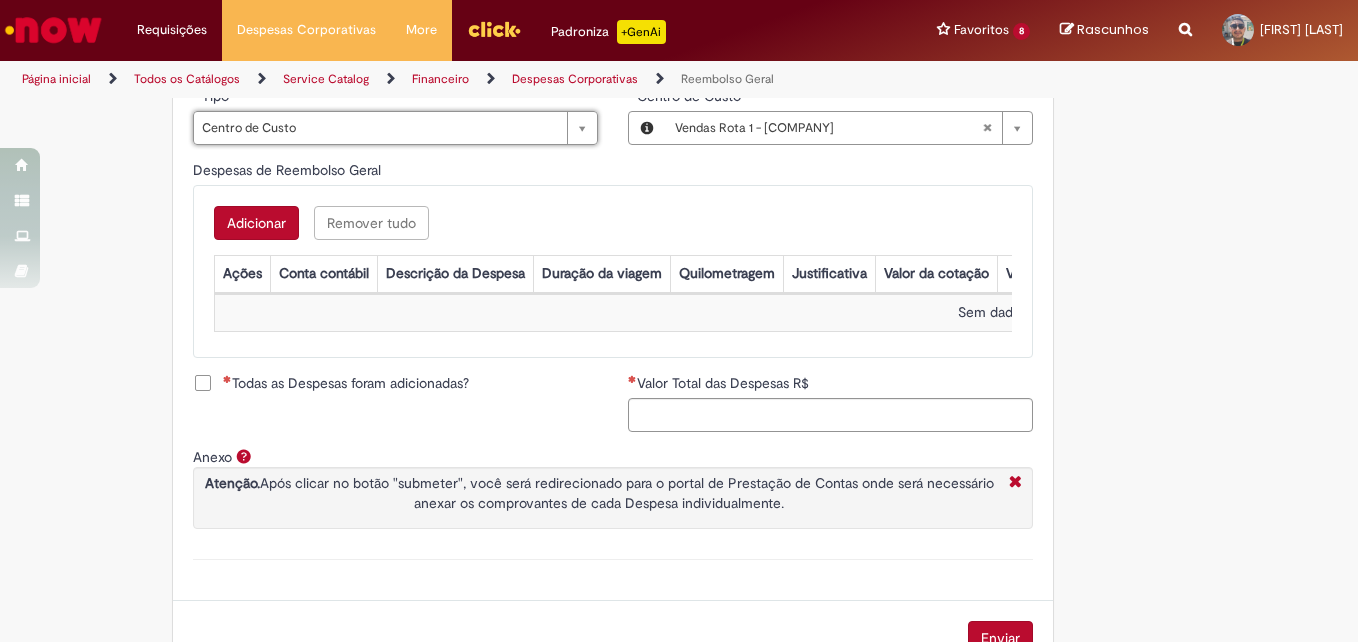 scroll, scrollTop: 826, scrollLeft: 0, axis: vertical 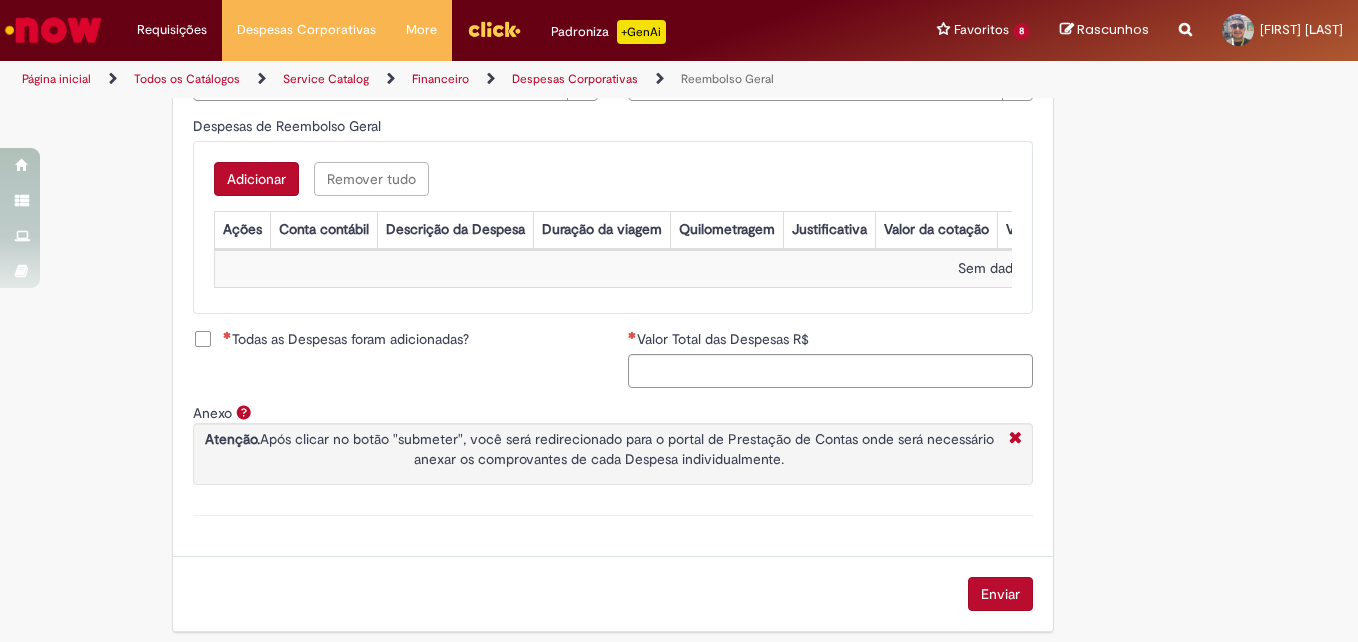 click on "Adicionar" at bounding box center (256, 179) 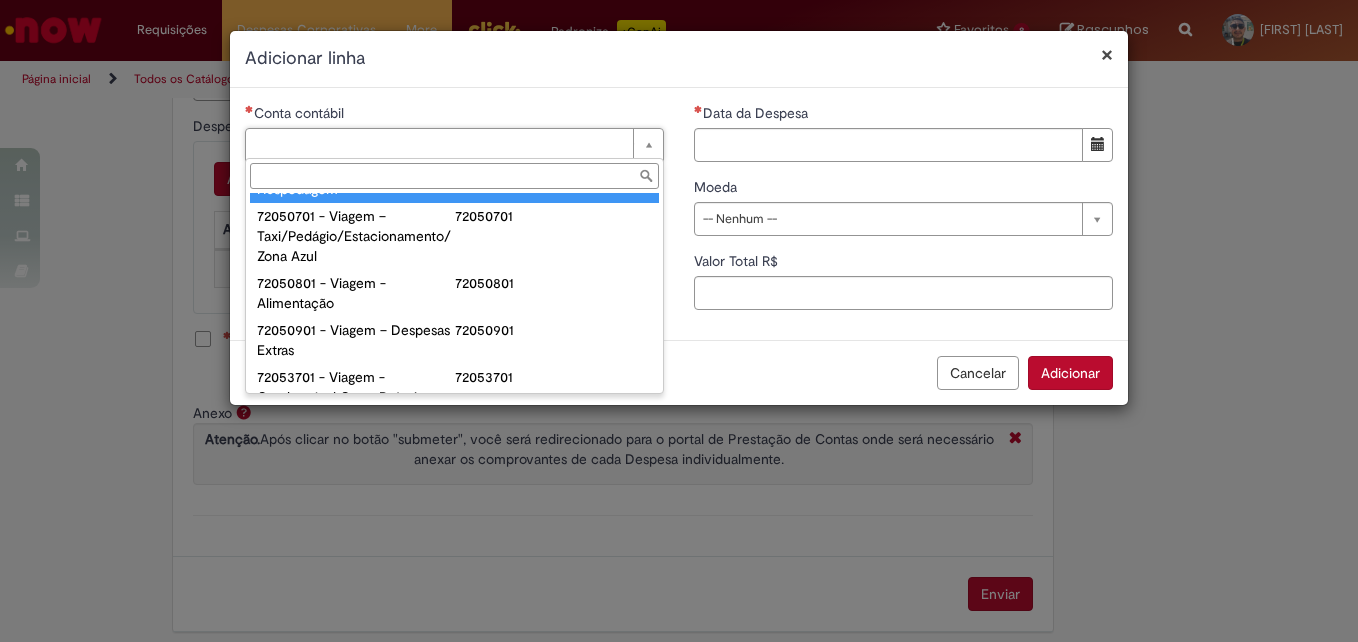 scroll, scrollTop: 1146, scrollLeft: 0, axis: vertical 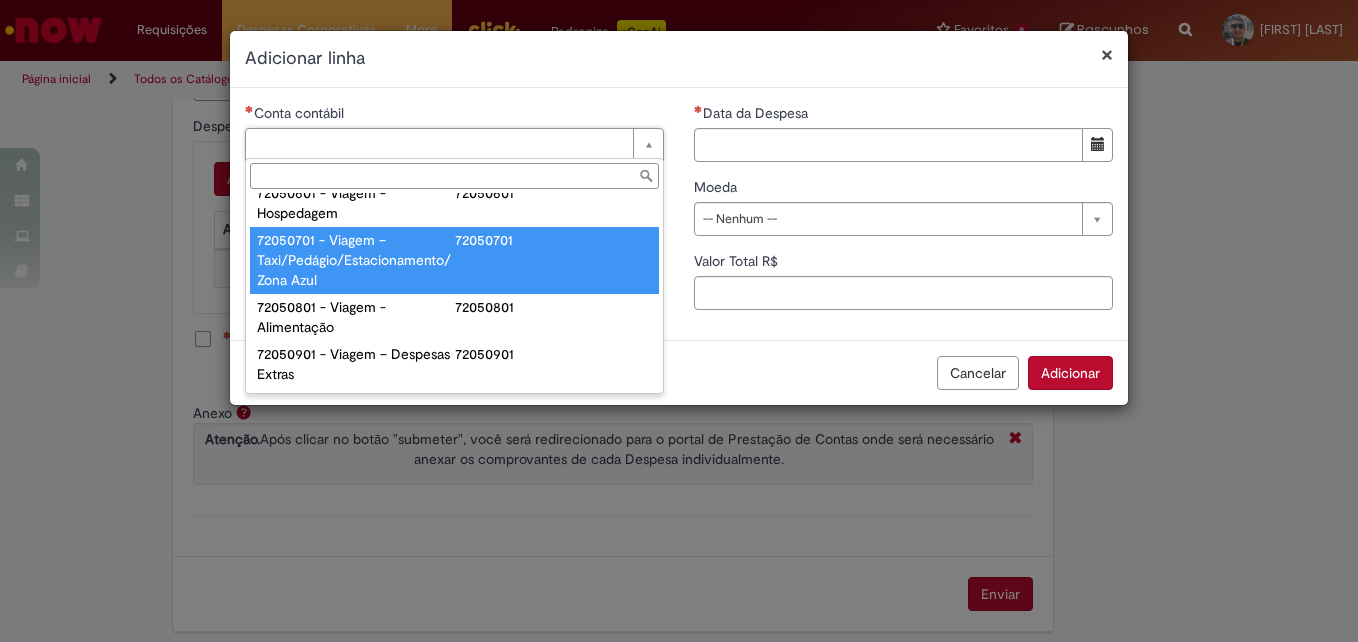 type on "**********" 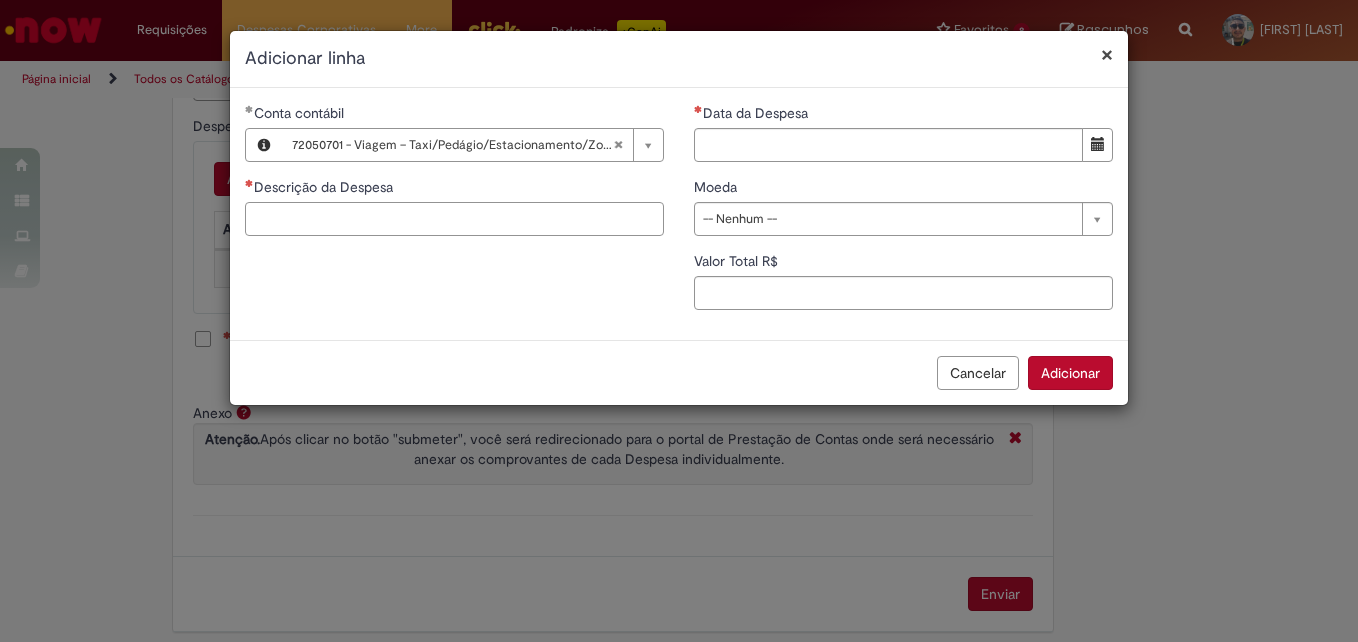 click on "Descrição da Despesa" at bounding box center (454, 219) 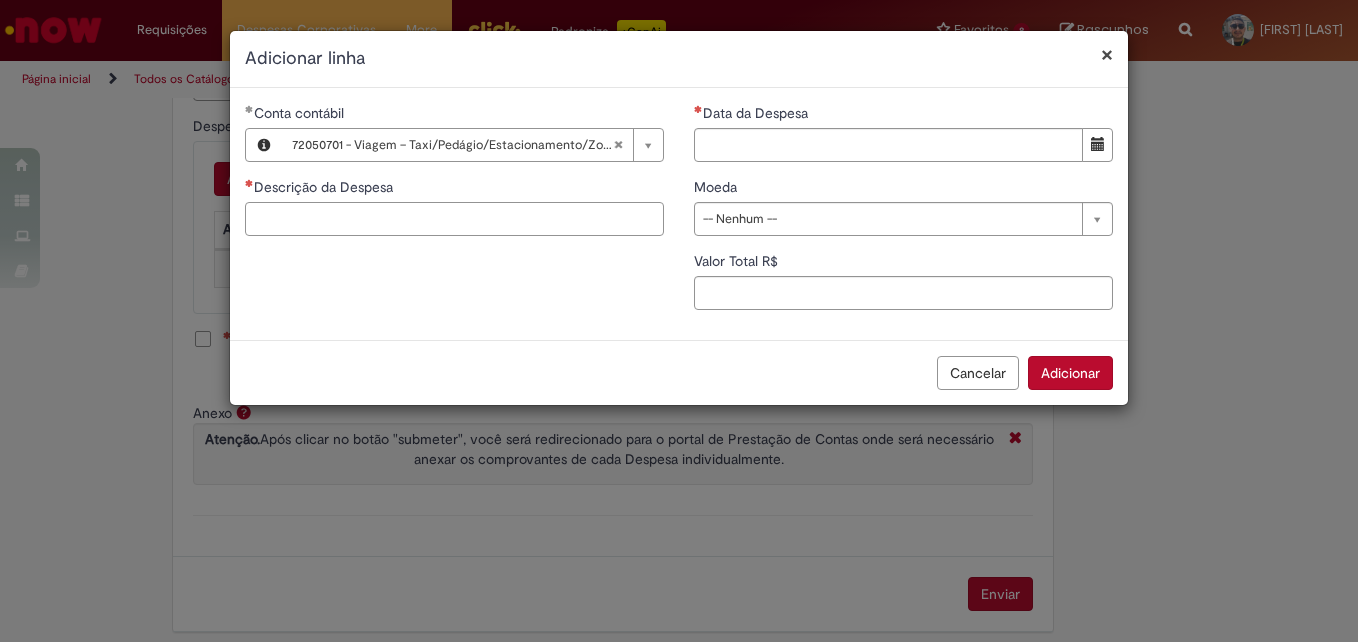 click on "Descrição da Despesa" at bounding box center [454, 219] 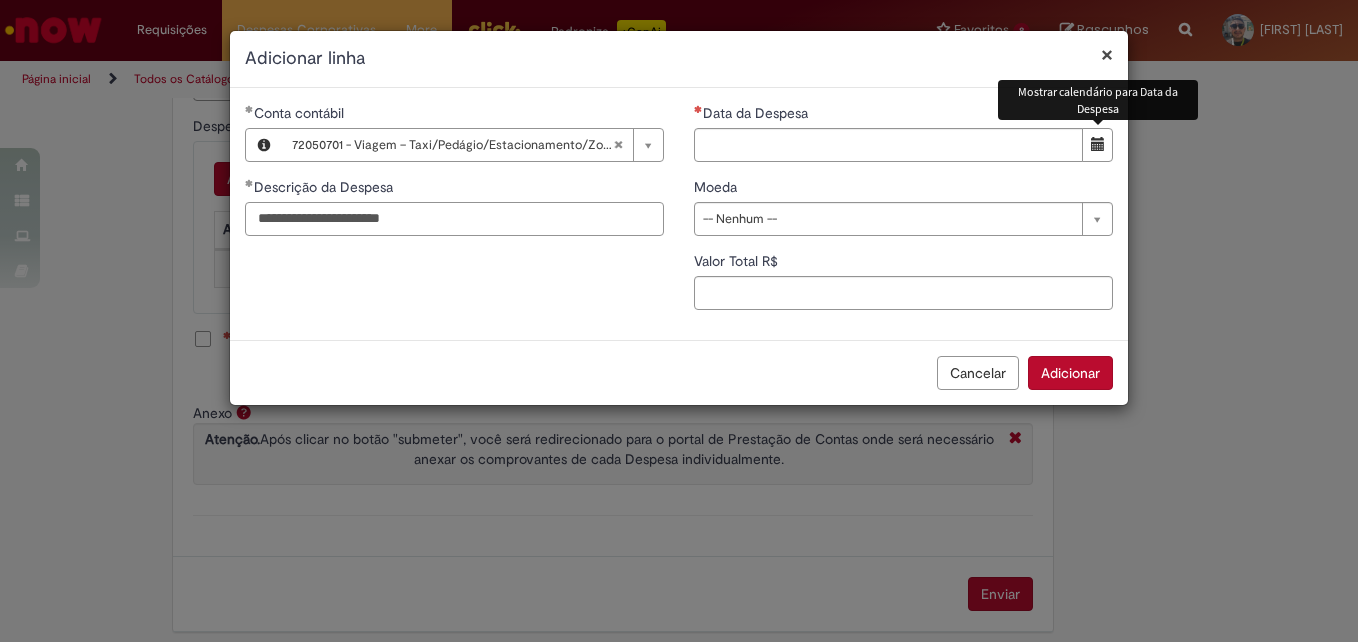 type on "**********" 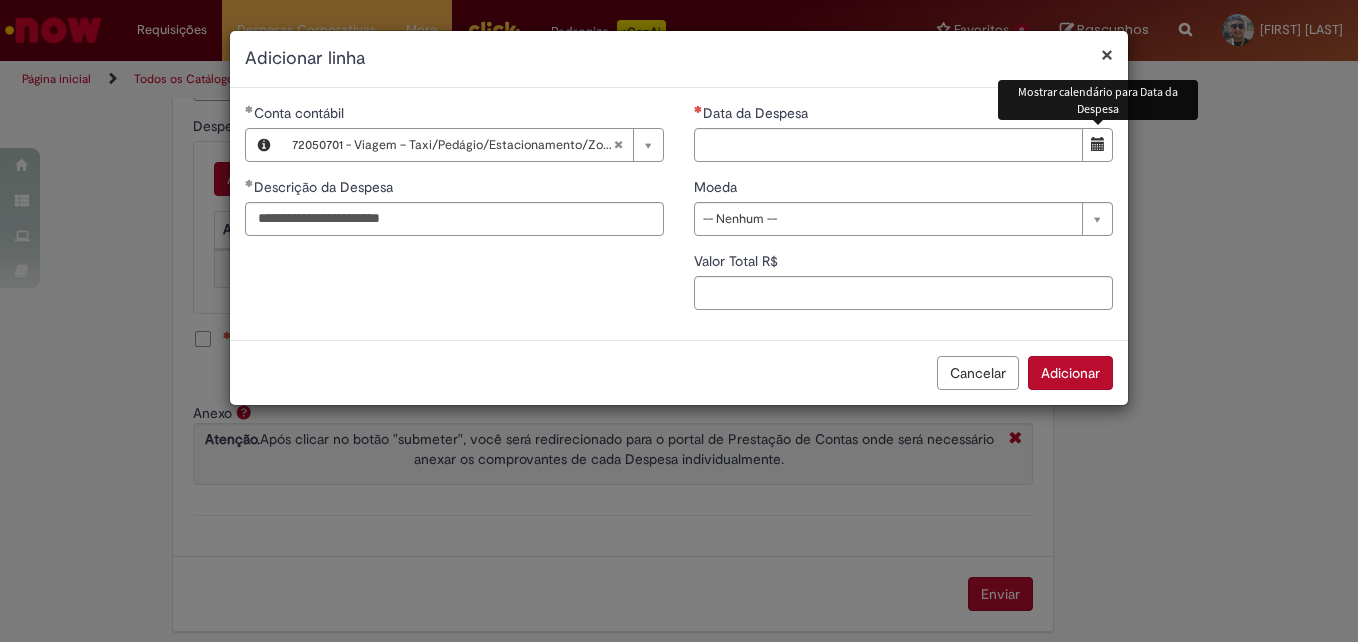 click at bounding box center (1098, 144) 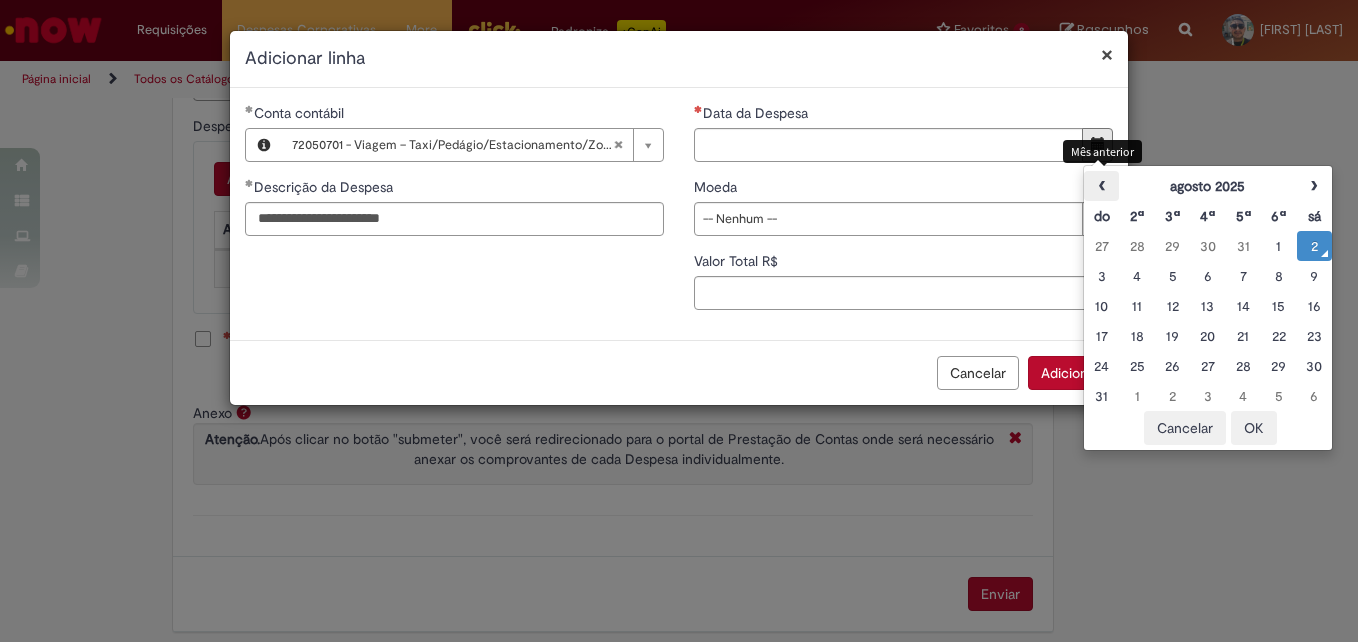 click on "‹" at bounding box center [1101, 186] 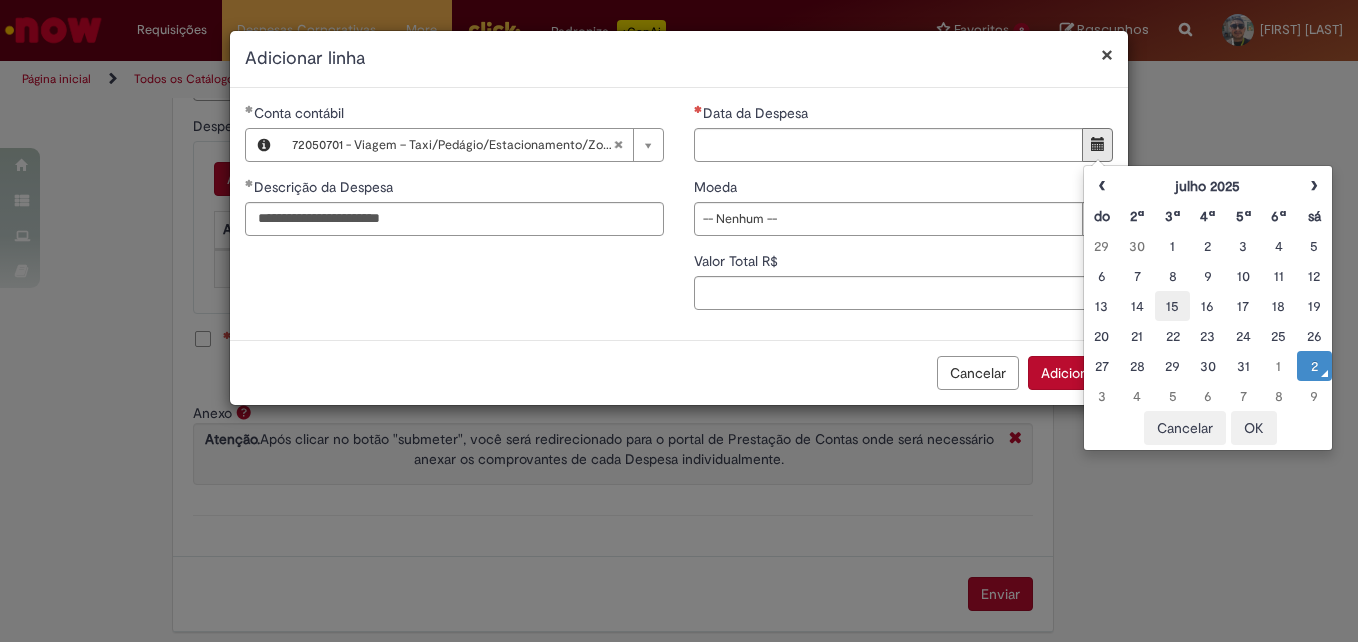 click on "15" at bounding box center (1172, 306) 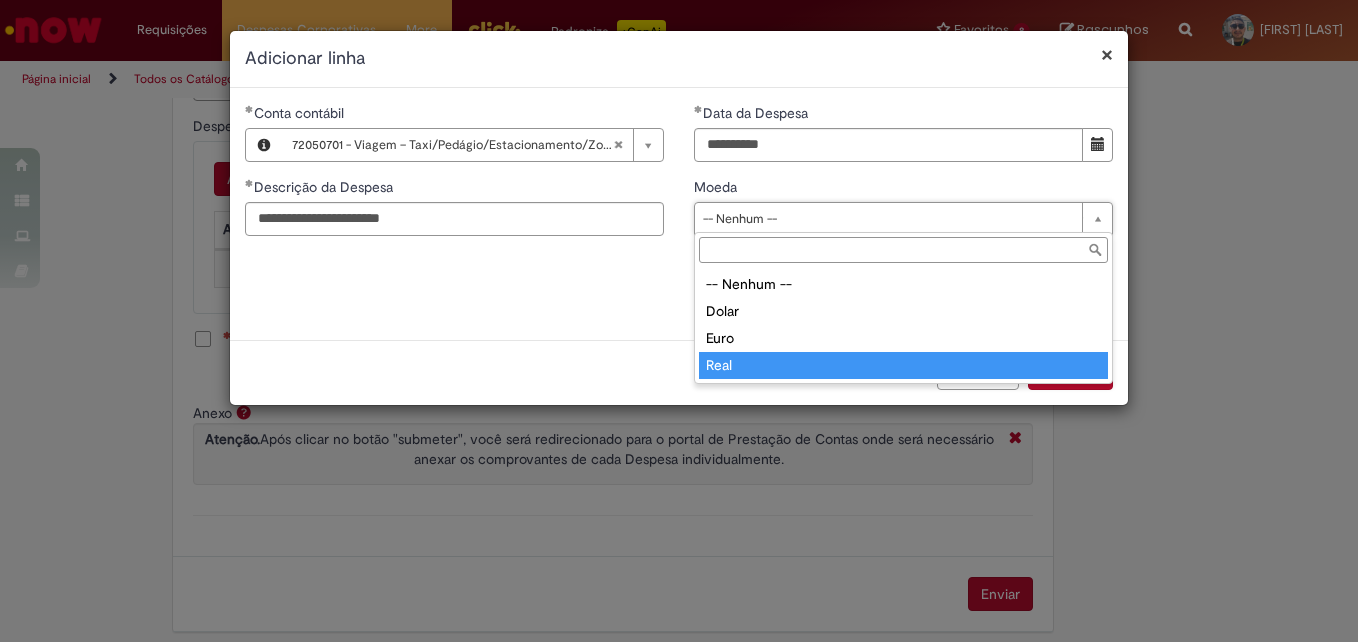 type on "****" 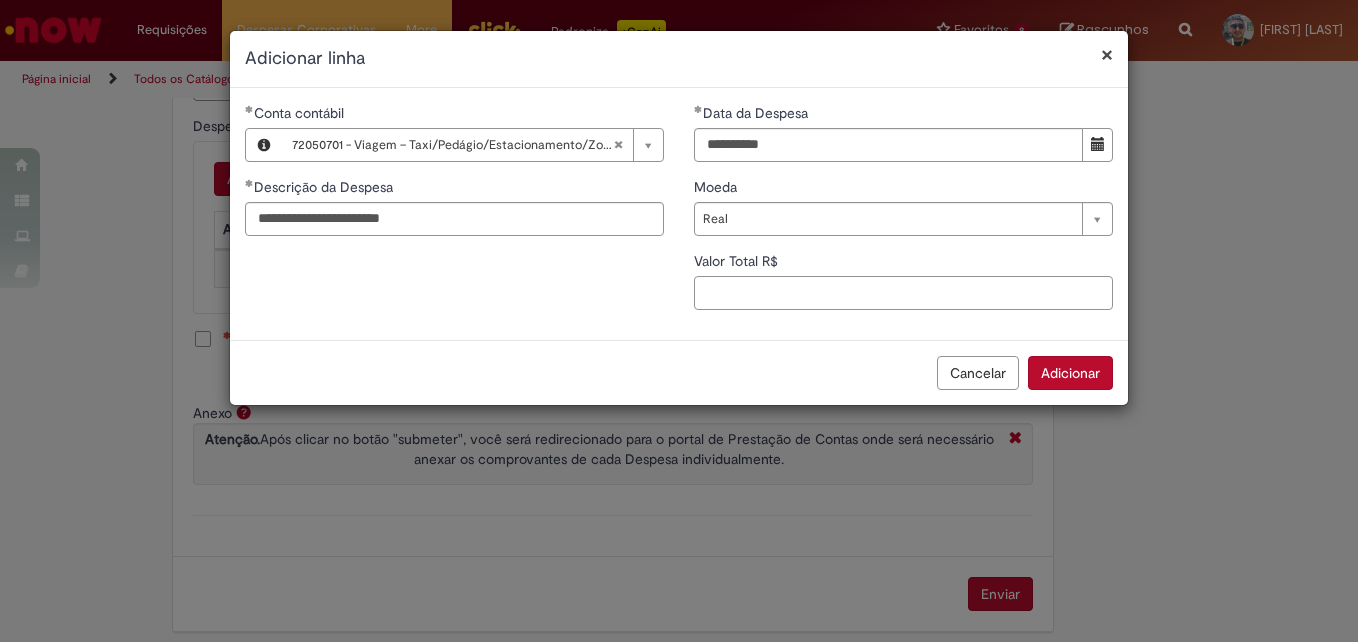 click on "Valor Total R$" at bounding box center (903, 293) 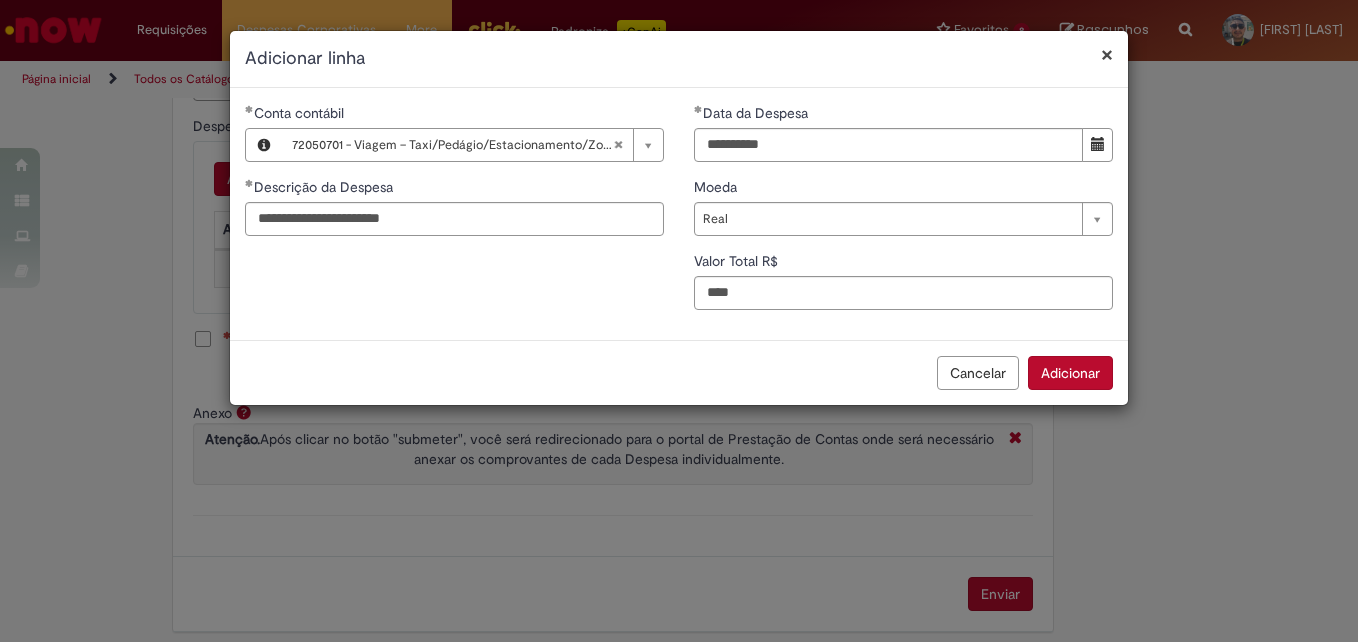 type on "****" 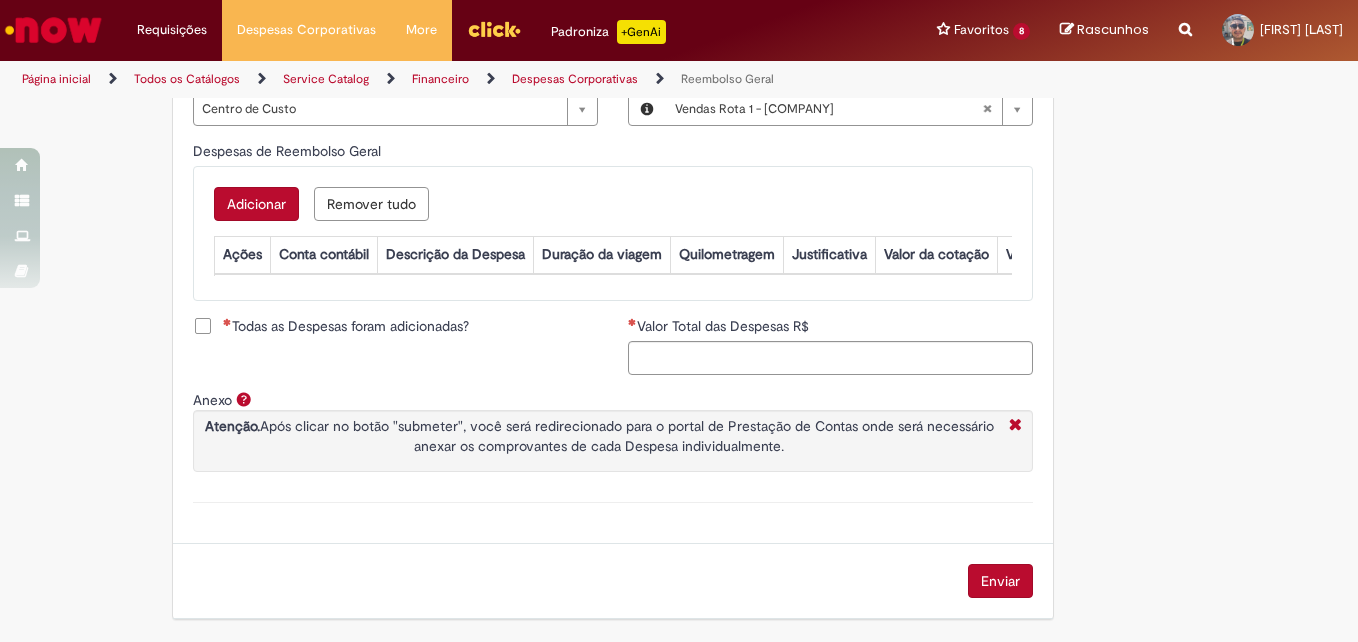 scroll, scrollTop: 826, scrollLeft: 0, axis: vertical 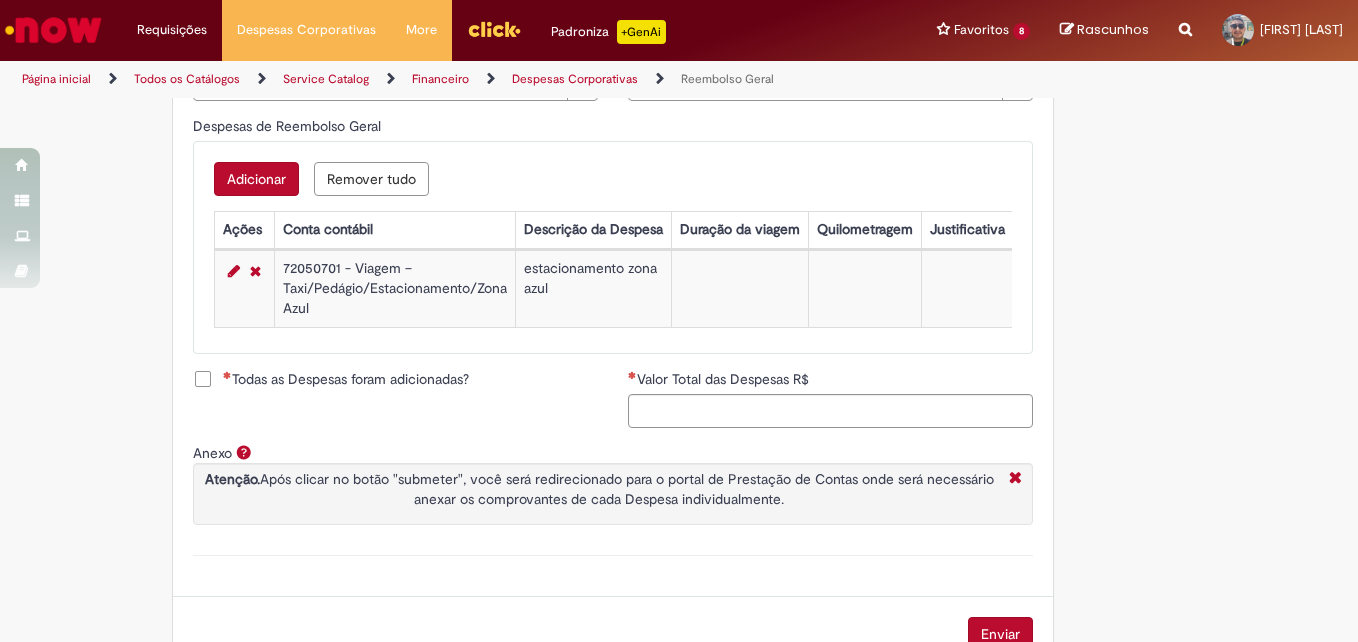 click on "Adicionar" at bounding box center (256, 179) 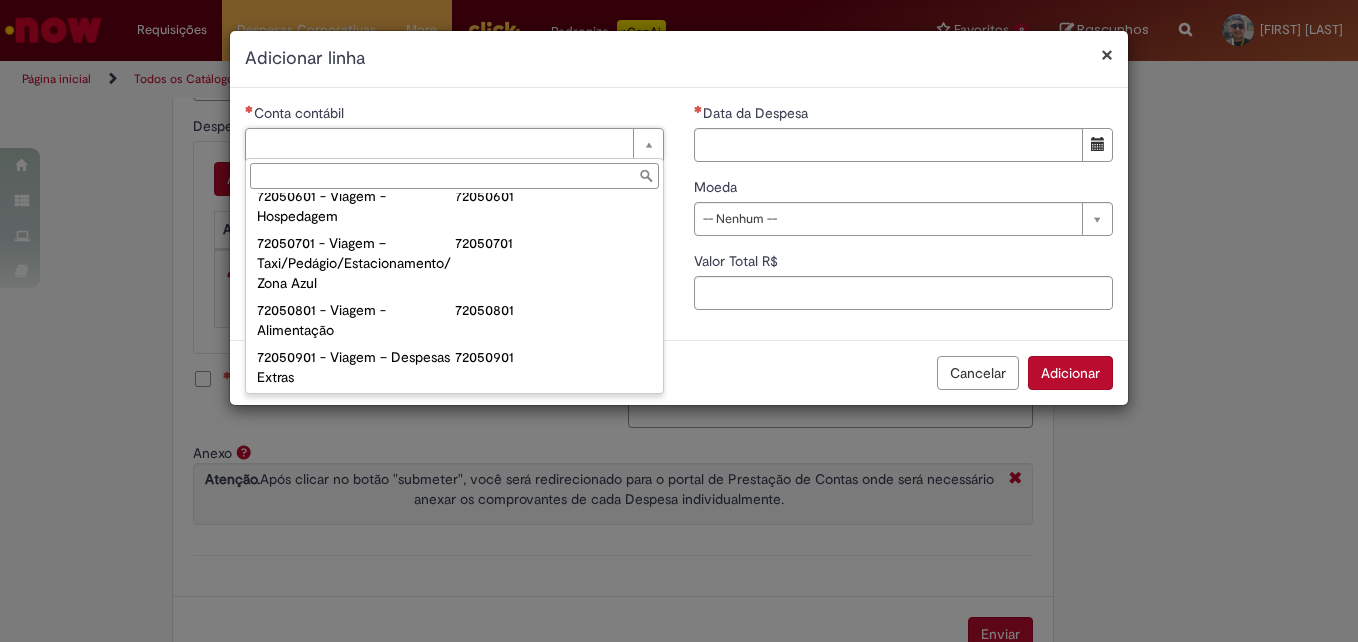 scroll, scrollTop: 1147, scrollLeft: 0, axis: vertical 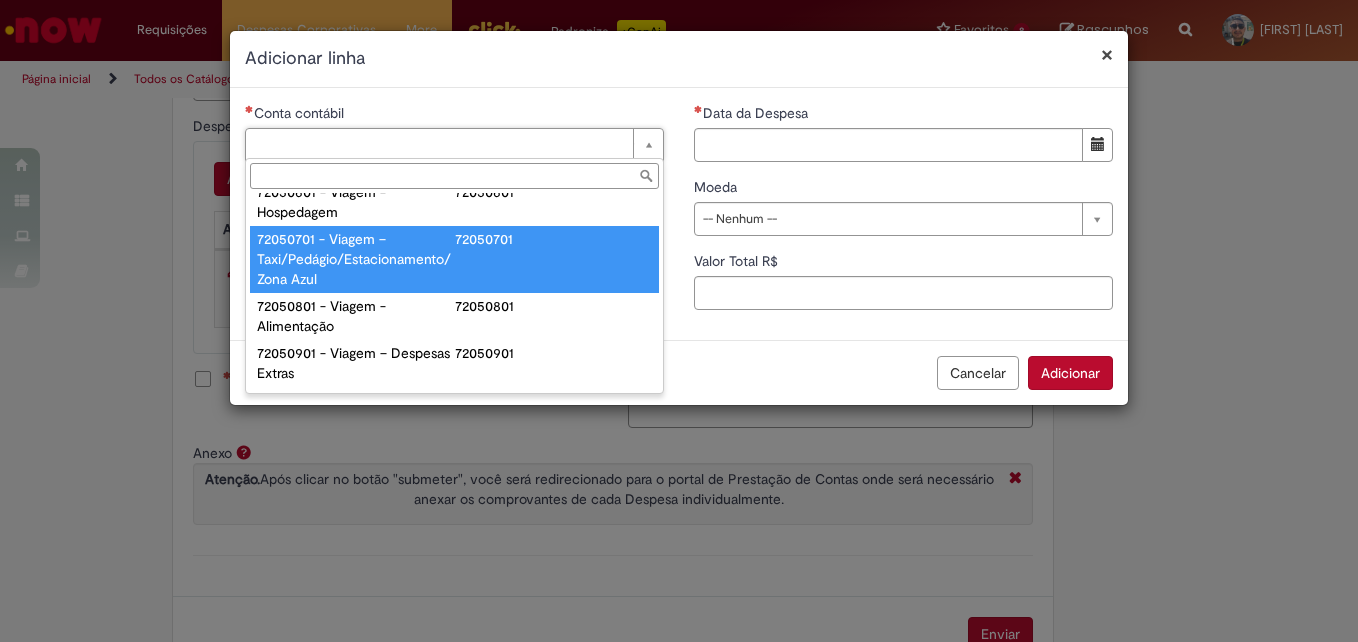type on "**********" 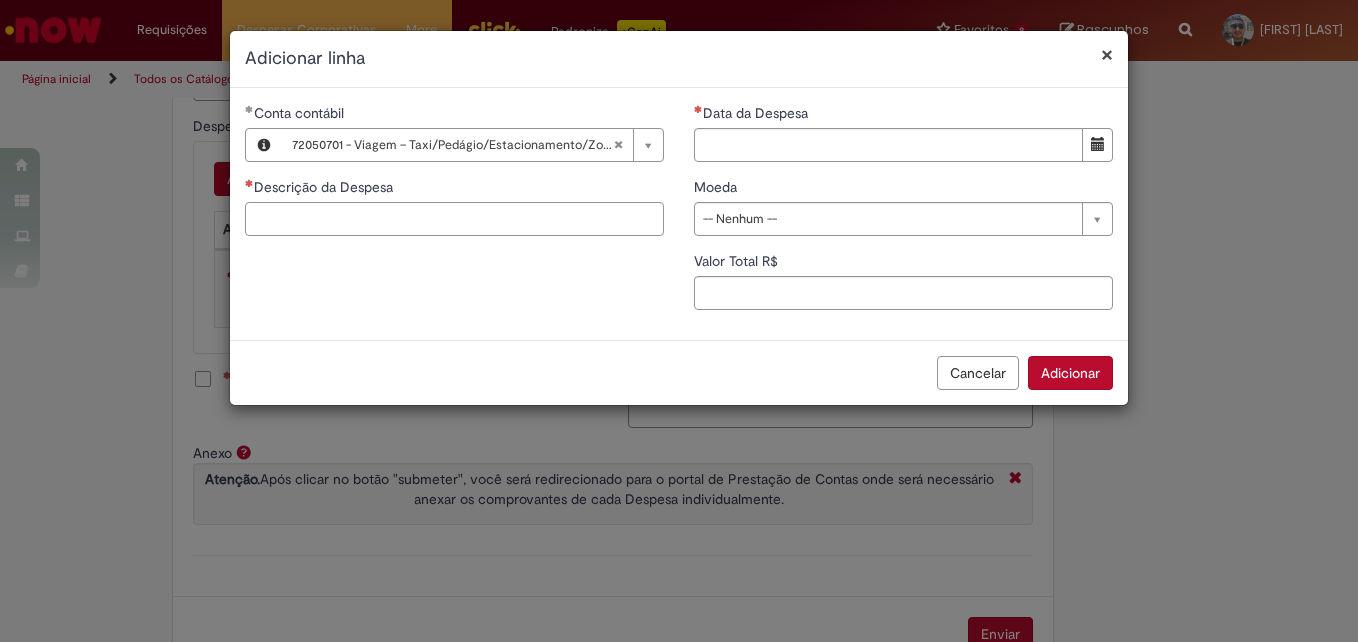 click on "Descrição da Despesa" at bounding box center (454, 219) 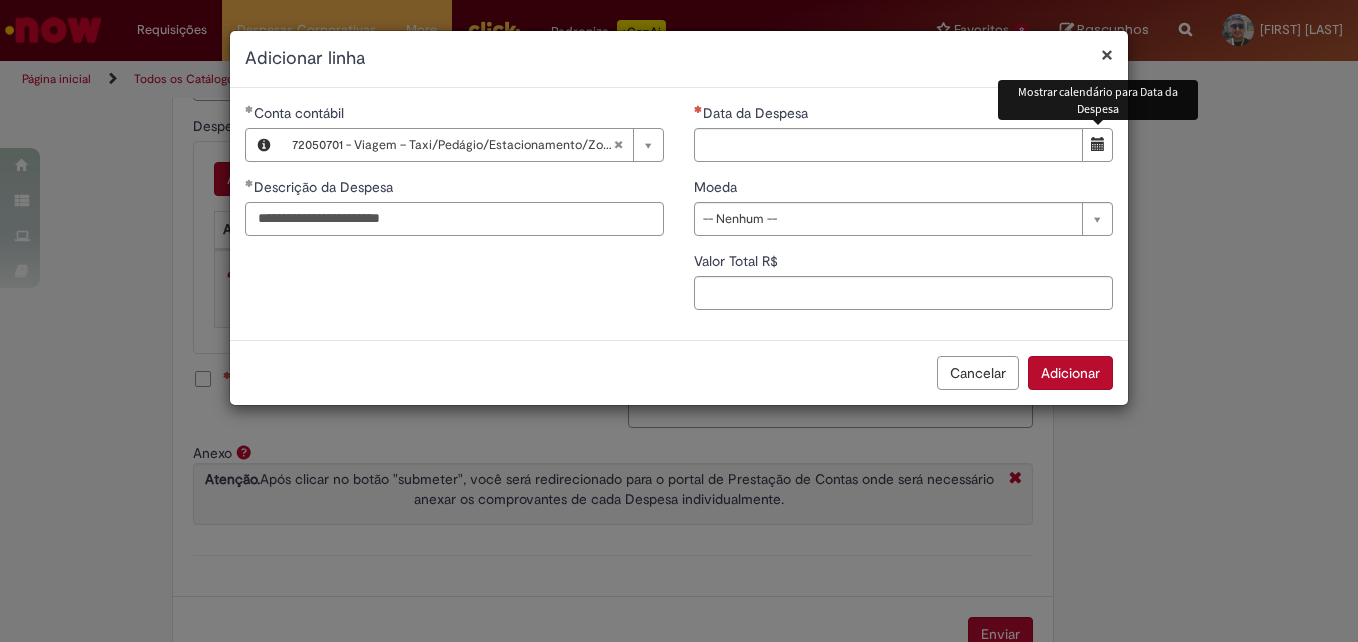 type on "**********" 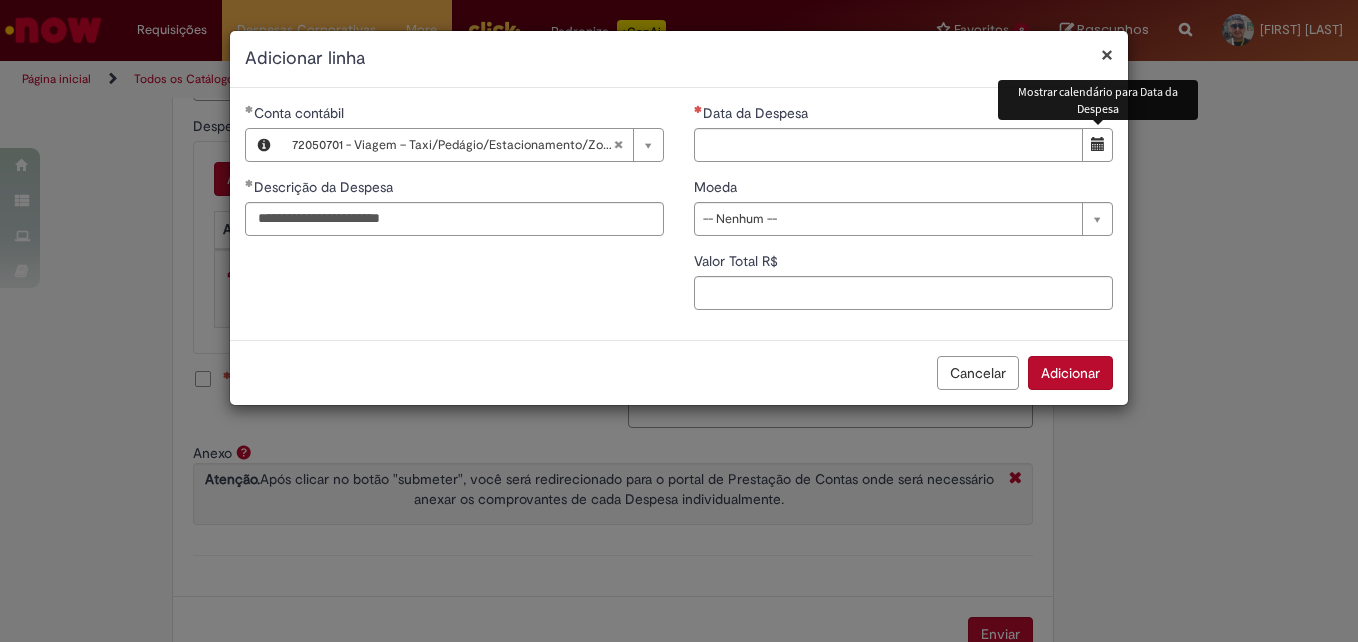 click at bounding box center (1098, 144) 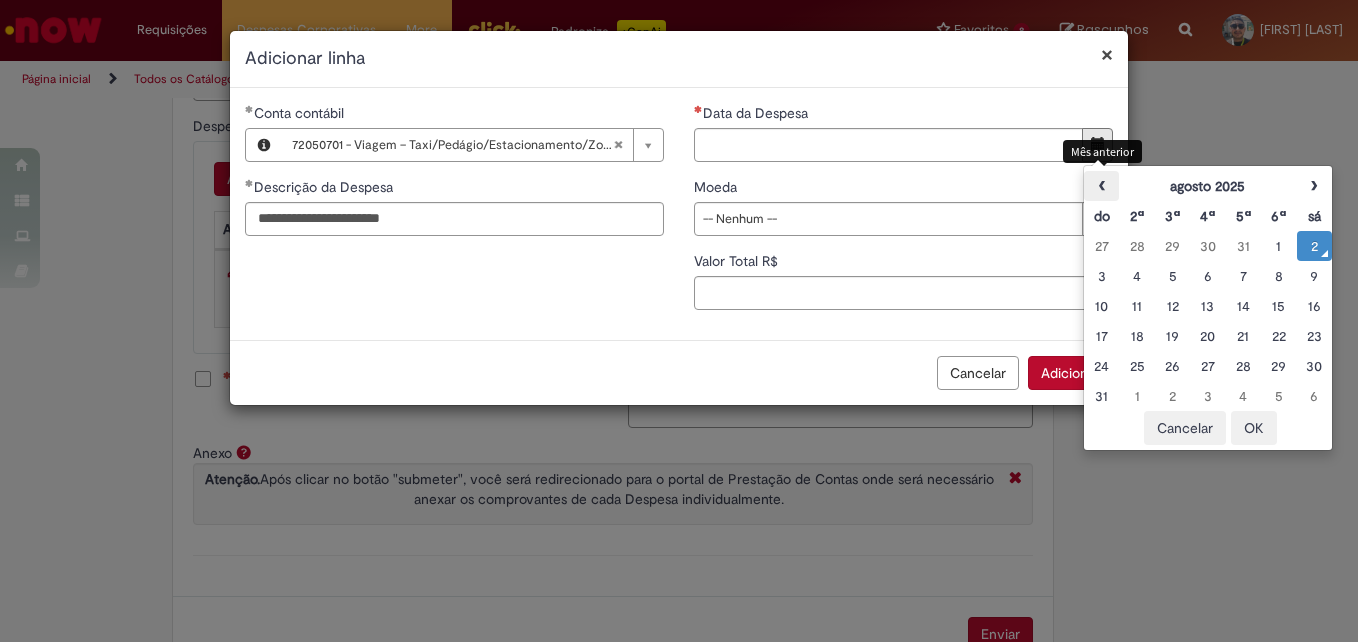 click on "‹" at bounding box center [1101, 186] 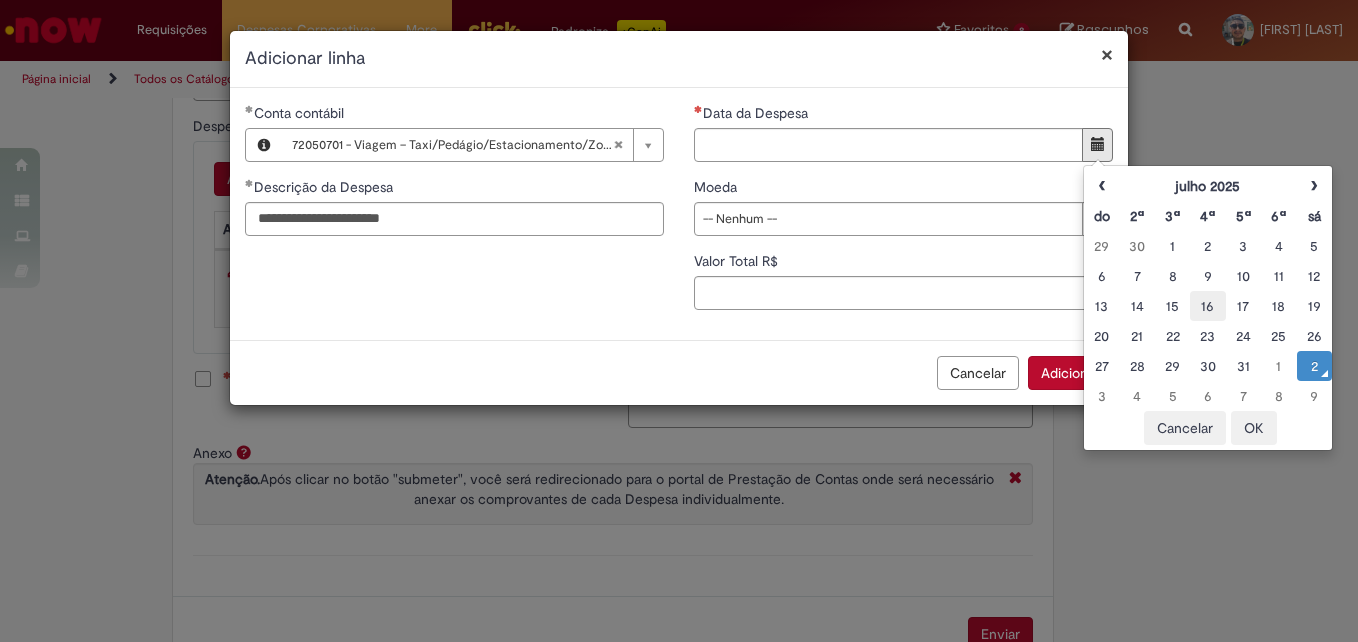 click on "16" at bounding box center [1207, 306] 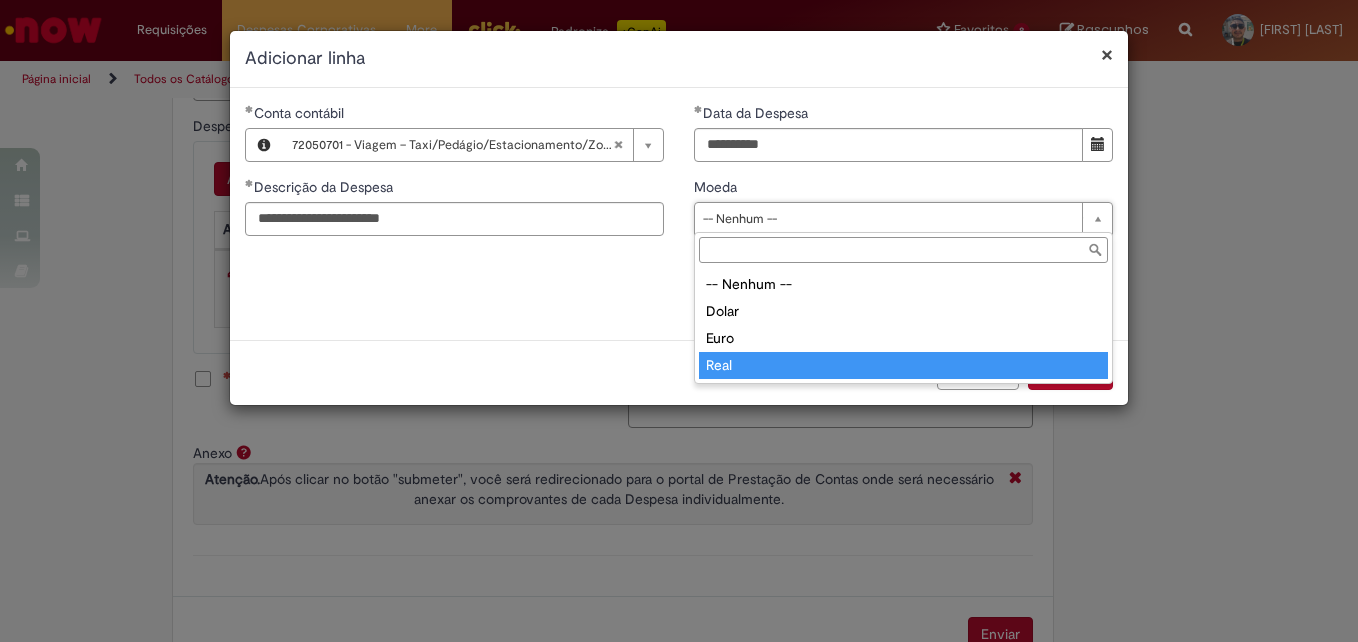 type on "****" 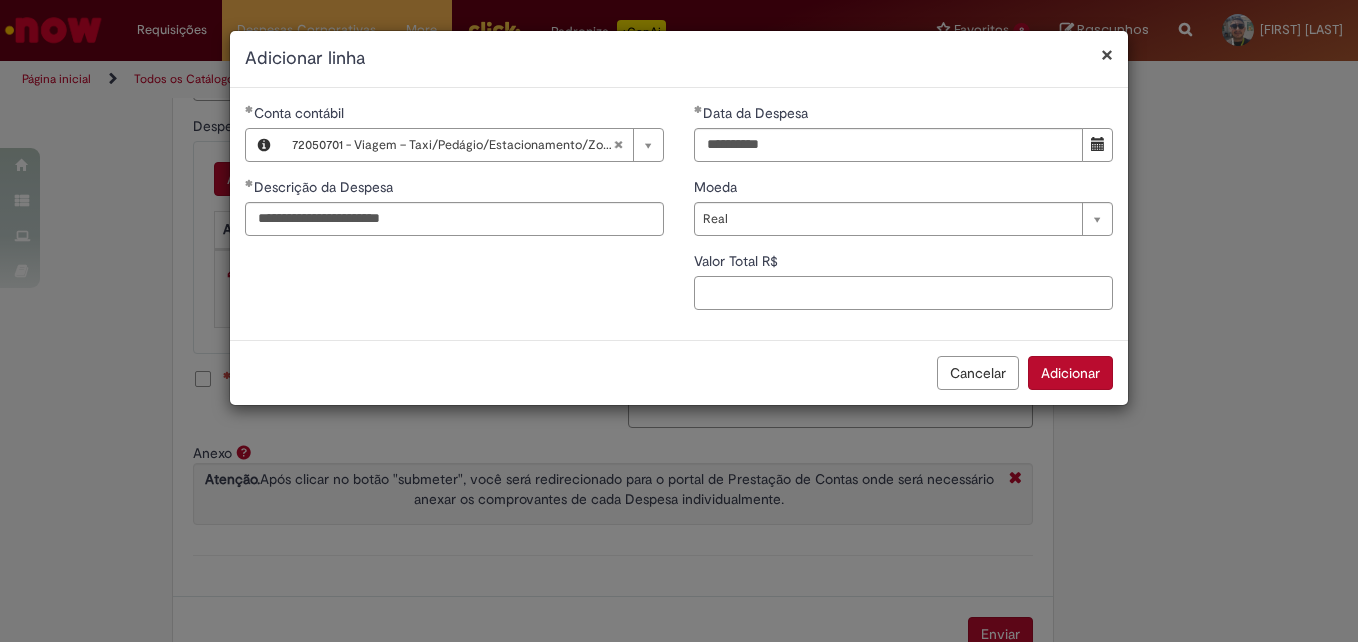 click on "Valor Total R$" at bounding box center (903, 293) 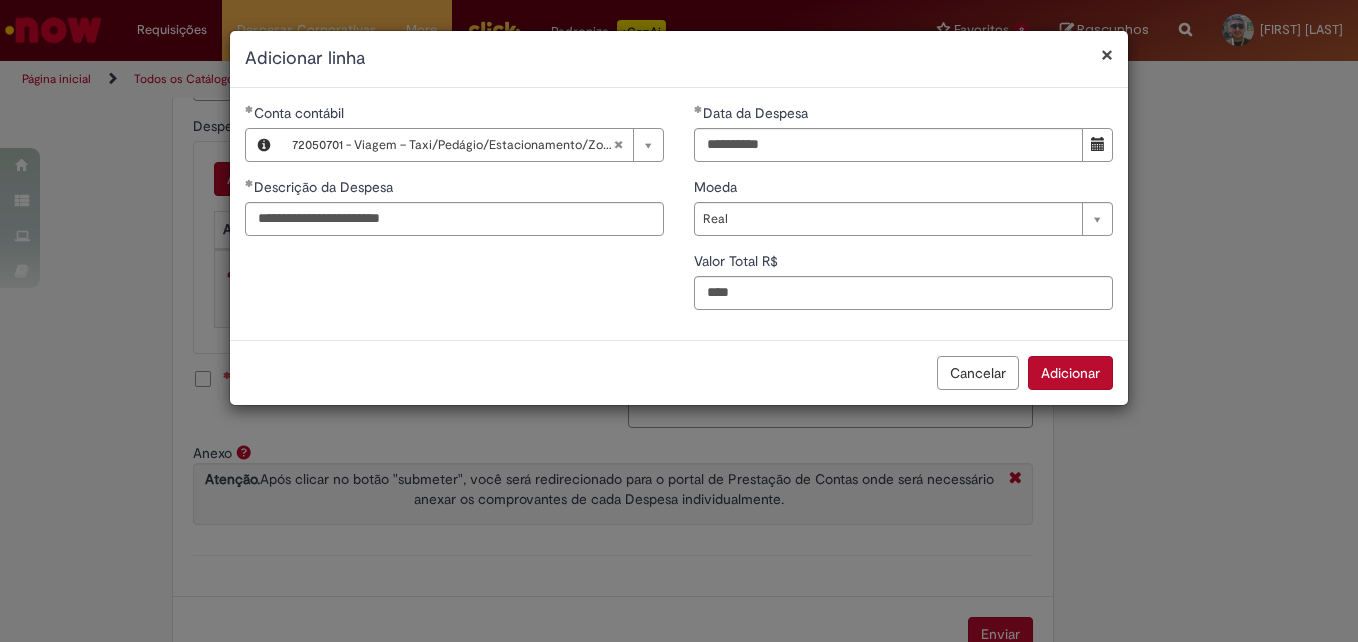 type on "***" 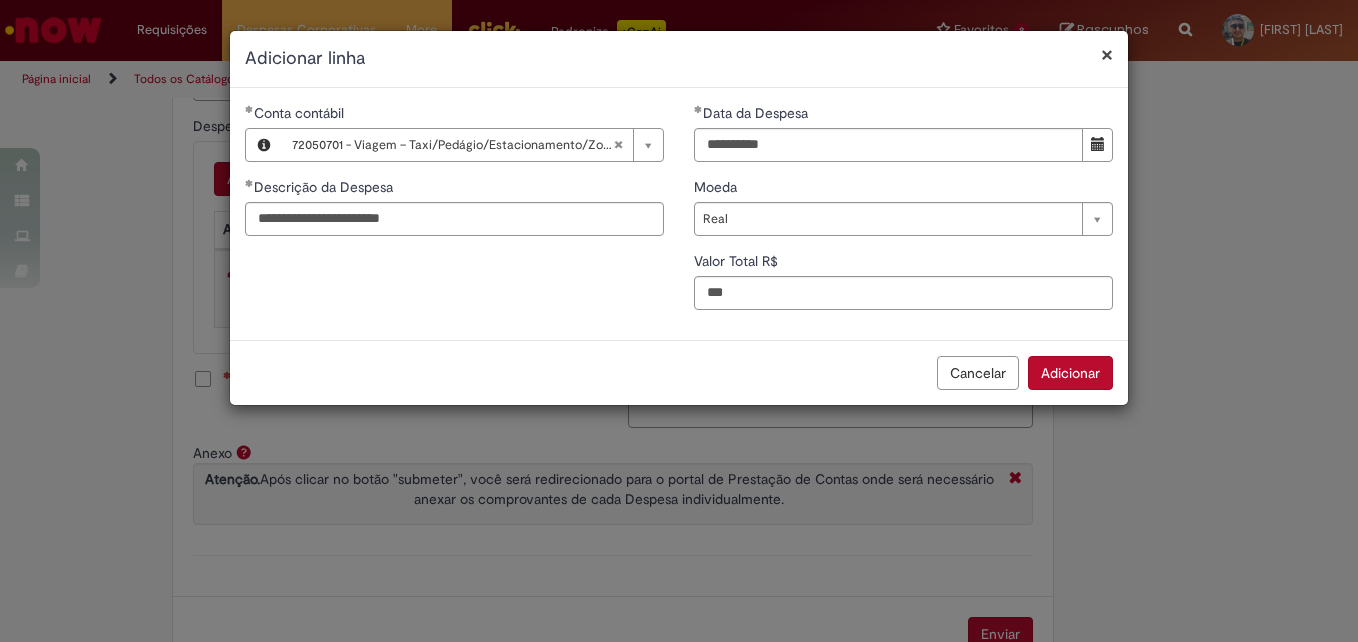 click on "Adicionar" at bounding box center [1070, 373] 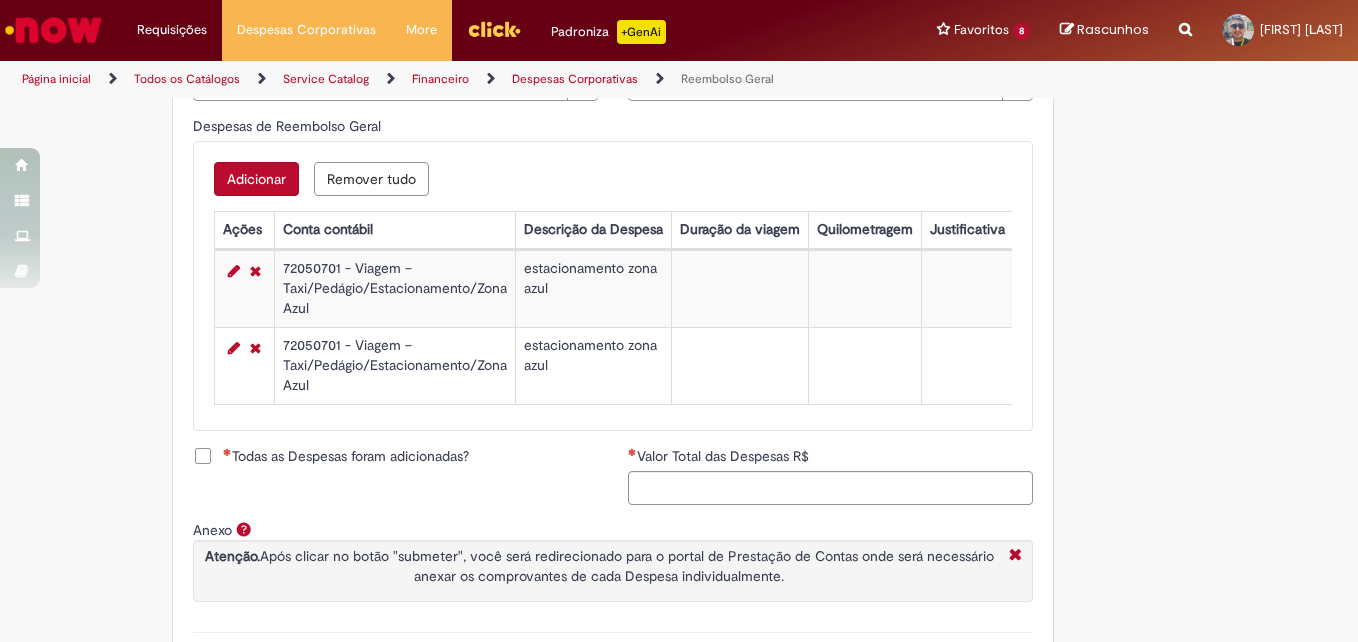 click on "Adicionar" at bounding box center (256, 179) 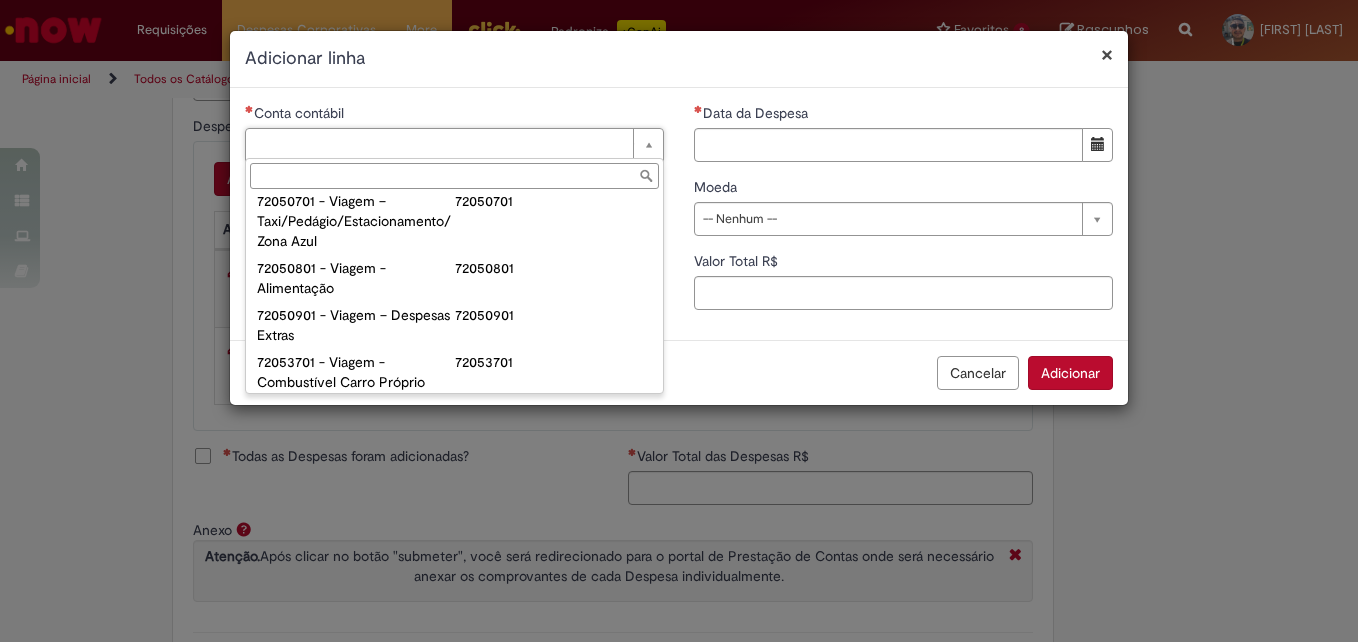 scroll, scrollTop: 1186, scrollLeft: 0, axis: vertical 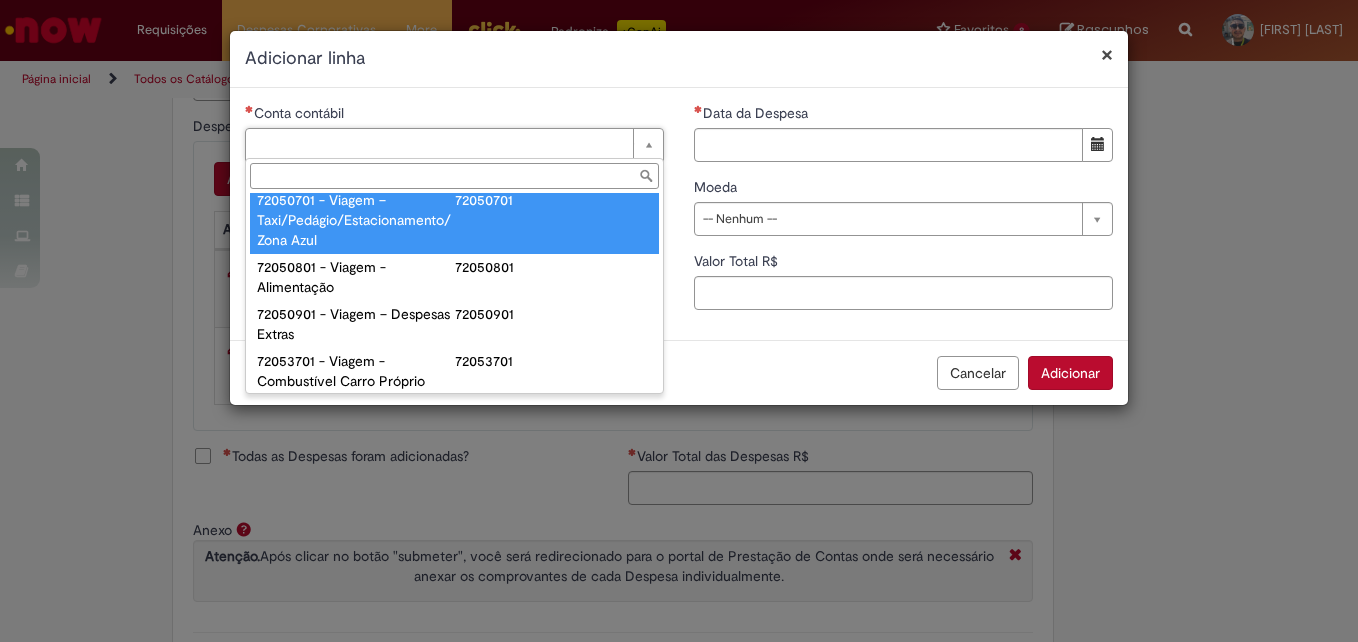 type on "**********" 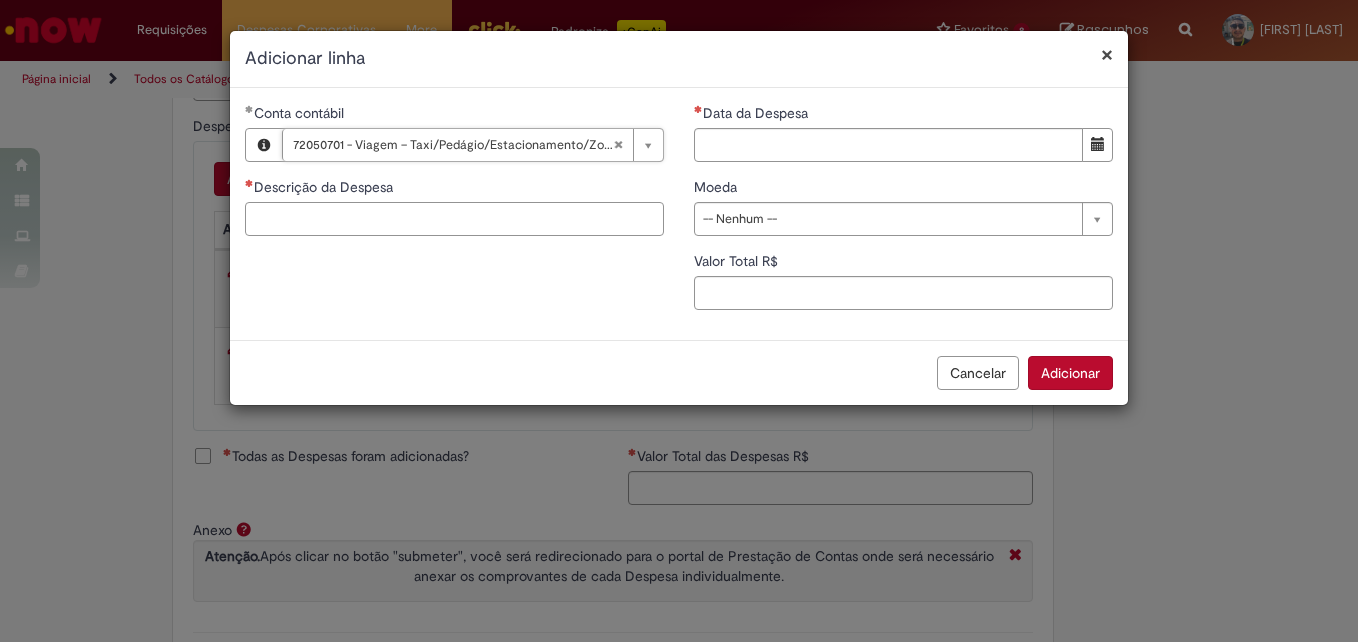 click on "Descrição da Despesa" at bounding box center (454, 219) 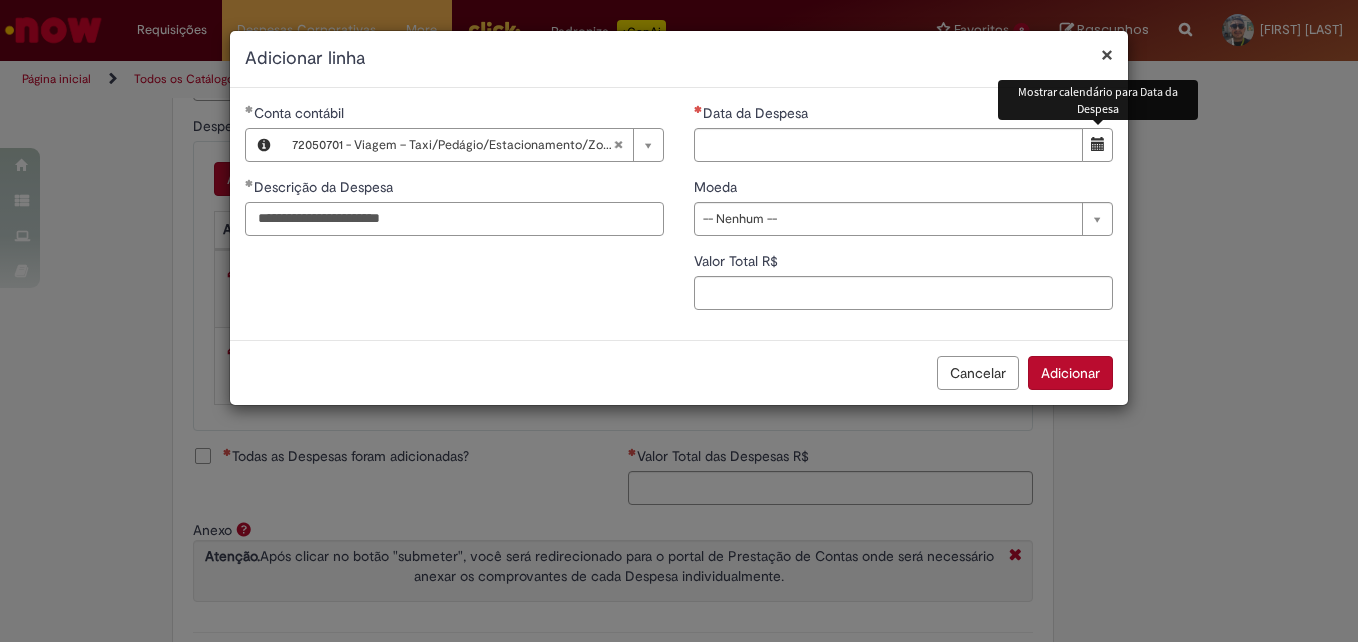 type on "**********" 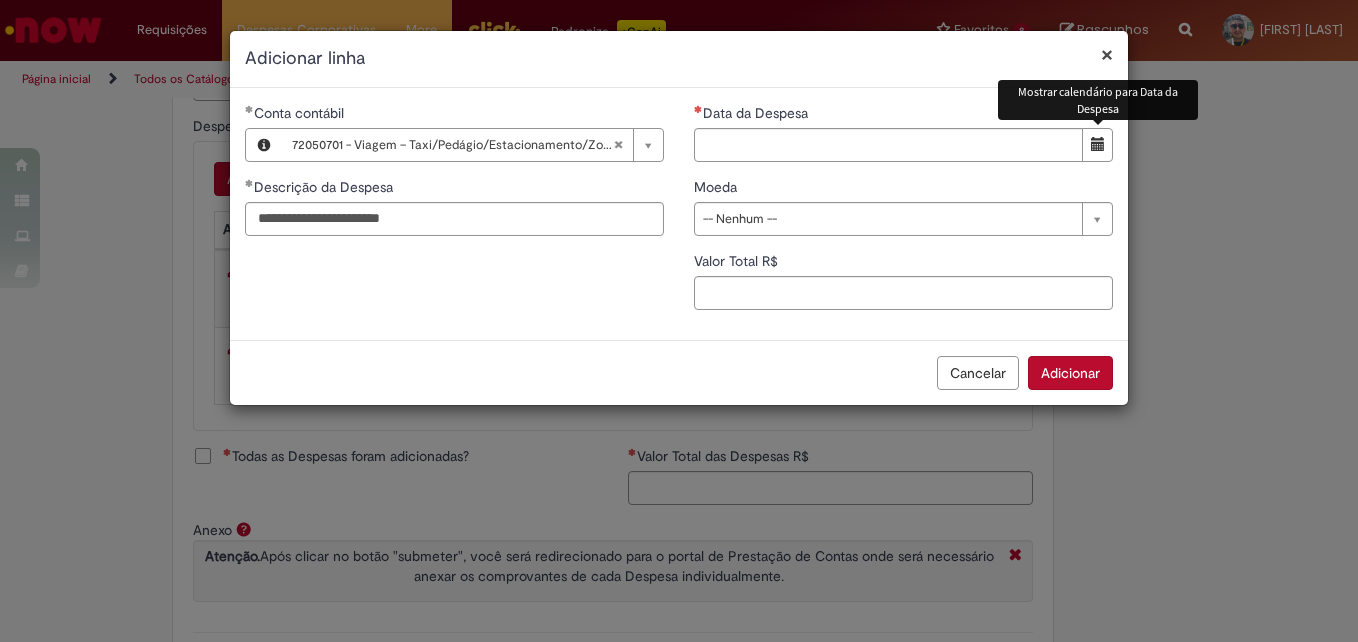 click at bounding box center (1098, 144) 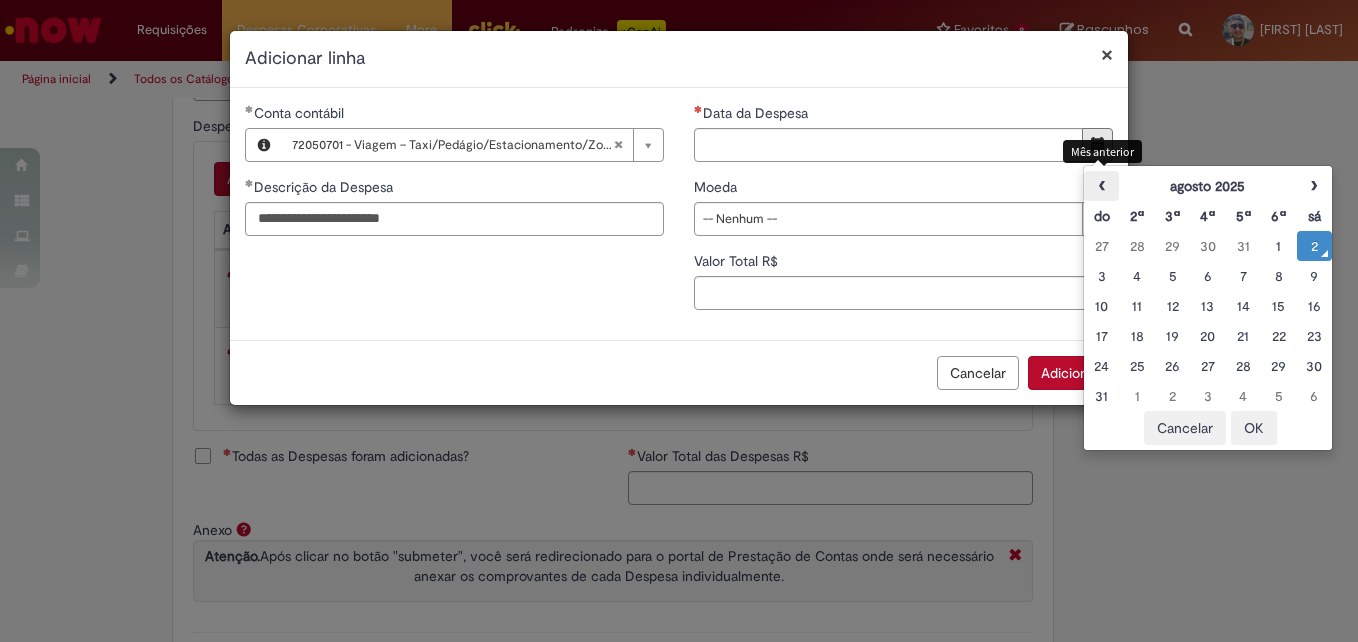 click on "‹" at bounding box center [1101, 186] 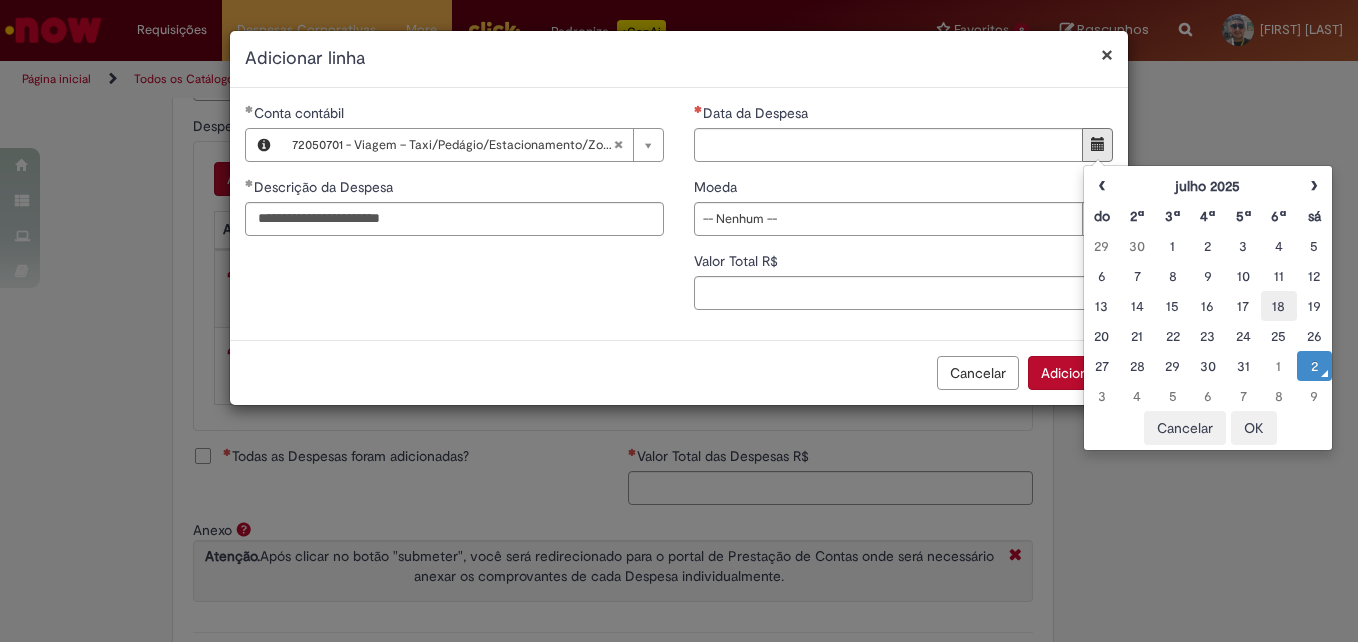 click on "18" at bounding box center [1278, 306] 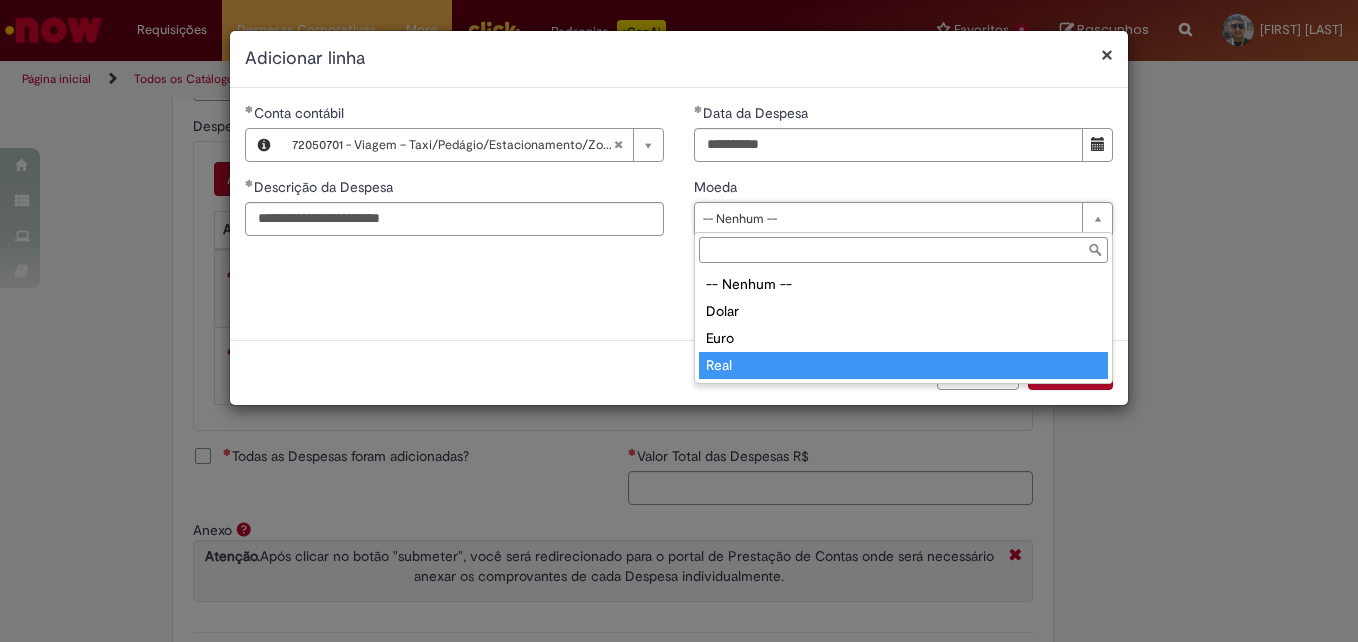 type on "****" 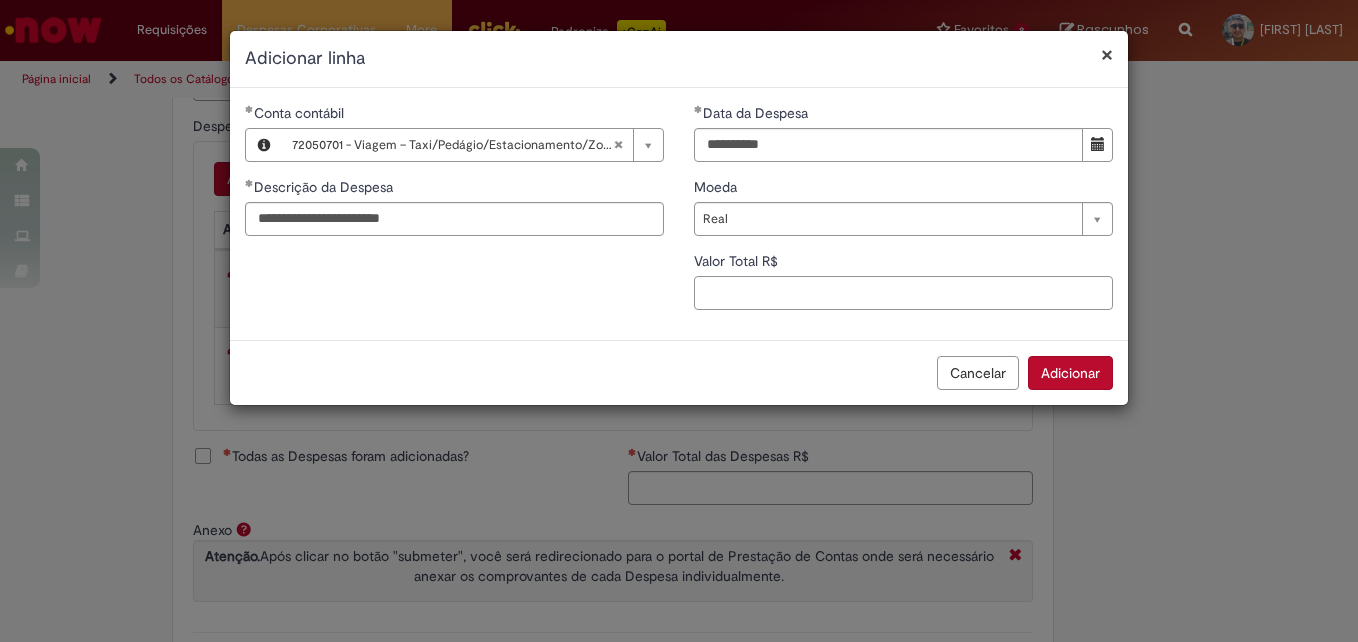 click on "Valor Total R$" at bounding box center (903, 293) 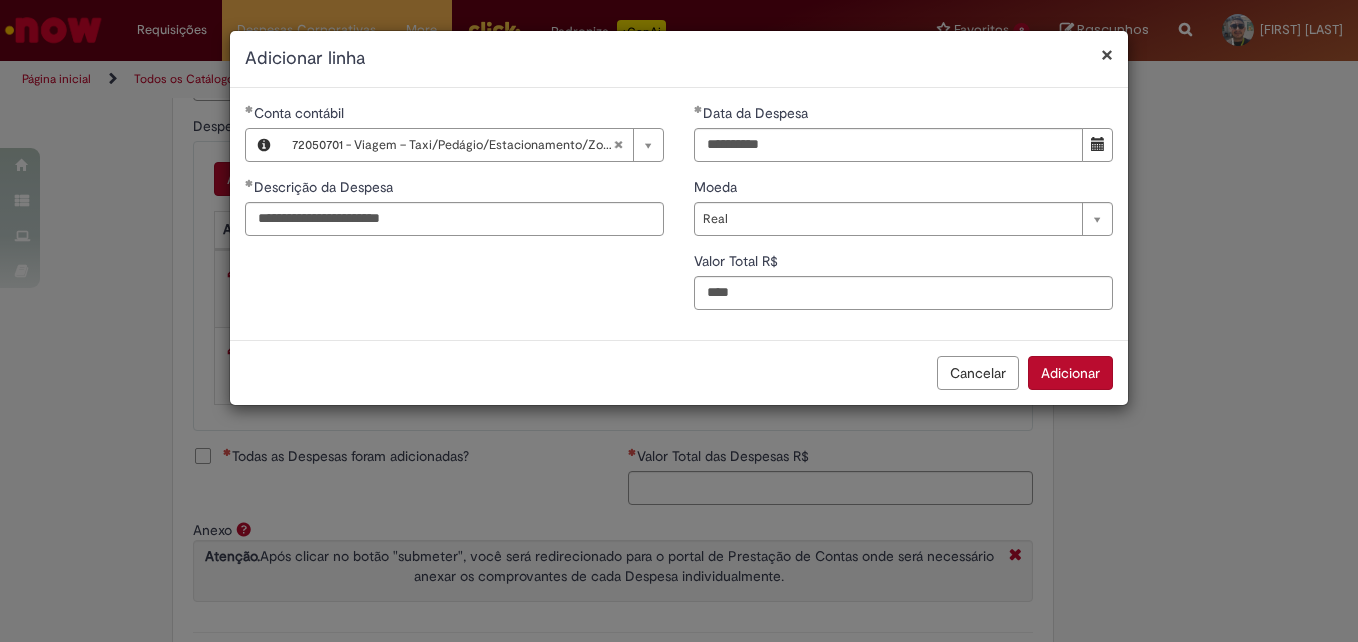 type on "***" 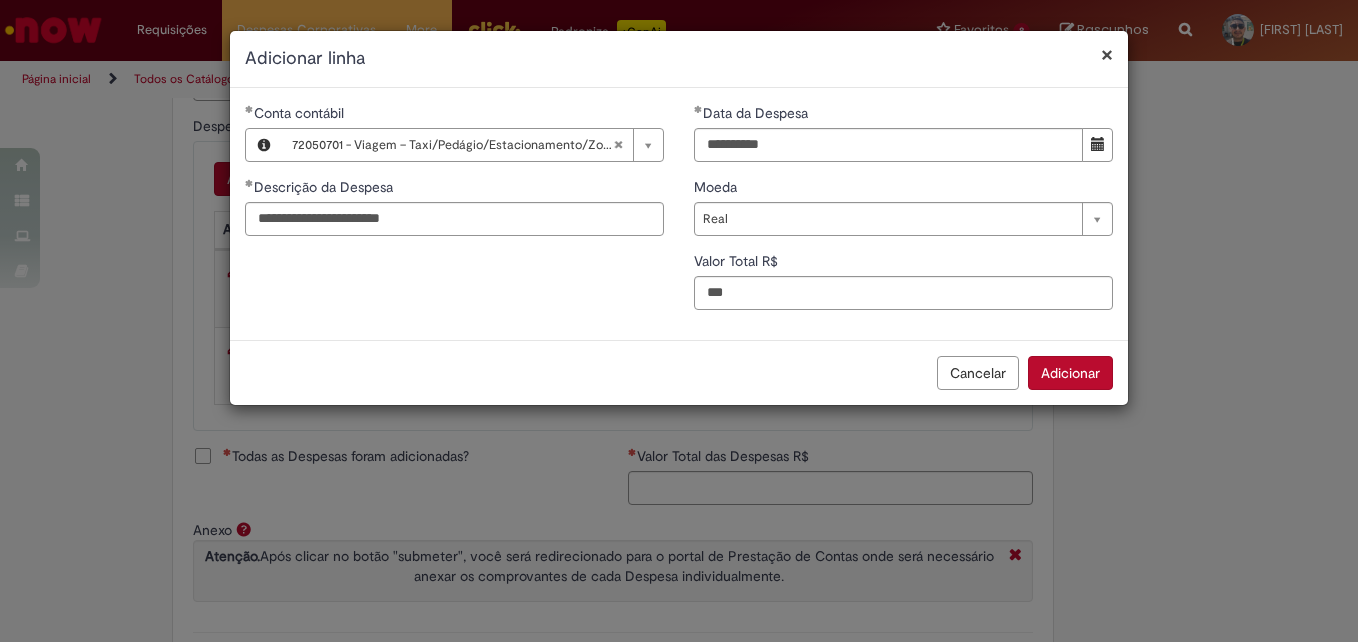 click on "Adicionar" at bounding box center (1070, 373) 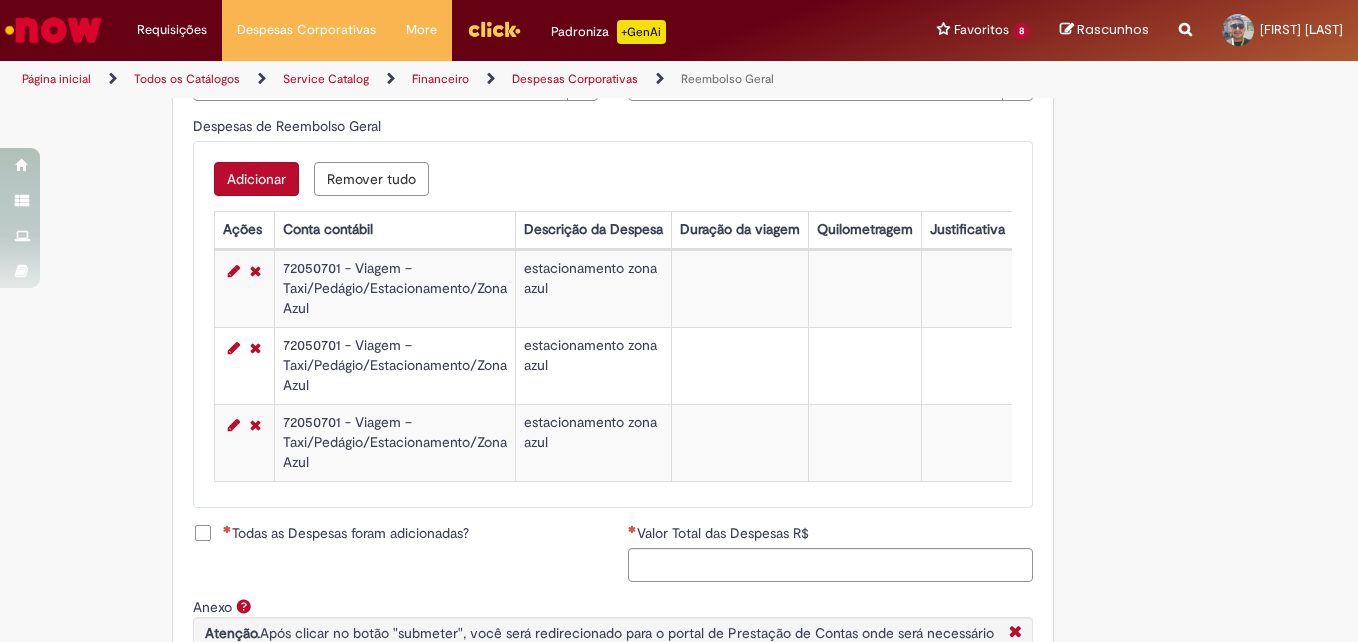 click on "Adicionar" at bounding box center (256, 179) 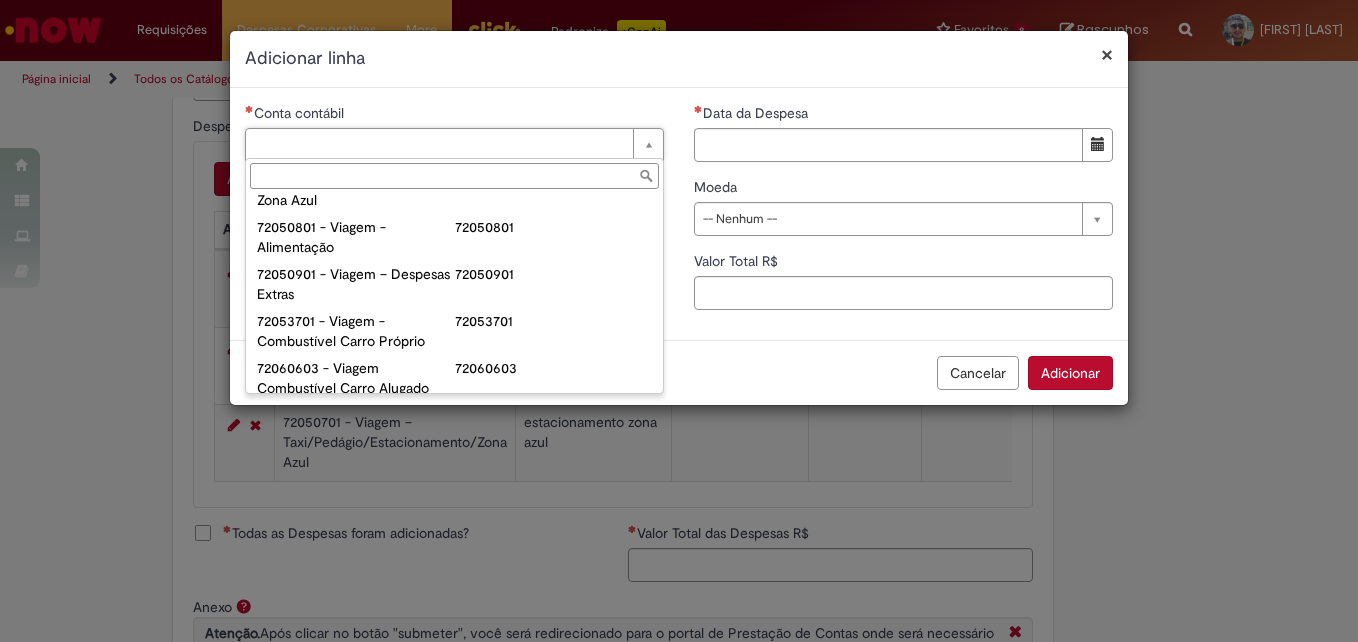 scroll, scrollTop: 1219, scrollLeft: 0, axis: vertical 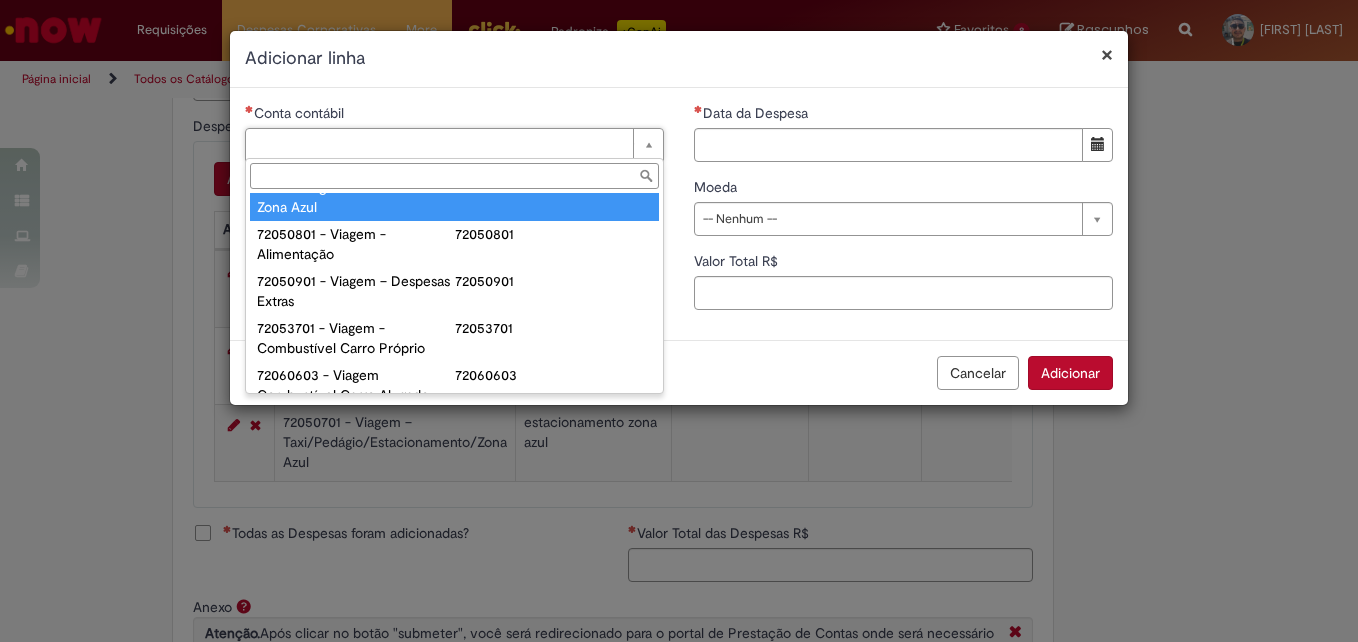 type on "**********" 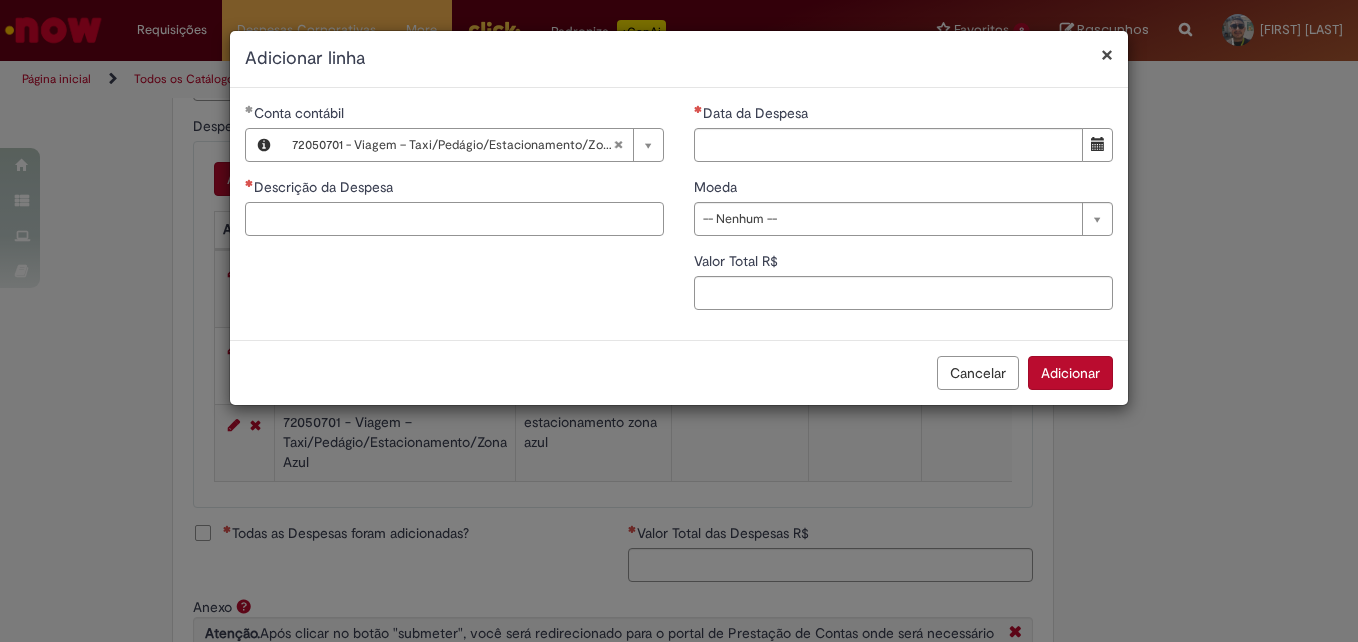 click on "Descrição da Despesa" at bounding box center (454, 219) 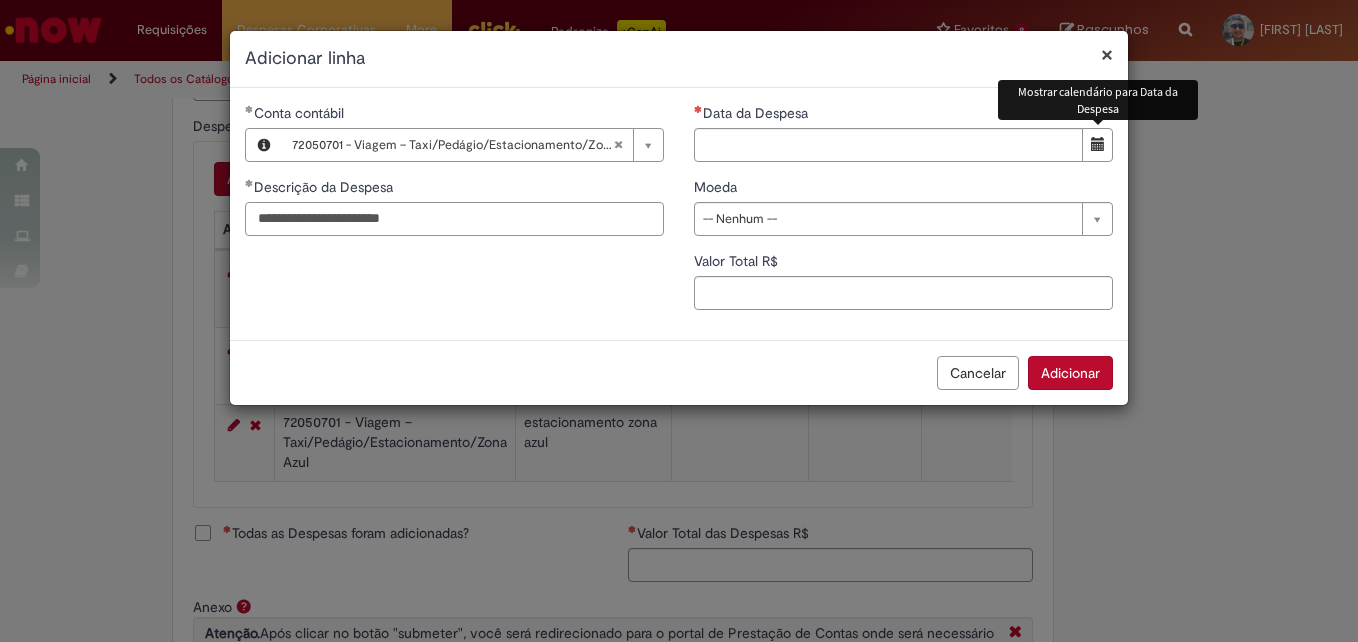 type on "**********" 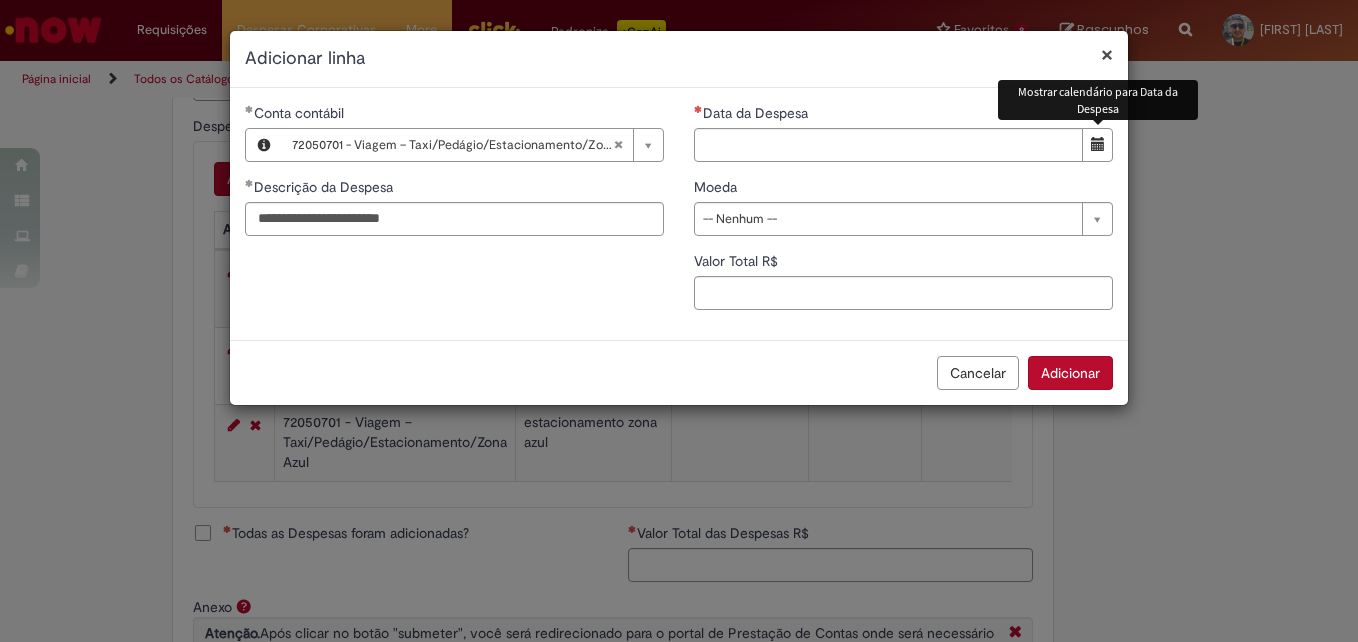click at bounding box center [1098, 144] 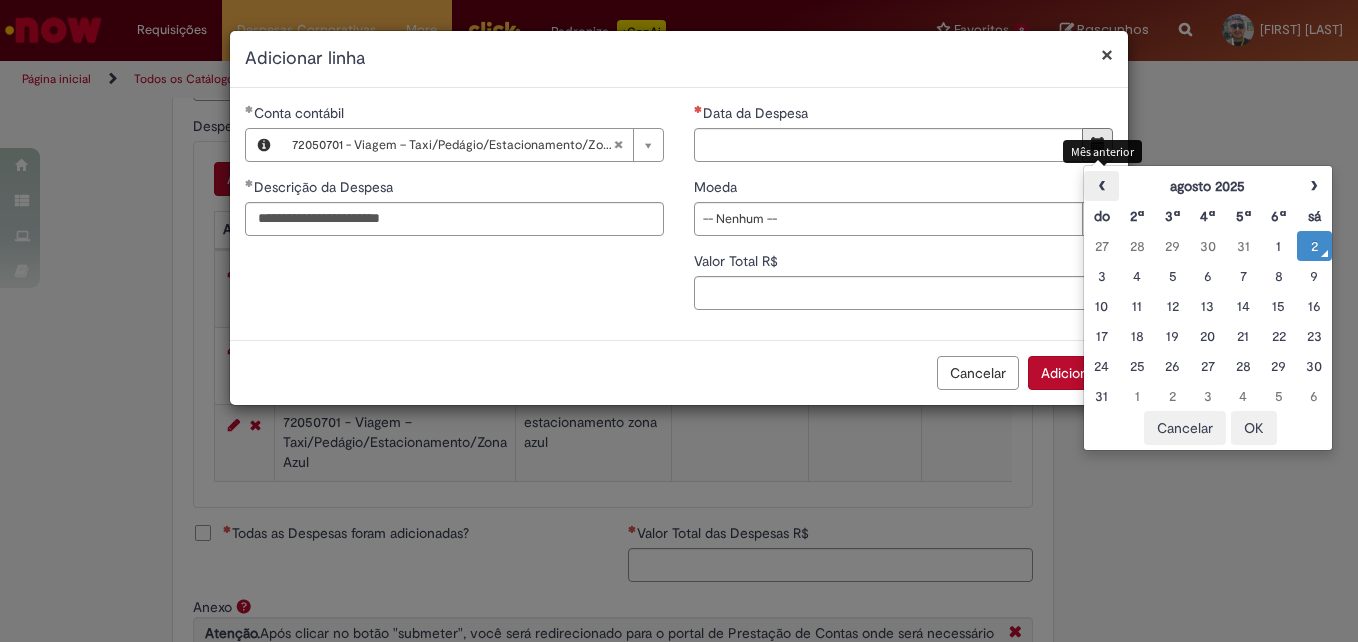 click on "‹" at bounding box center [1101, 186] 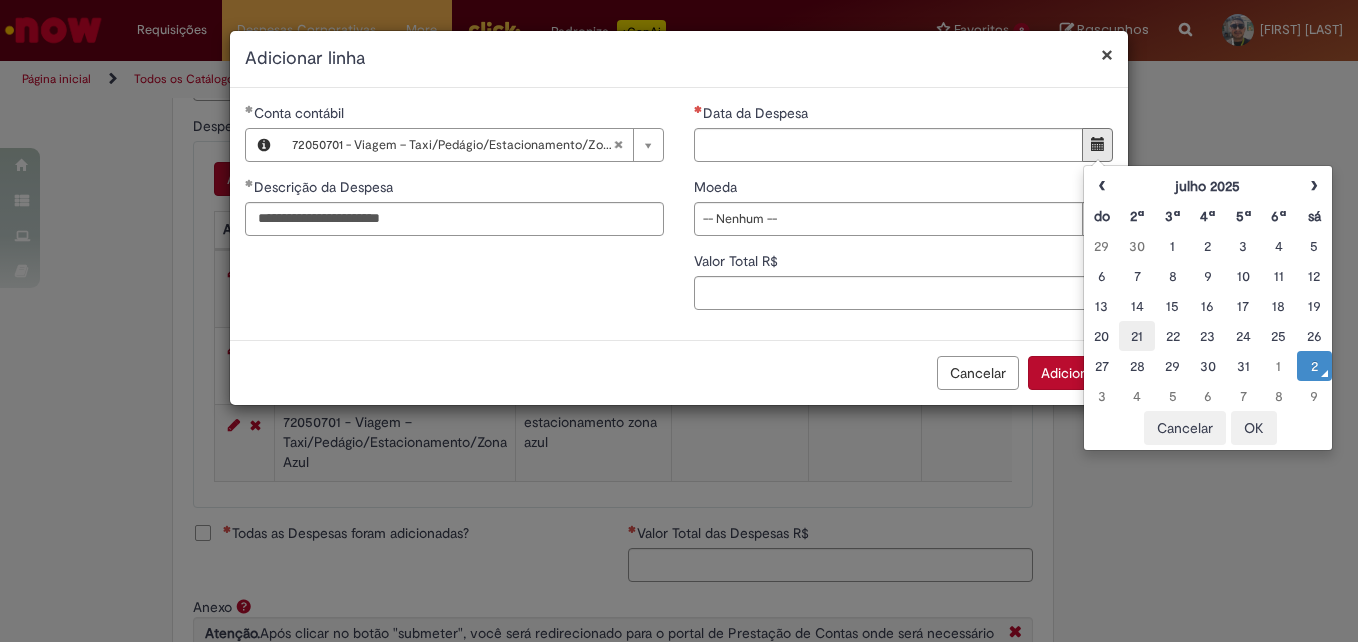 click on "21" at bounding box center (1136, 336) 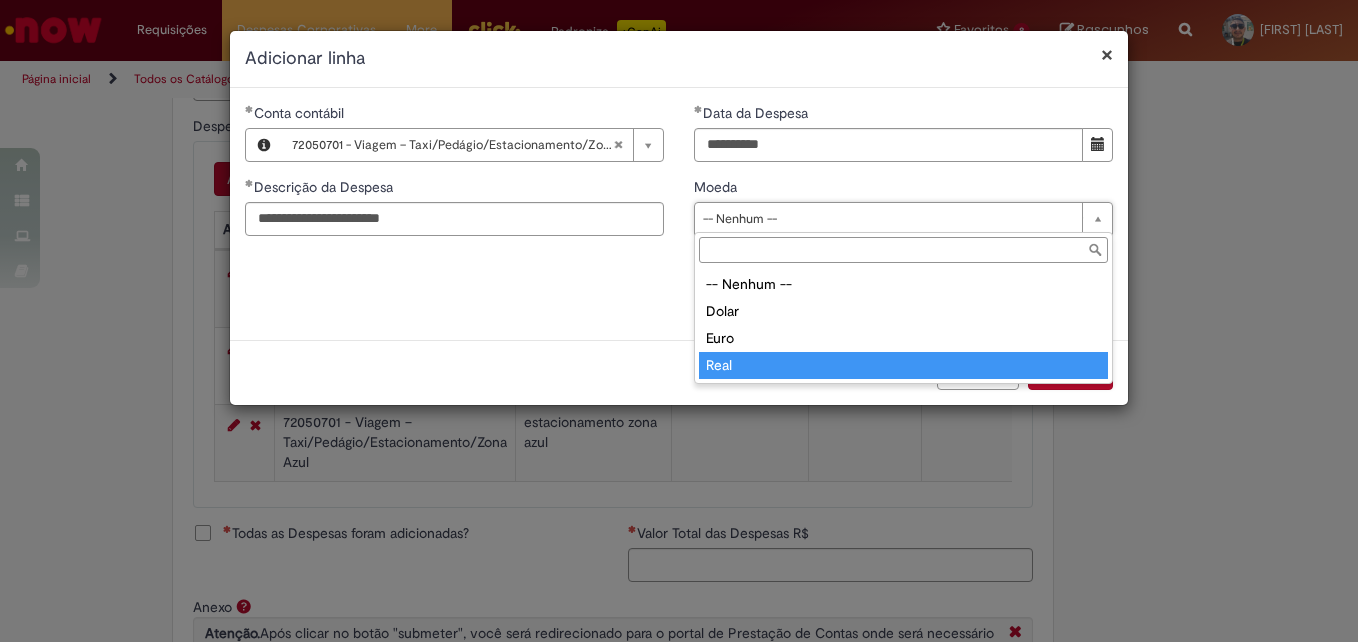 type on "****" 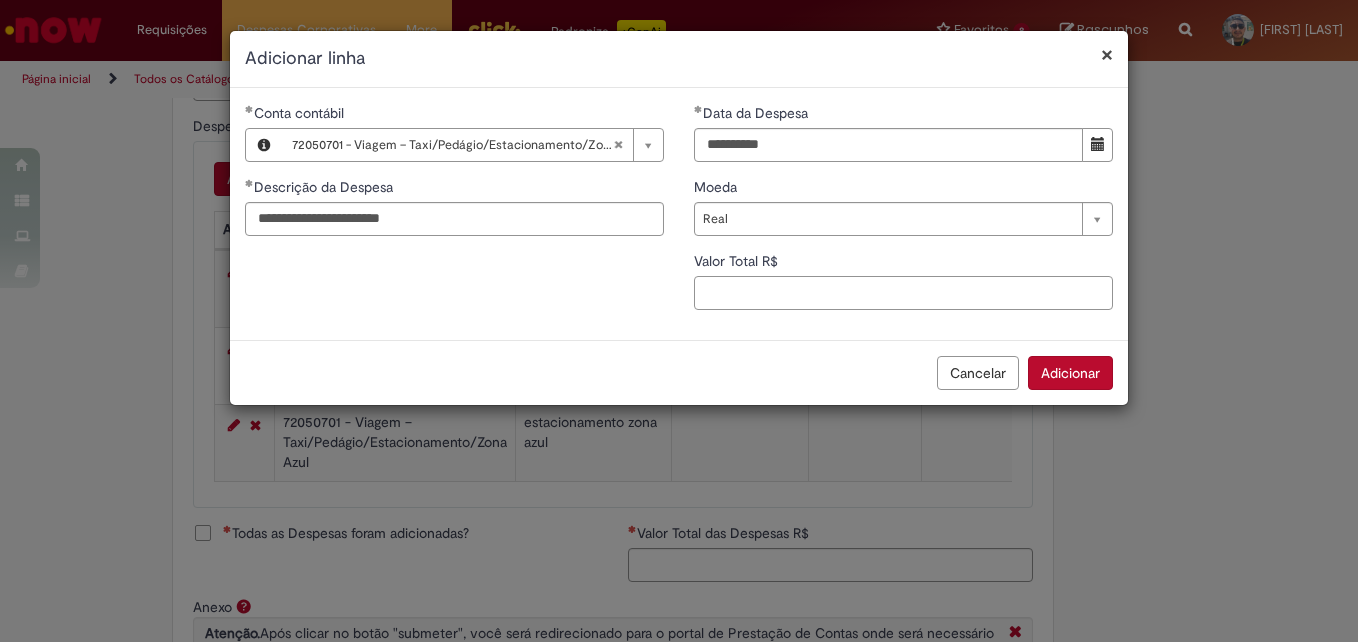 click on "Valor Total R$" at bounding box center [903, 293] 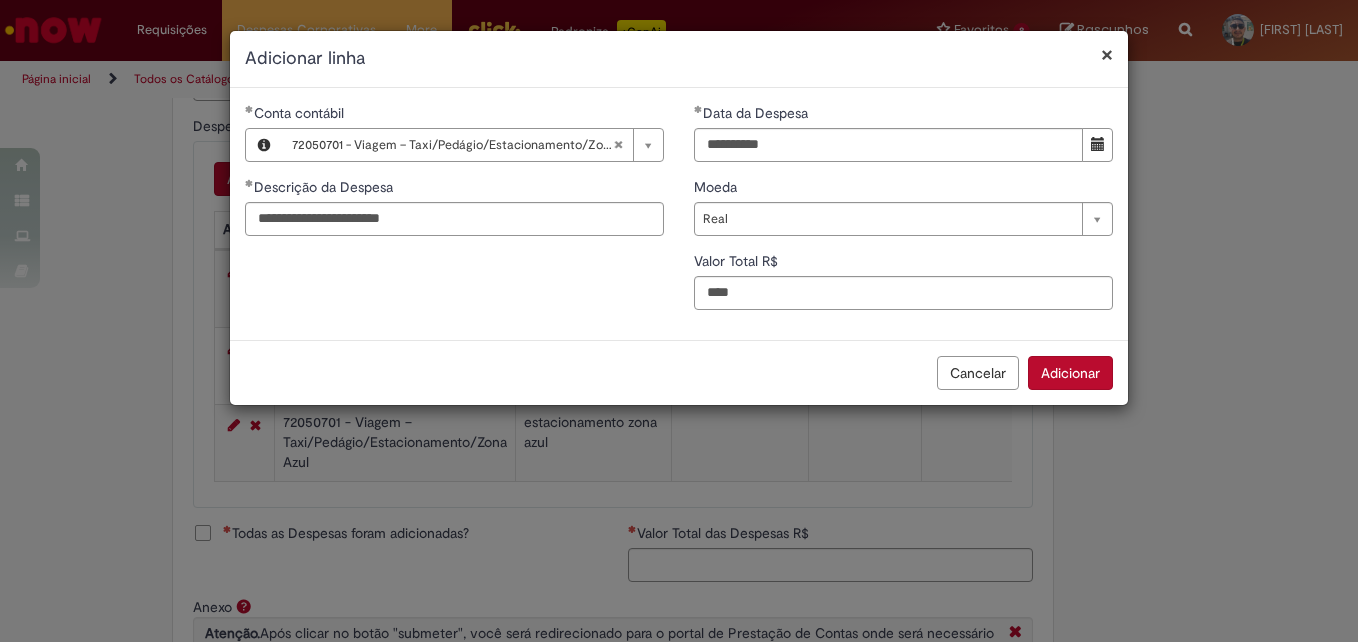 type on "****" 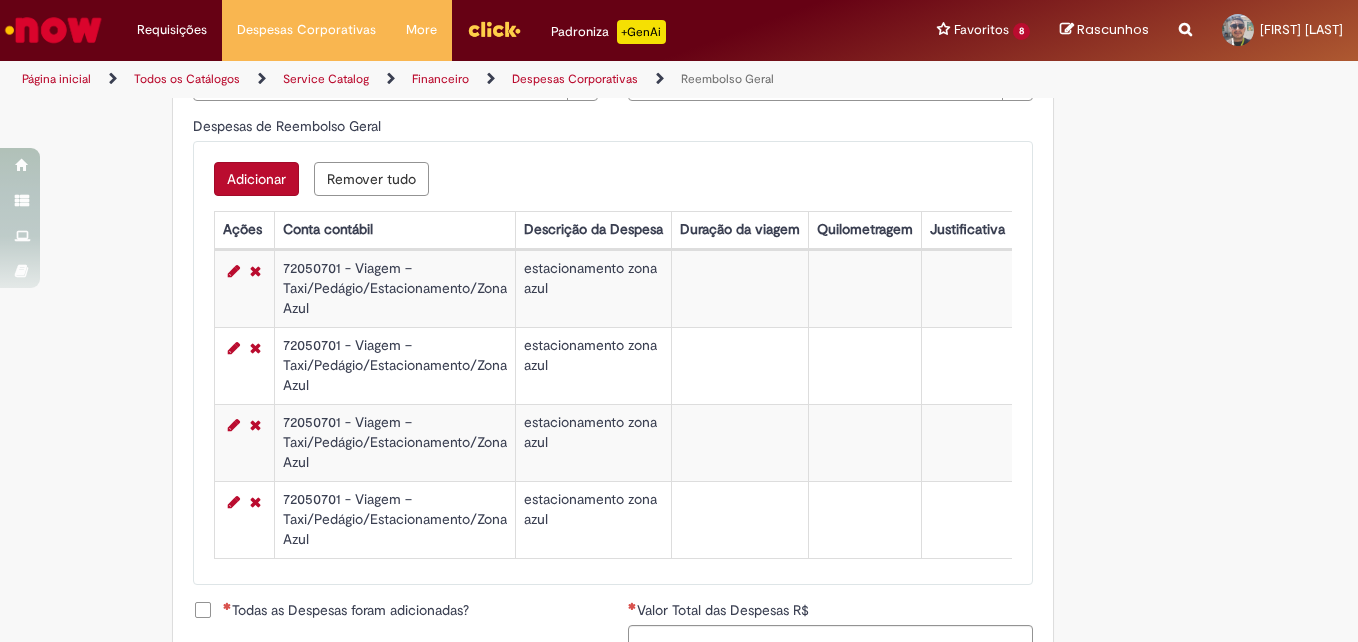 click on "Adicionar" at bounding box center [256, 179] 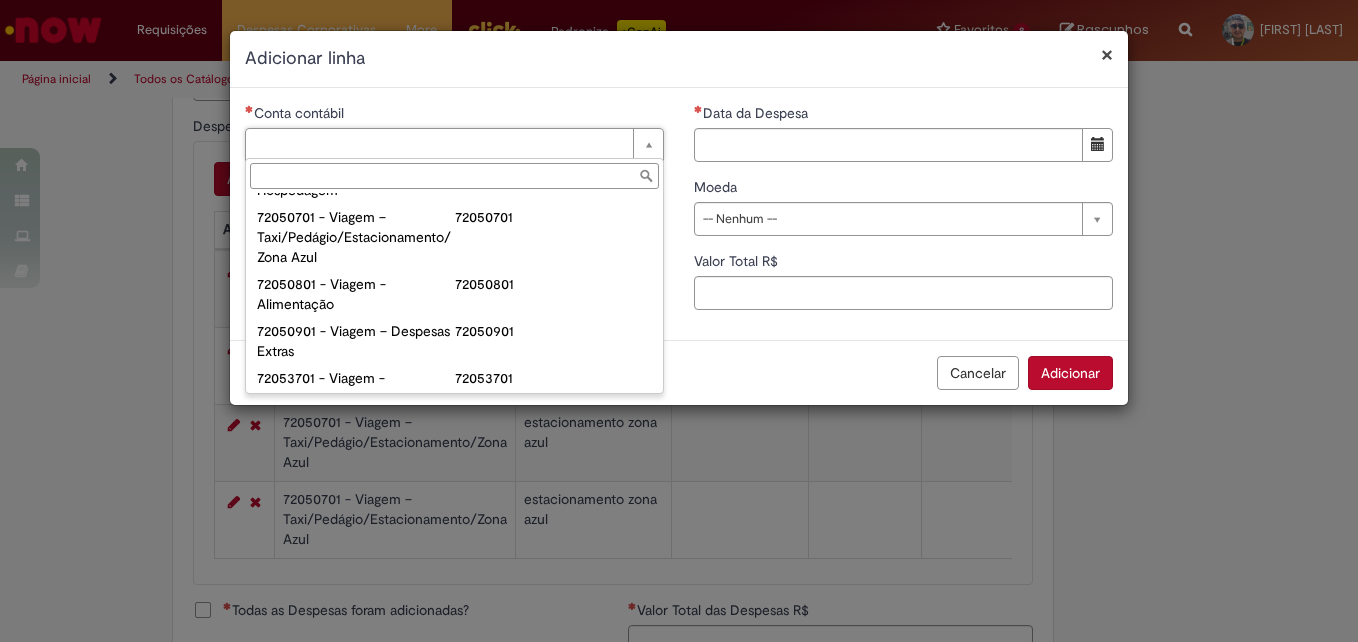 scroll, scrollTop: 1172, scrollLeft: 0, axis: vertical 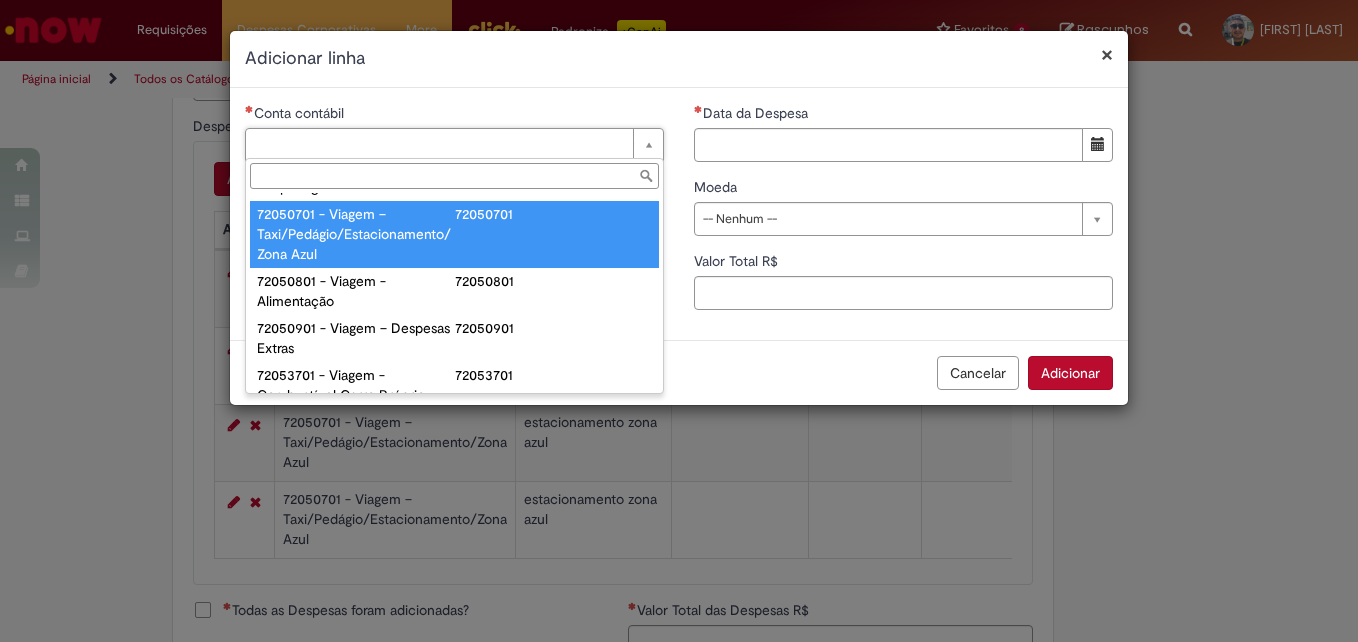 type on "**********" 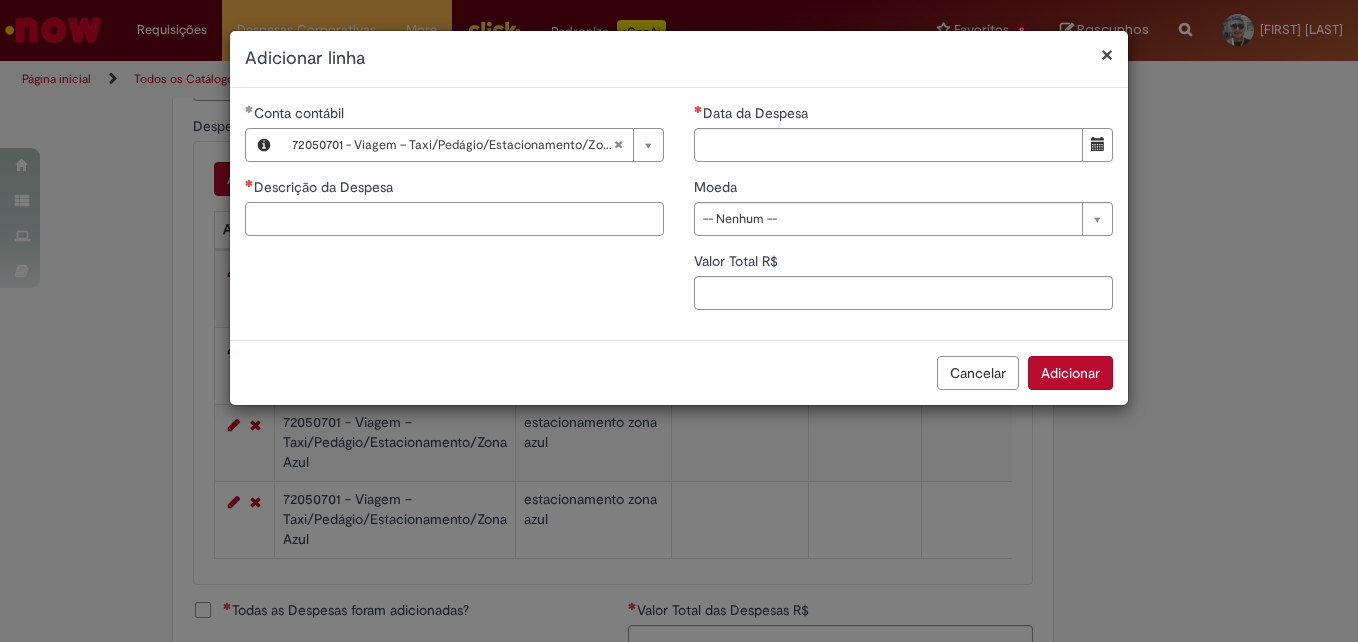 click on "Descrição da Despesa" at bounding box center [454, 219] 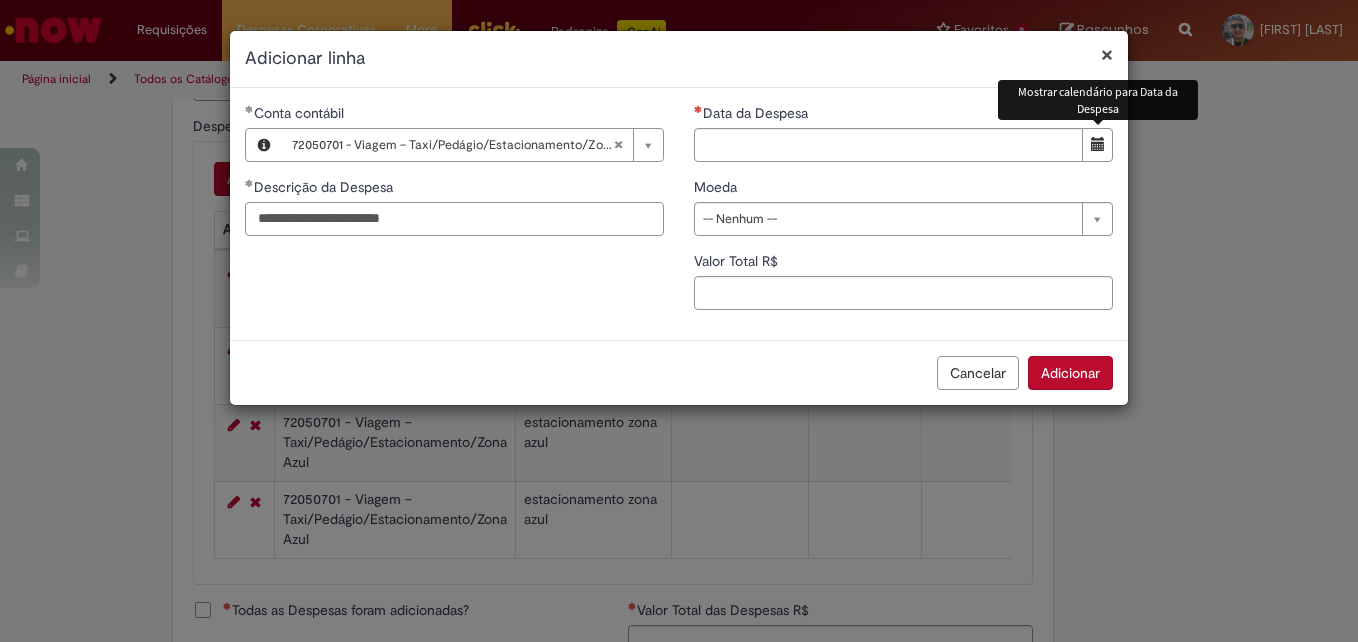 type on "**********" 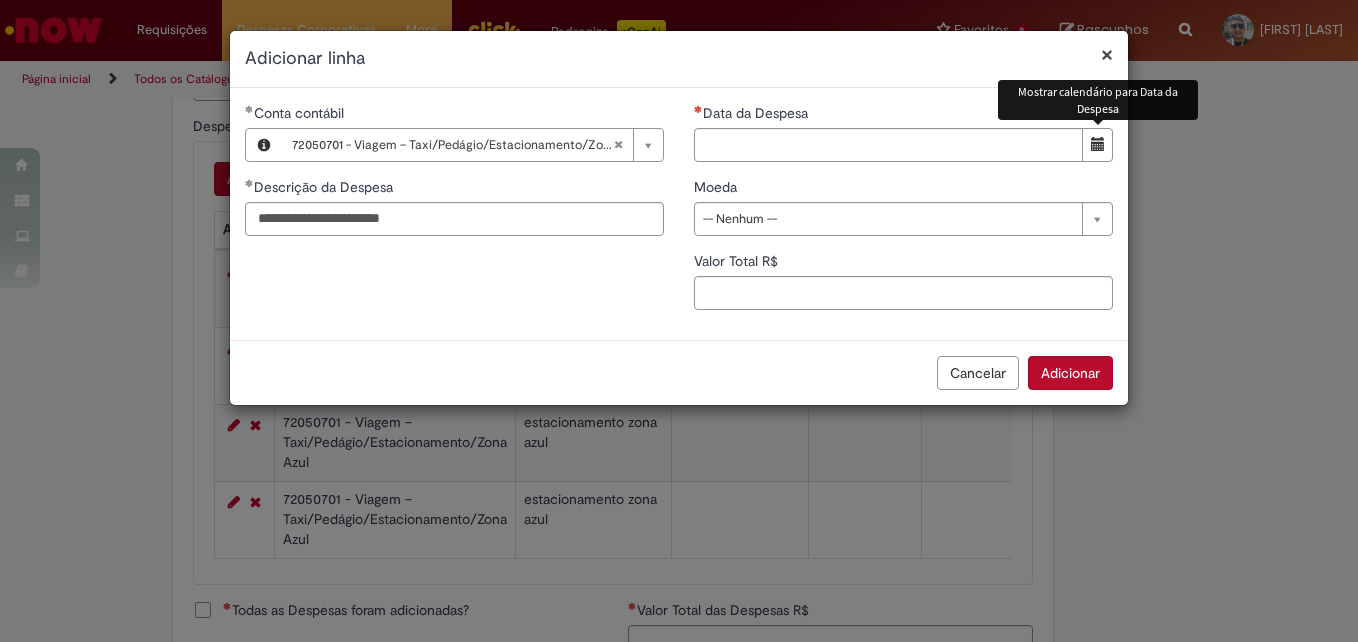 click at bounding box center (1098, 144) 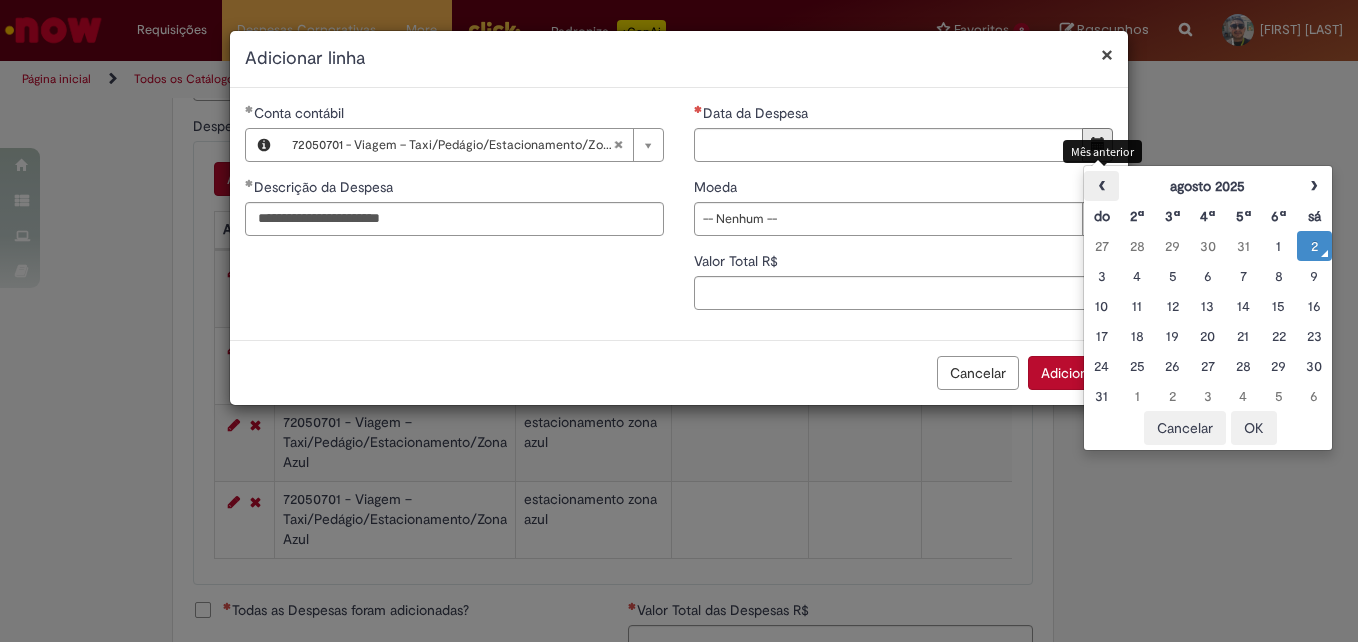 click on "‹" at bounding box center (1101, 186) 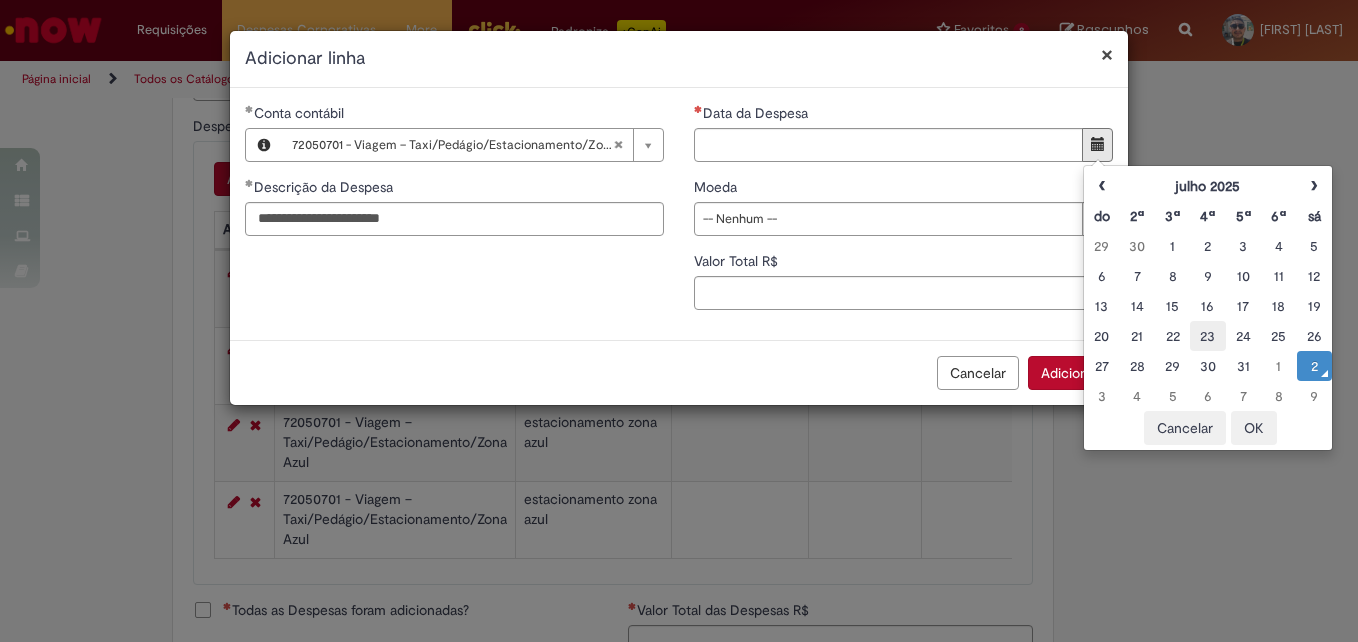 click on "23" at bounding box center [1207, 336] 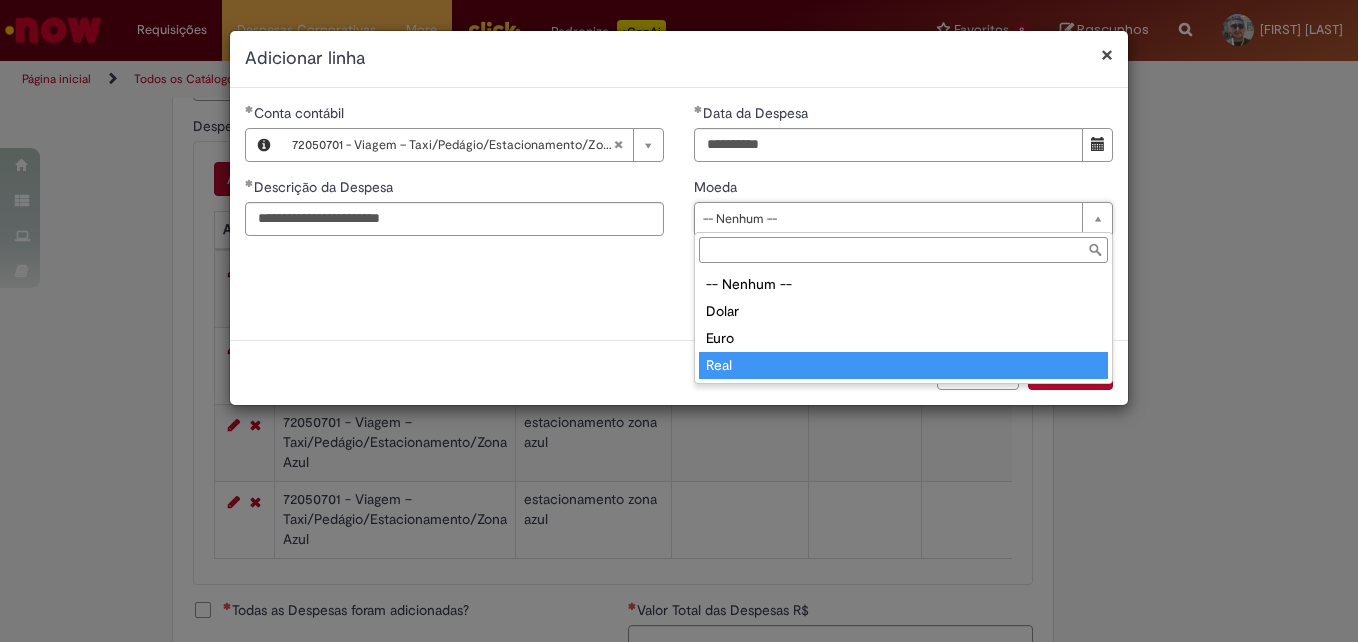 type on "****" 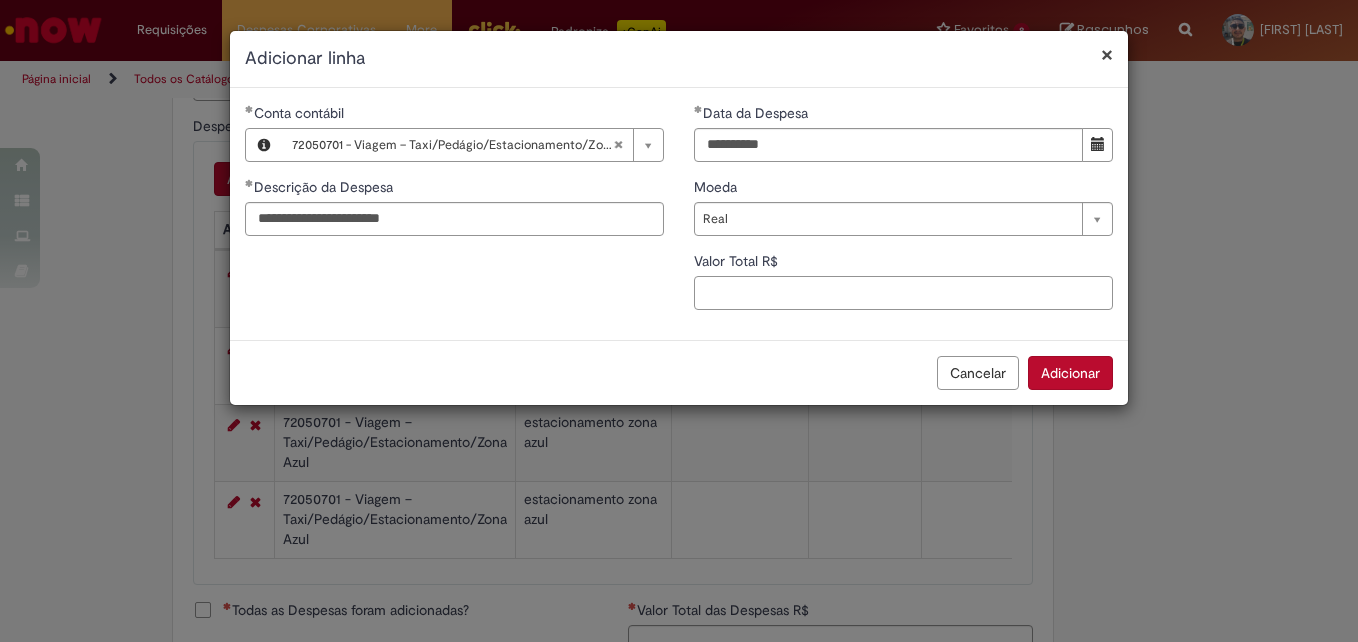 click on "Valor Total R$" at bounding box center (903, 293) 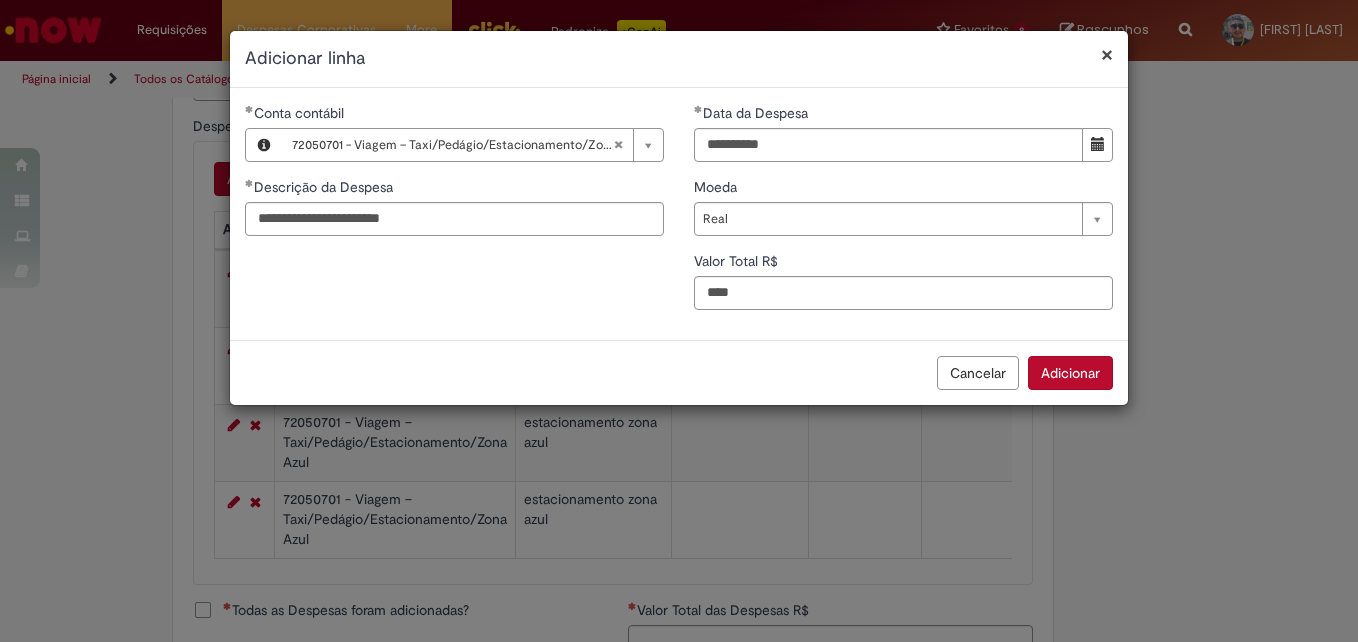 type on "****" 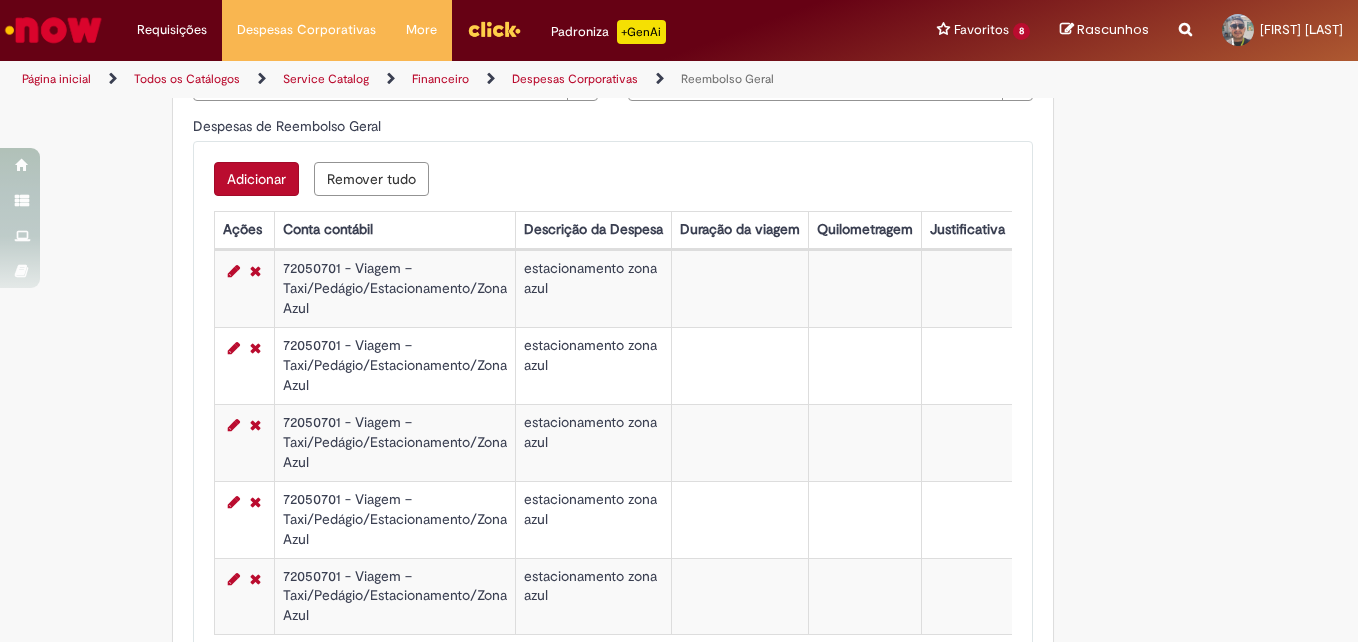 click on "Adicionar" at bounding box center (256, 179) 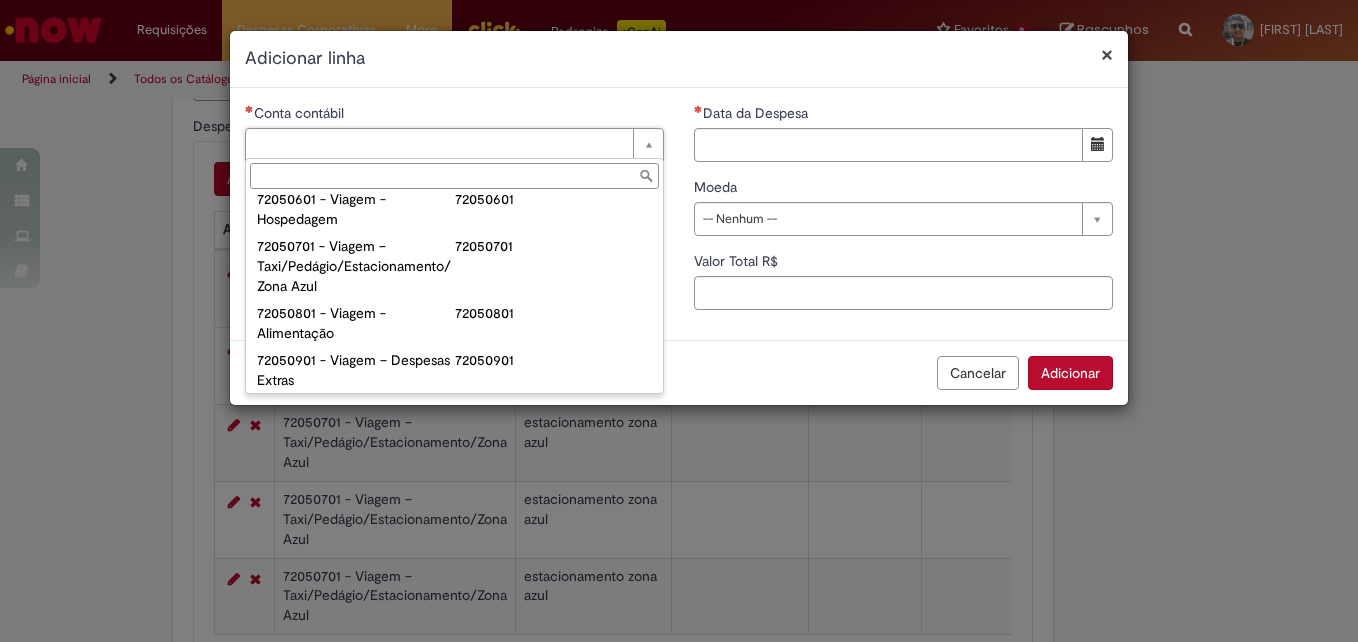 scroll, scrollTop: 1143, scrollLeft: 0, axis: vertical 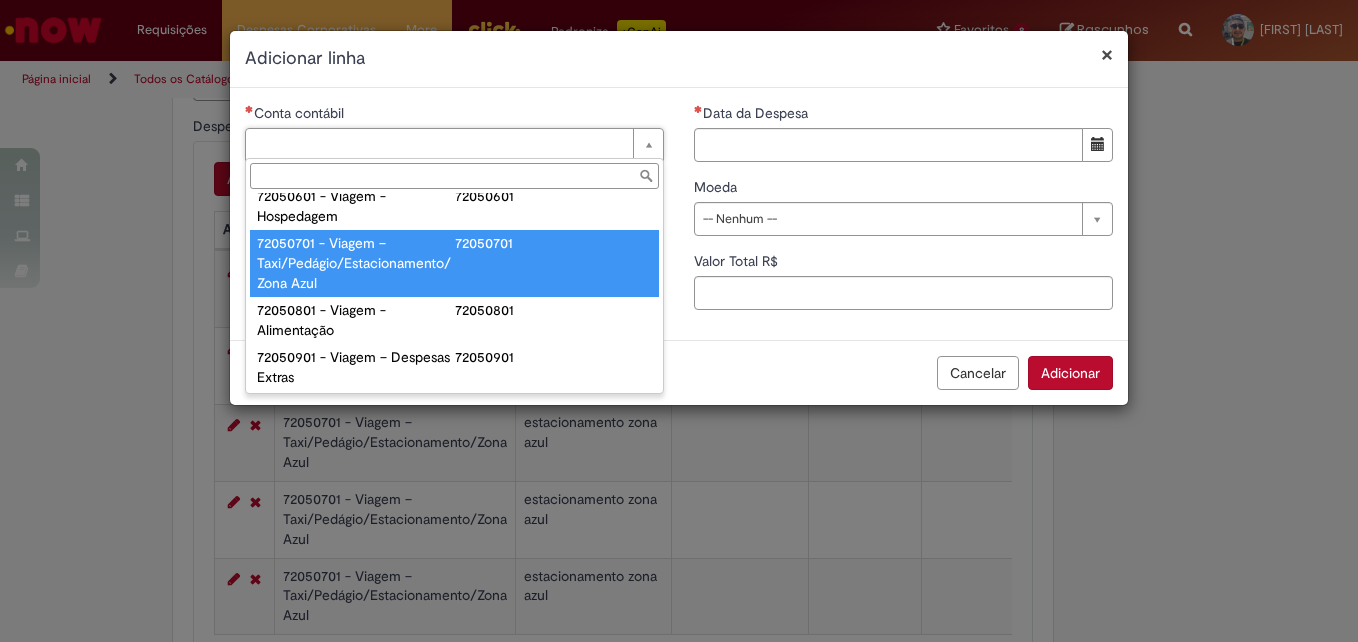 type on "**********" 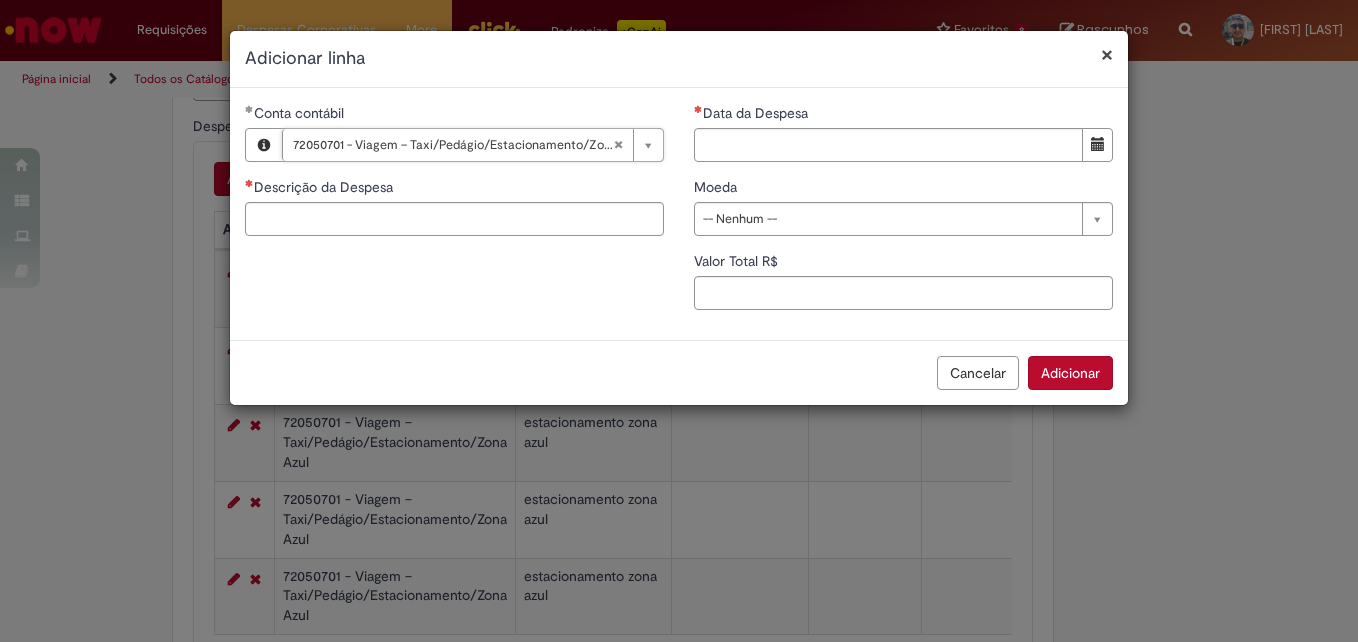 type on "**********" 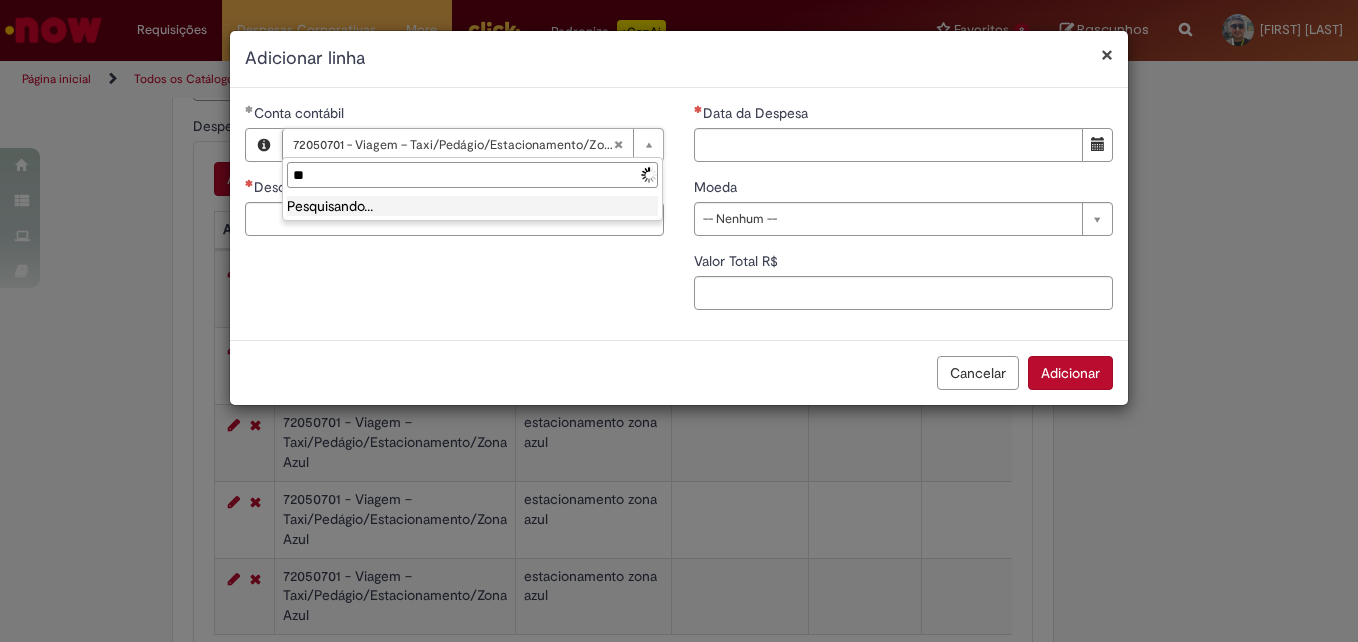 scroll, scrollTop: 0, scrollLeft: 0, axis: both 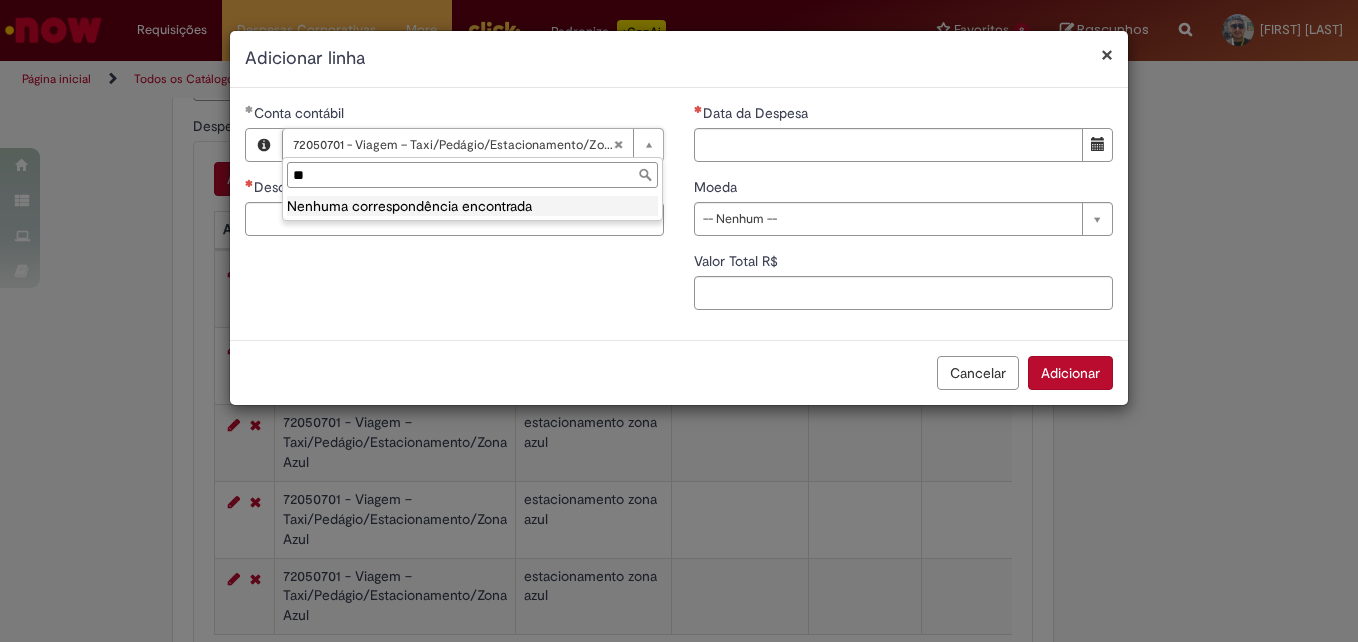 type on "*" 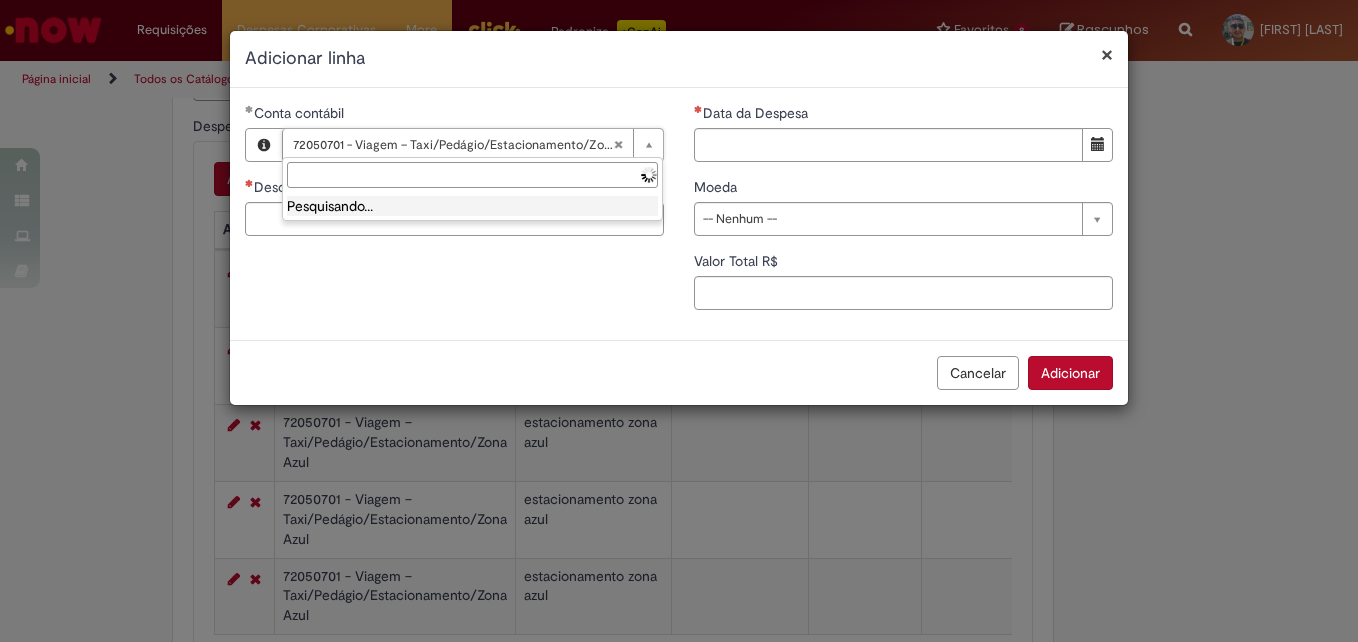 type on "**********" 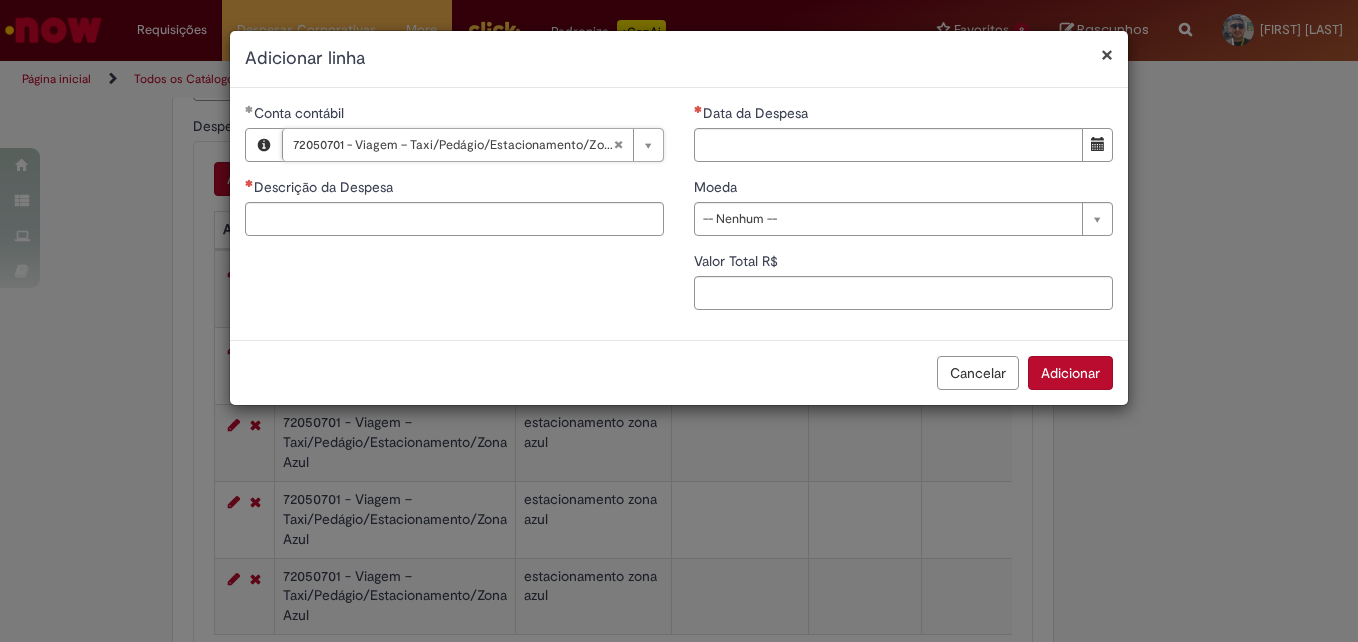 scroll, scrollTop: 0, scrollLeft: 390, axis: horizontal 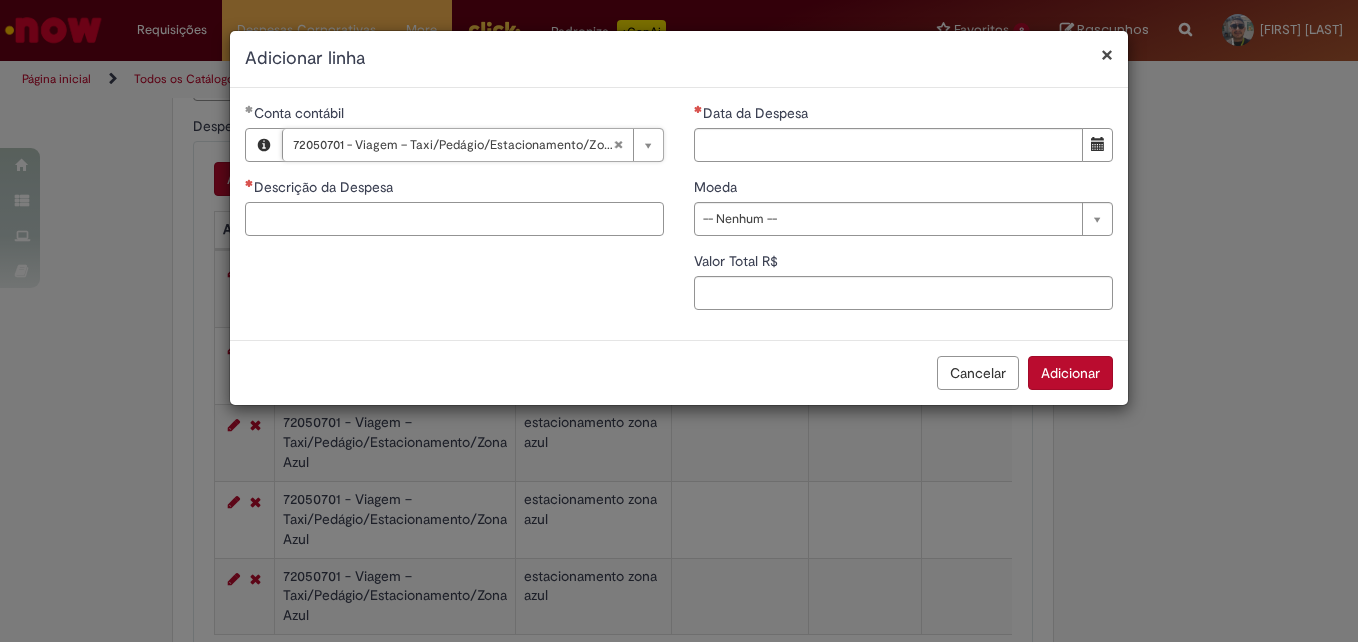 click on "Descrição da Despesa" at bounding box center (454, 219) 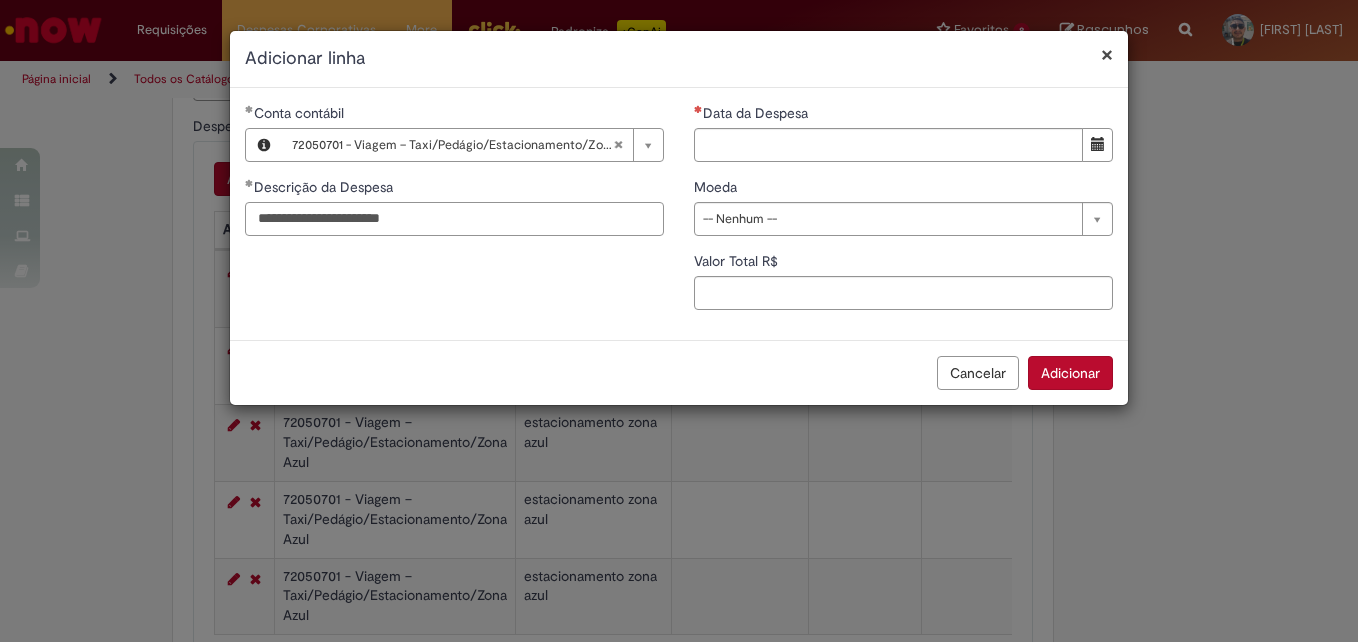 type on "**********" 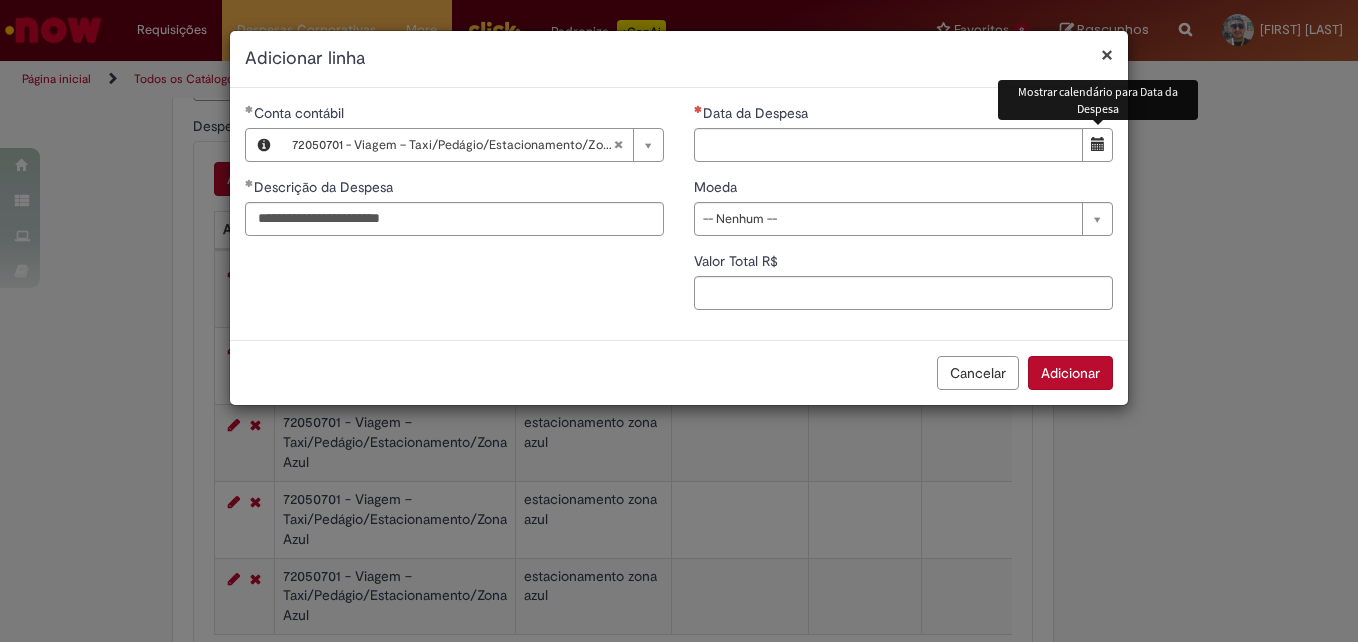 click at bounding box center [1098, 144] 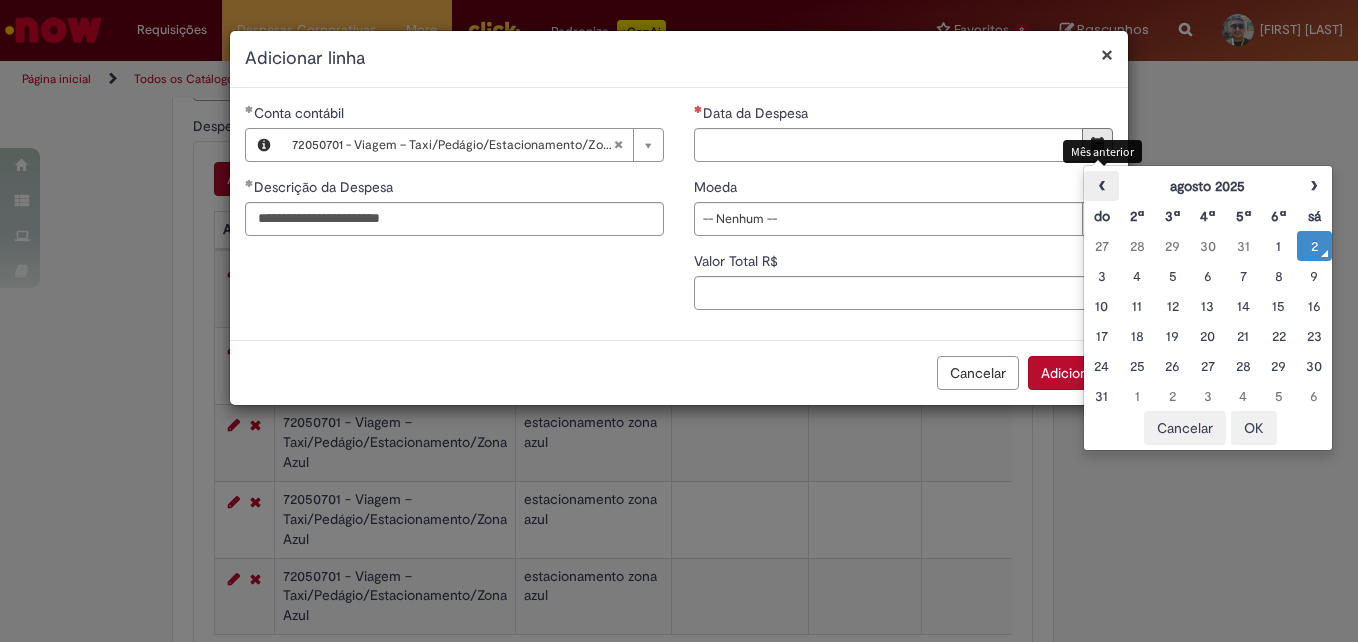 click on "‹" at bounding box center (1101, 186) 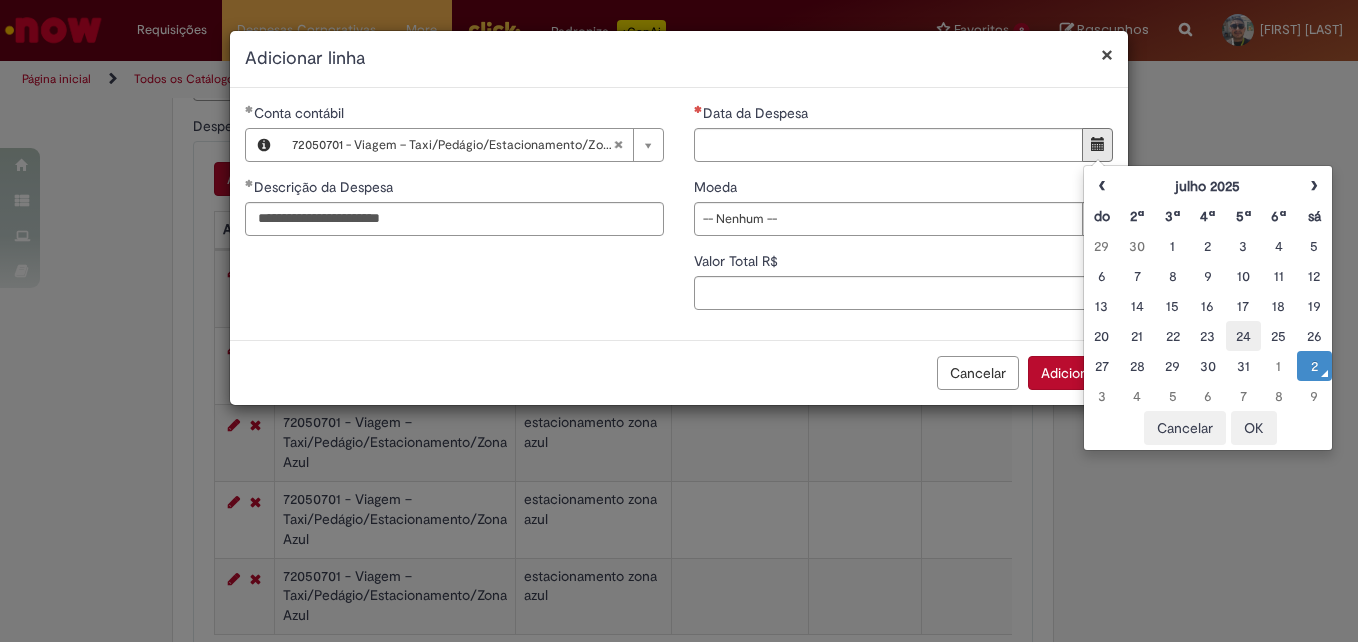 click on "24" at bounding box center [1243, 336] 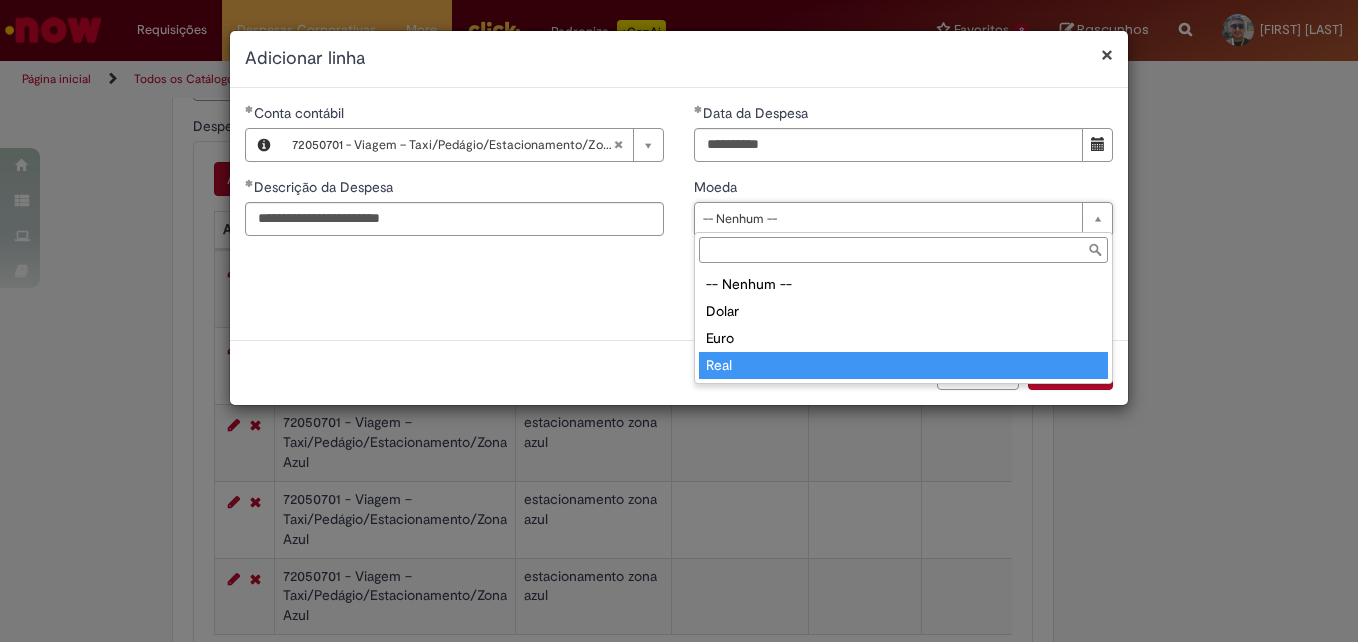 type on "****" 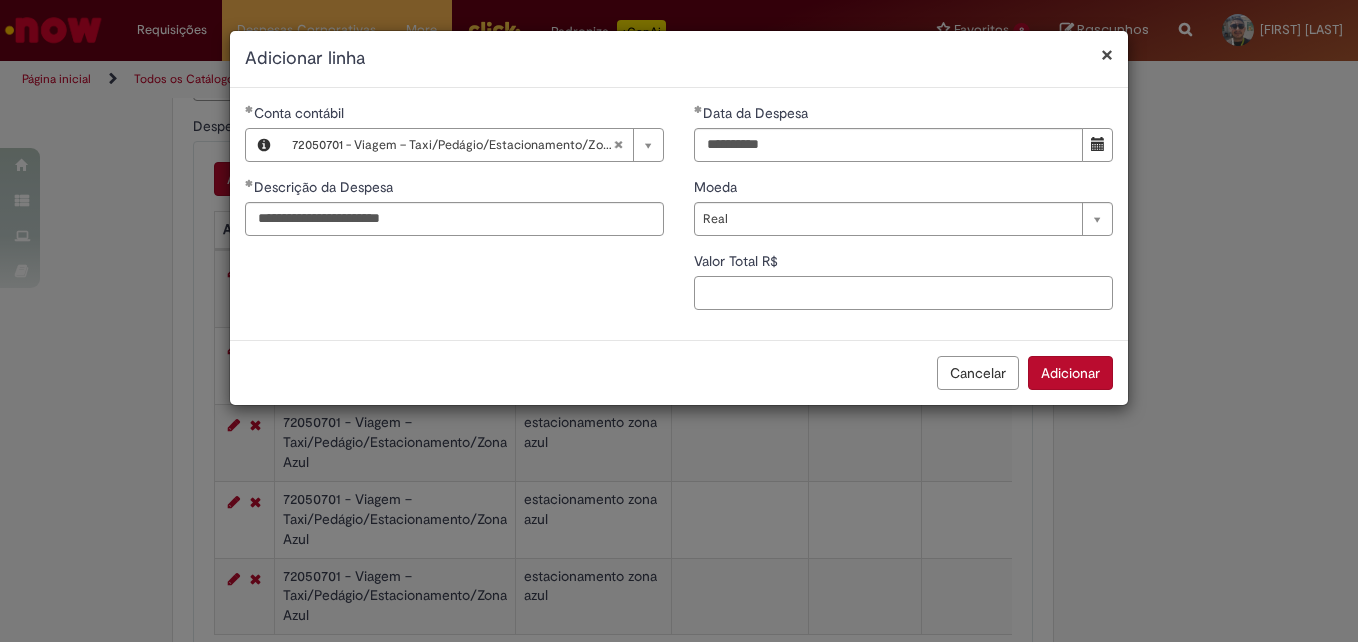 click on "Valor Total R$" at bounding box center (903, 293) 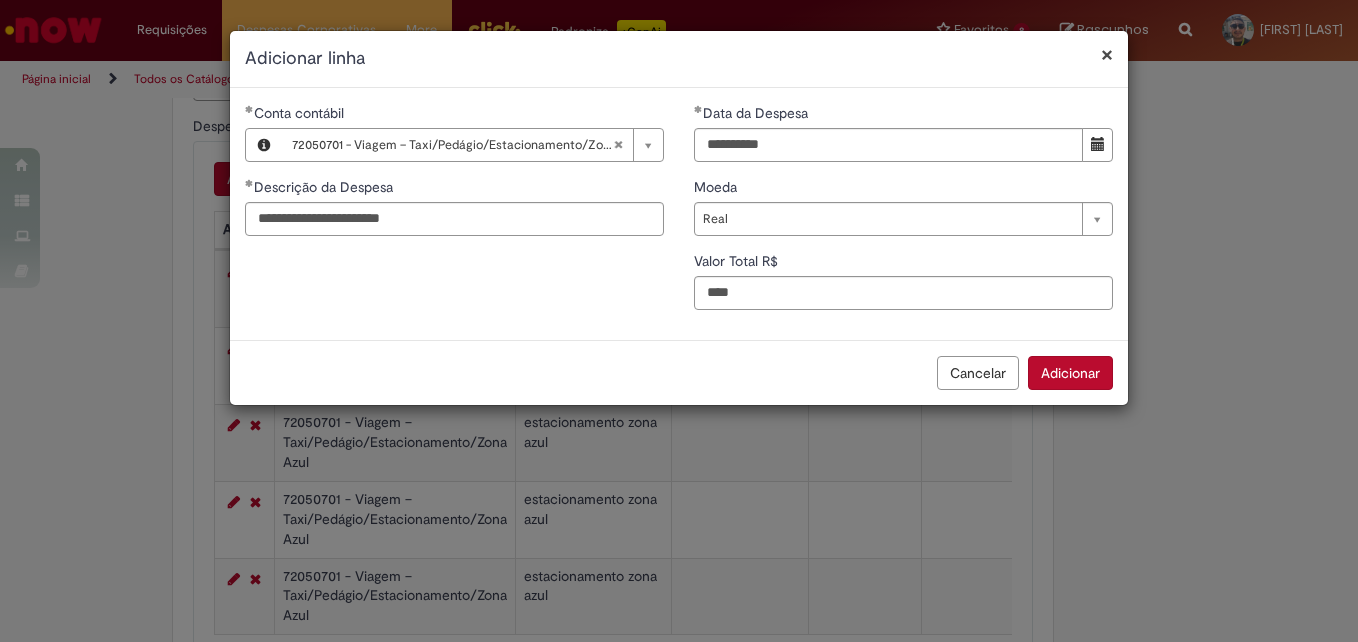 type on "****" 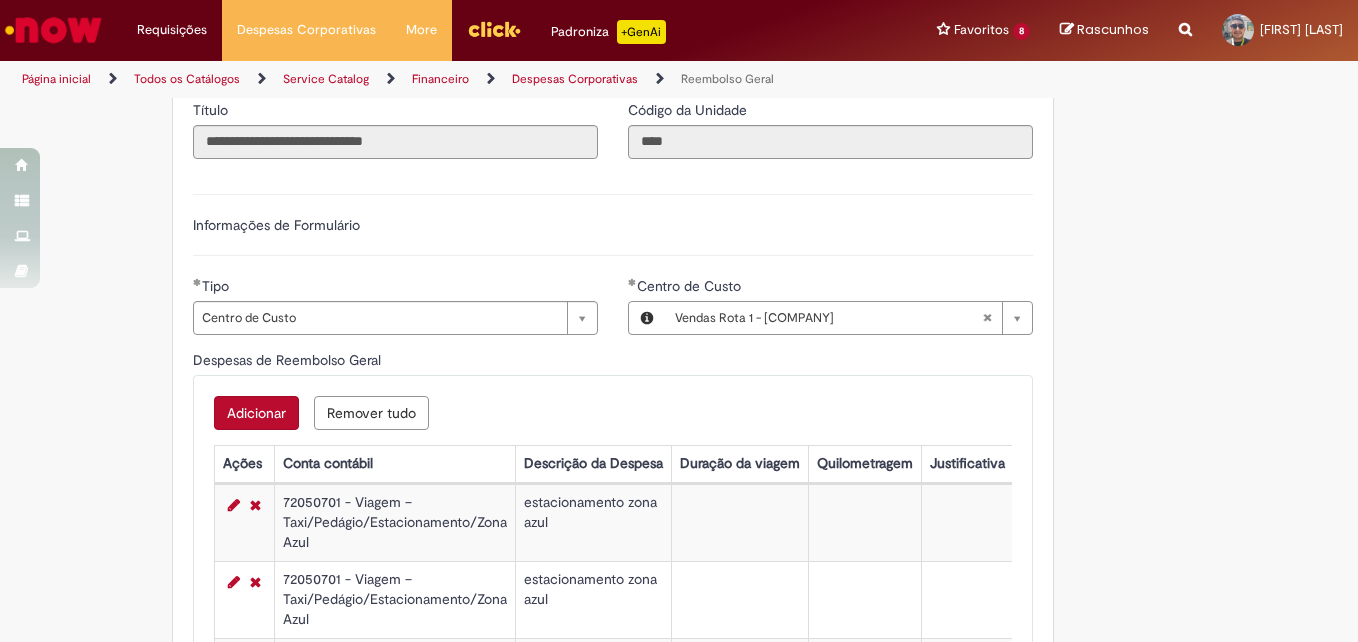 scroll, scrollTop: 588, scrollLeft: 0, axis: vertical 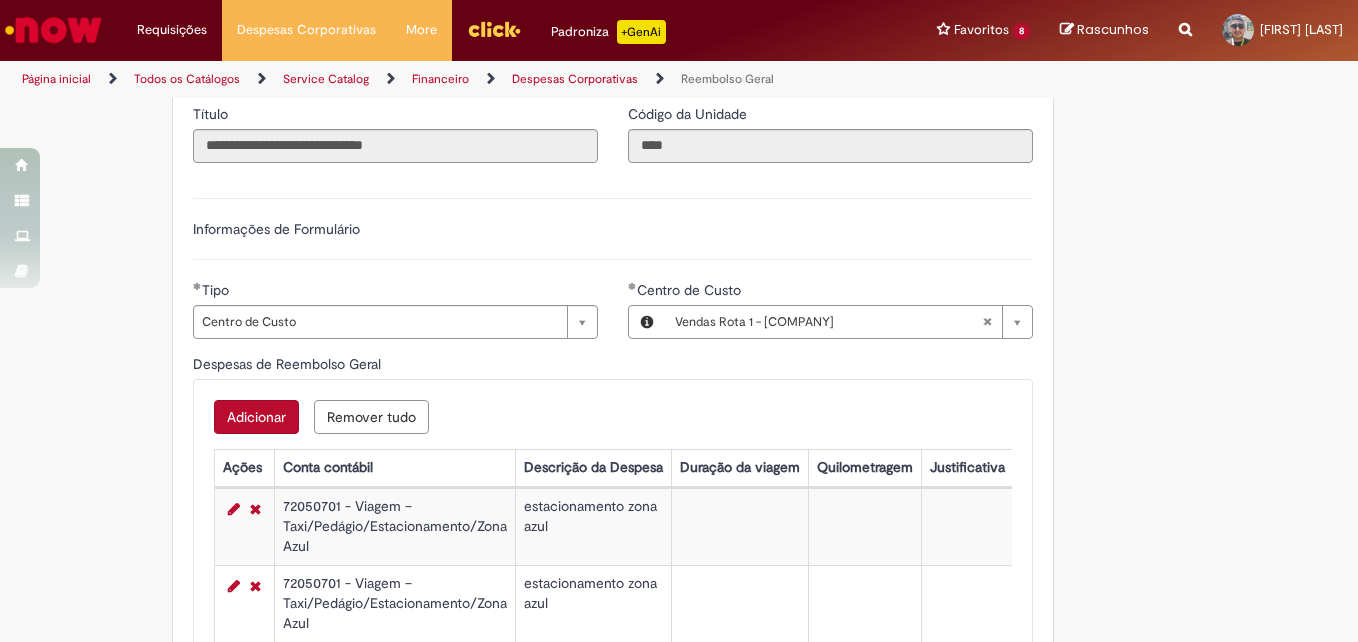 click on "Adicionar" at bounding box center [256, 417] 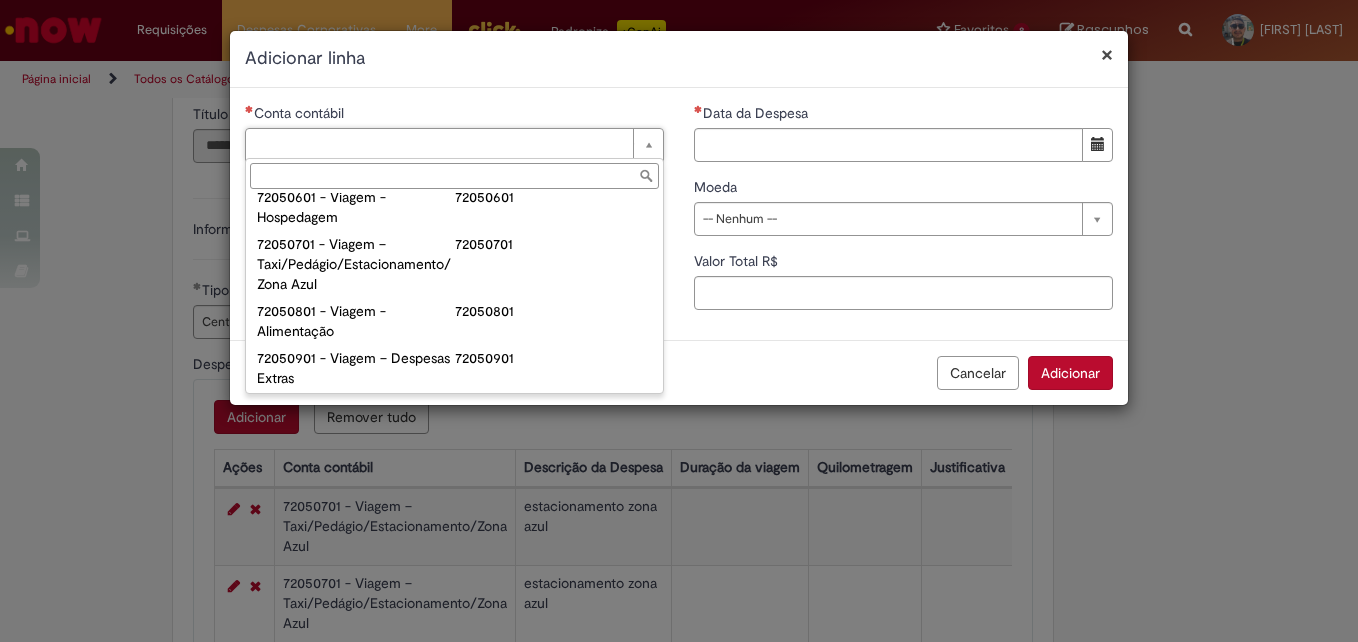 scroll, scrollTop: 1141, scrollLeft: 0, axis: vertical 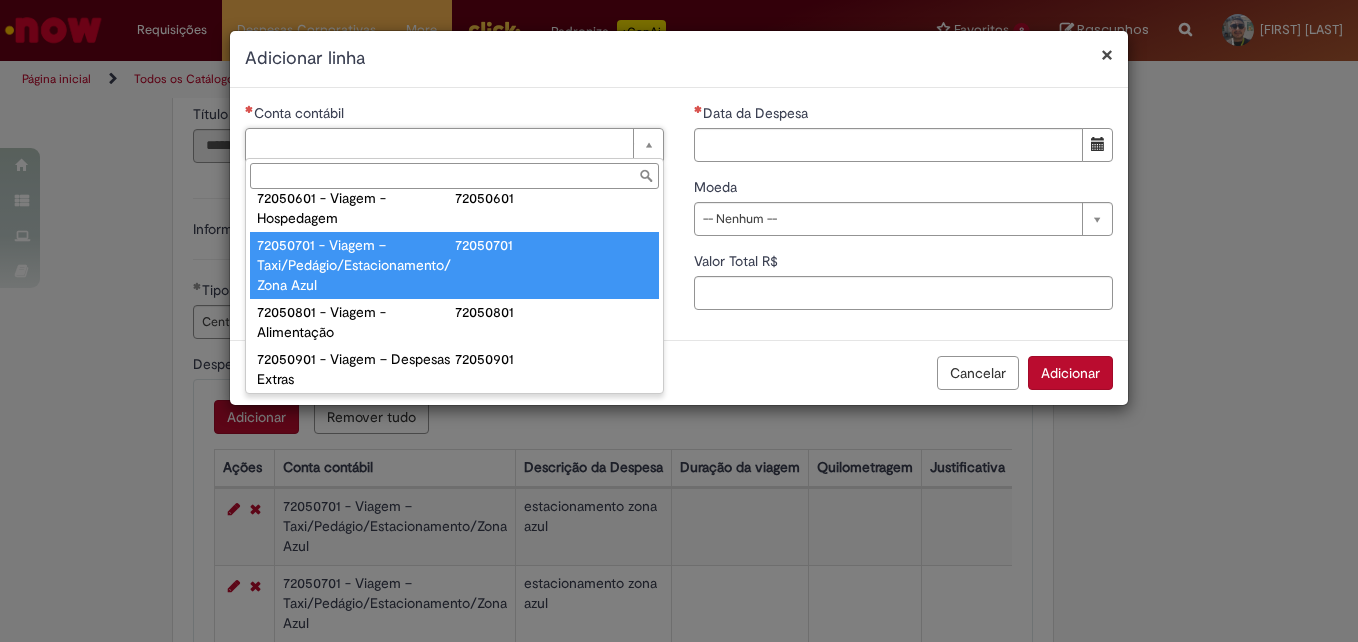 type on "**********" 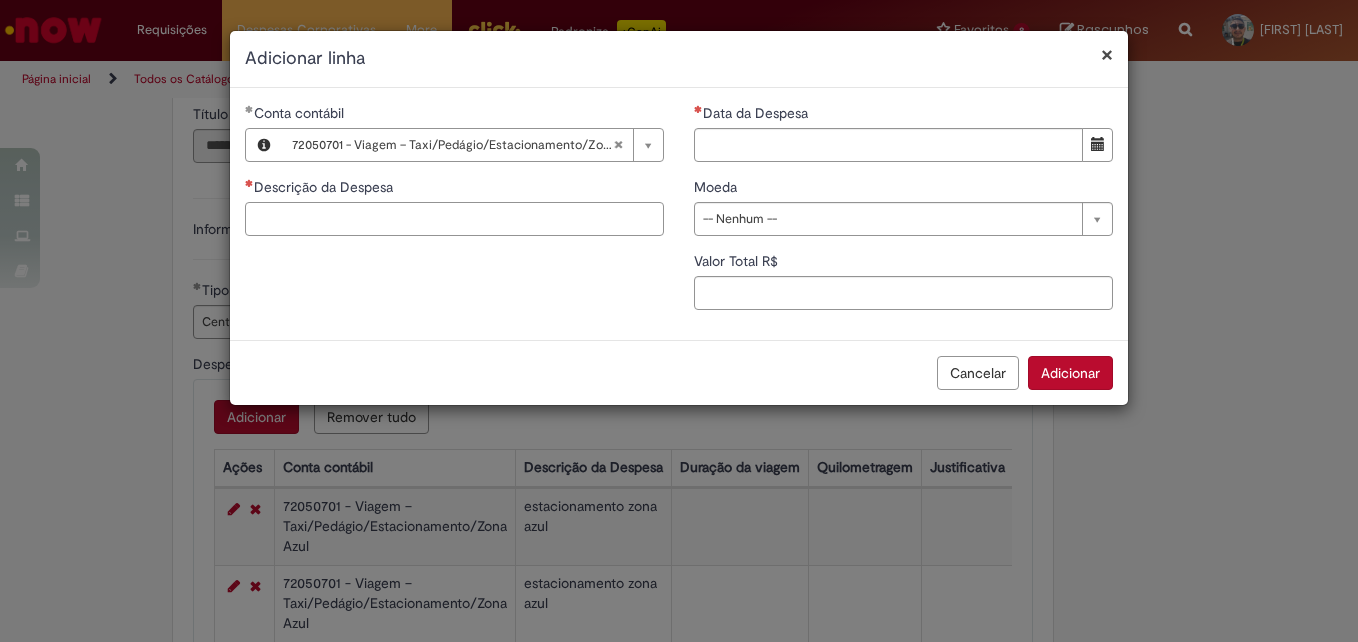 click on "Descrição da Despesa" at bounding box center (454, 219) 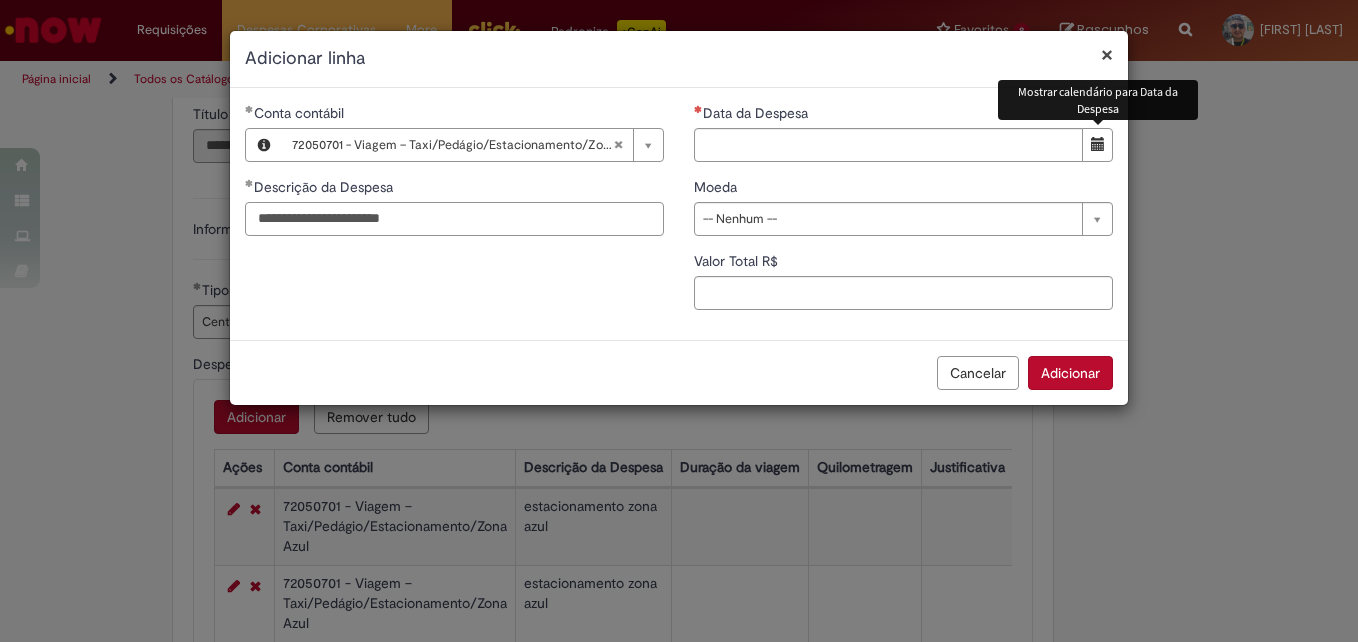 type on "**********" 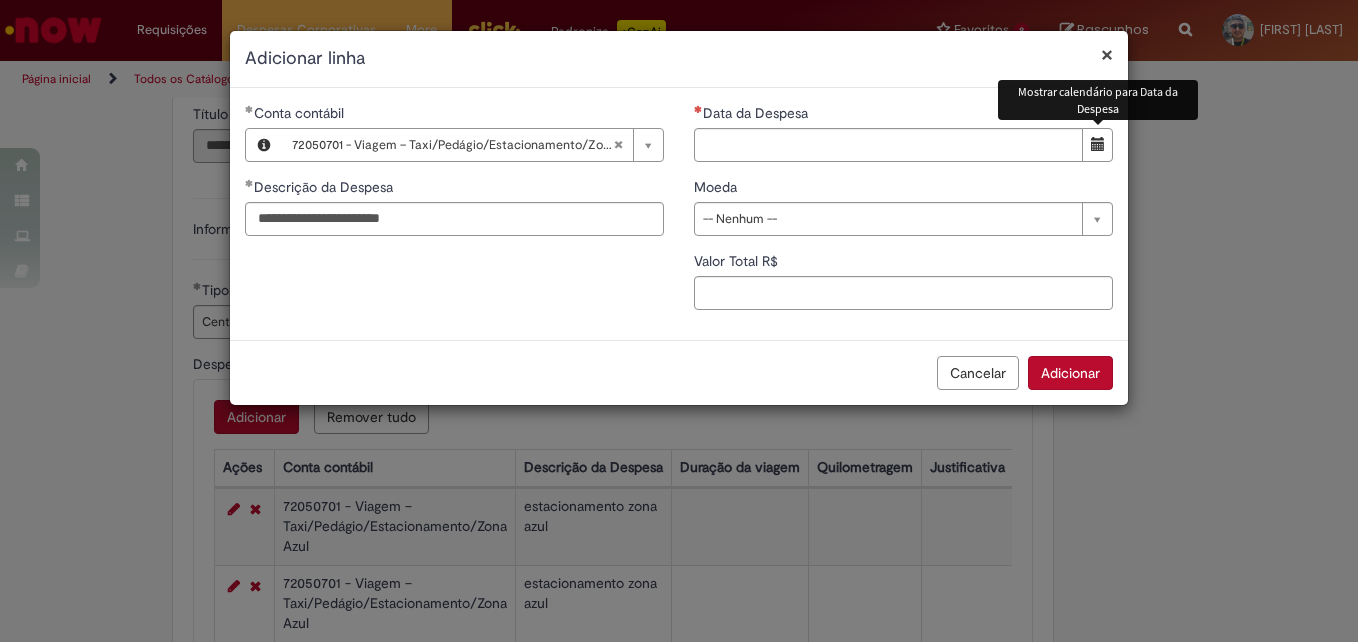 click at bounding box center [1098, 144] 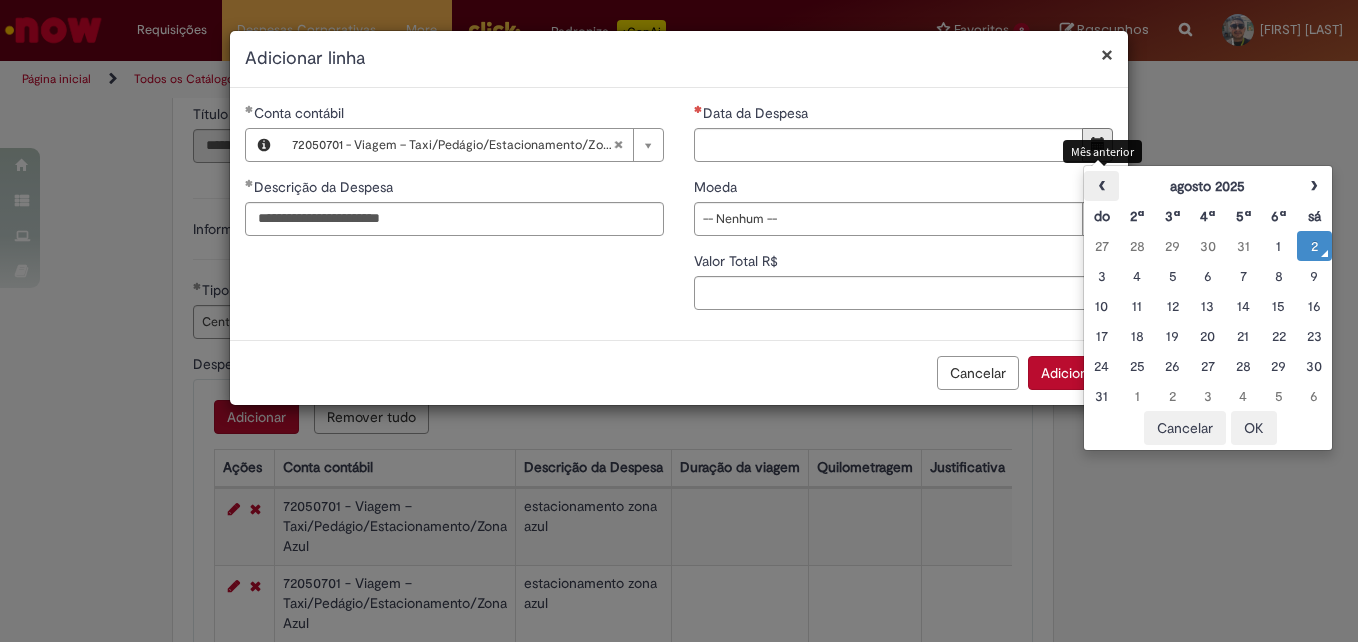 click on "‹" at bounding box center [1101, 186] 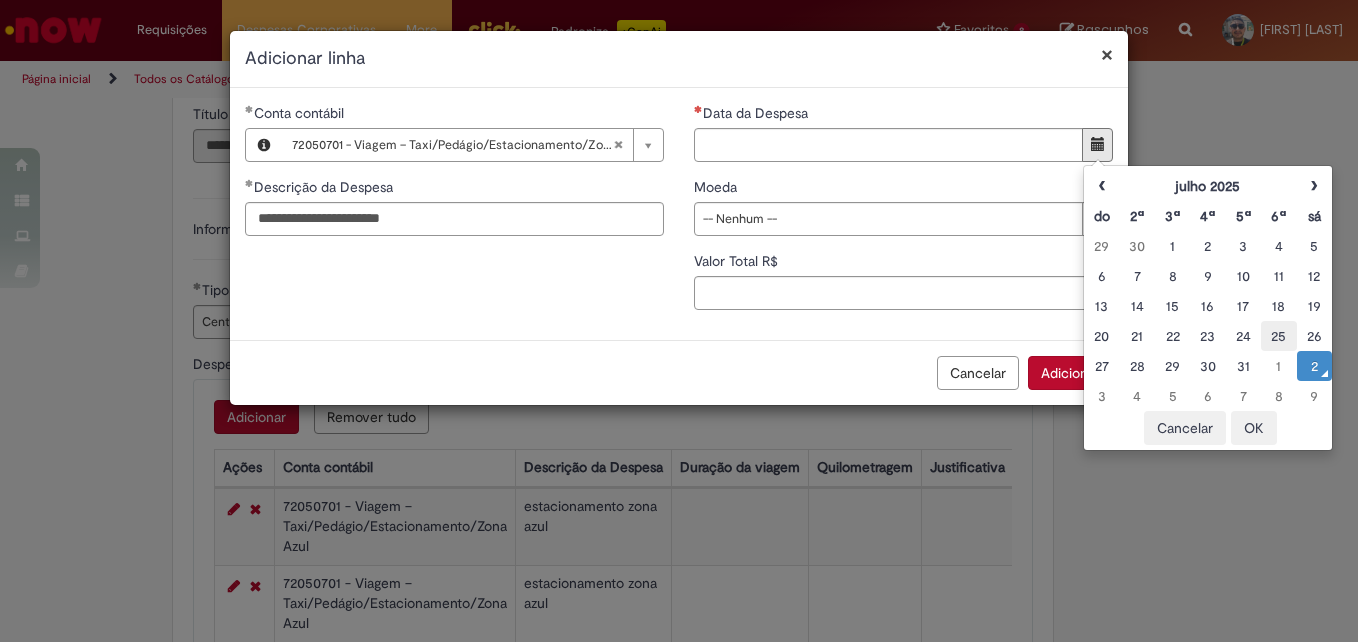 click on "25" at bounding box center (1278, 336) 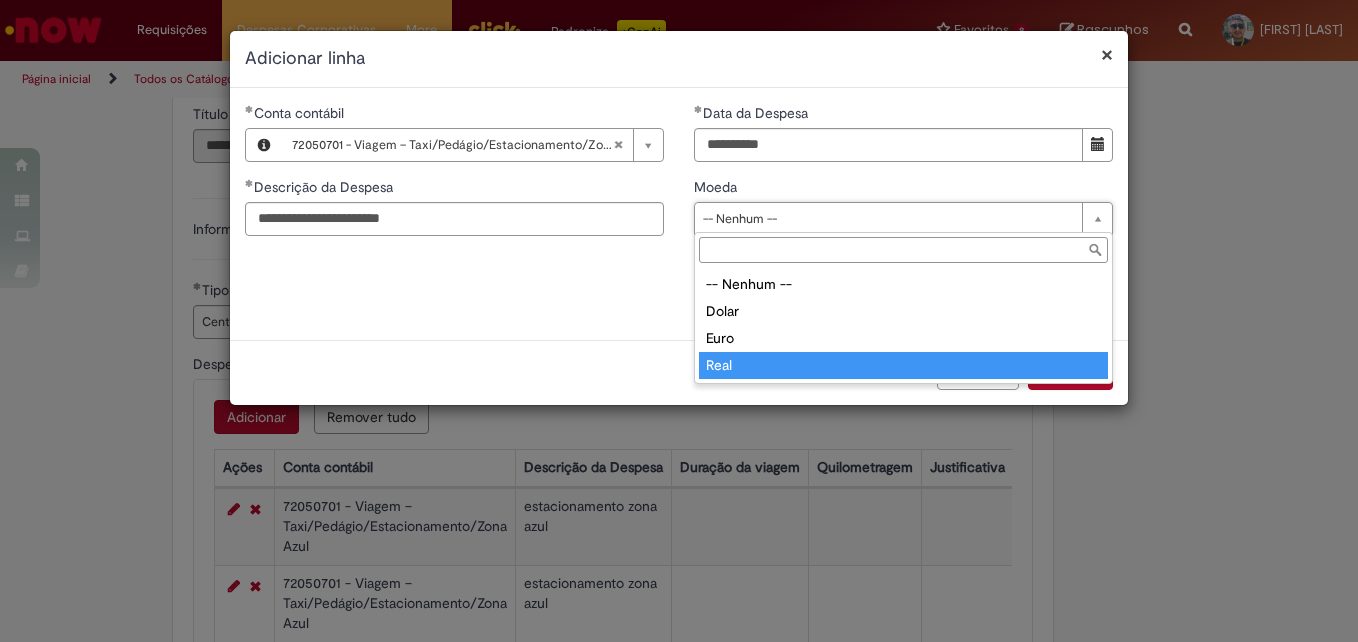 type on "****" 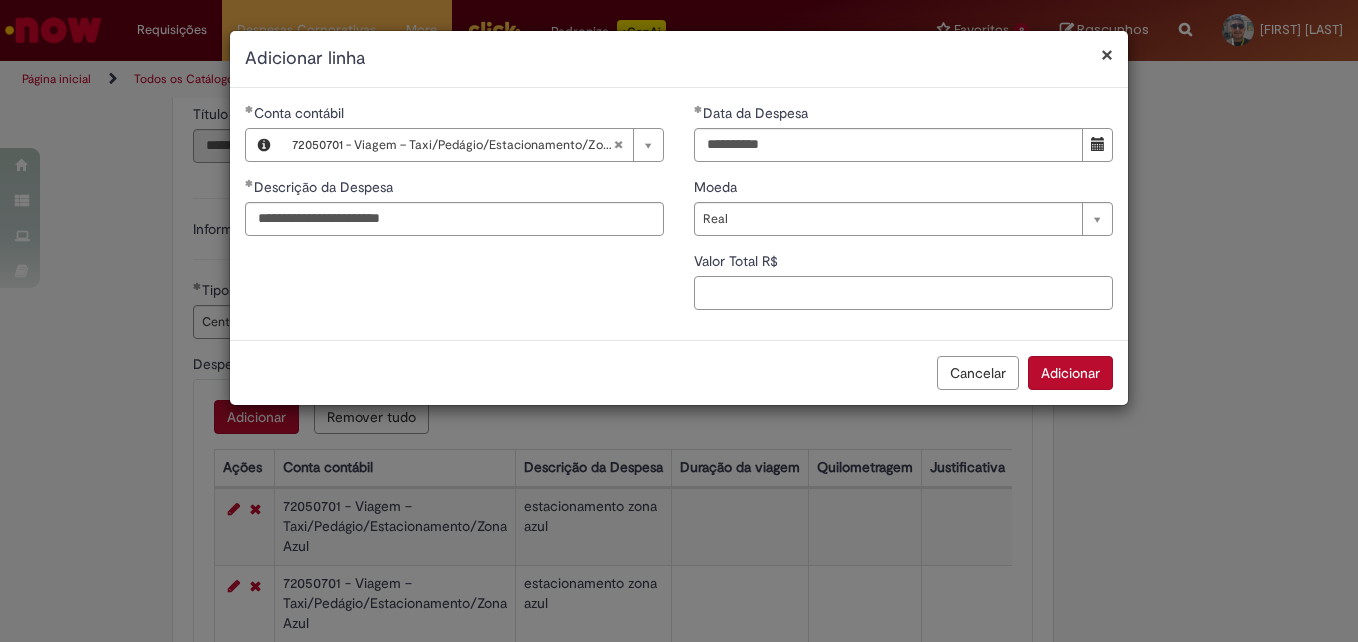 click on "Valor Total R$" at bounding box center [903, 293] 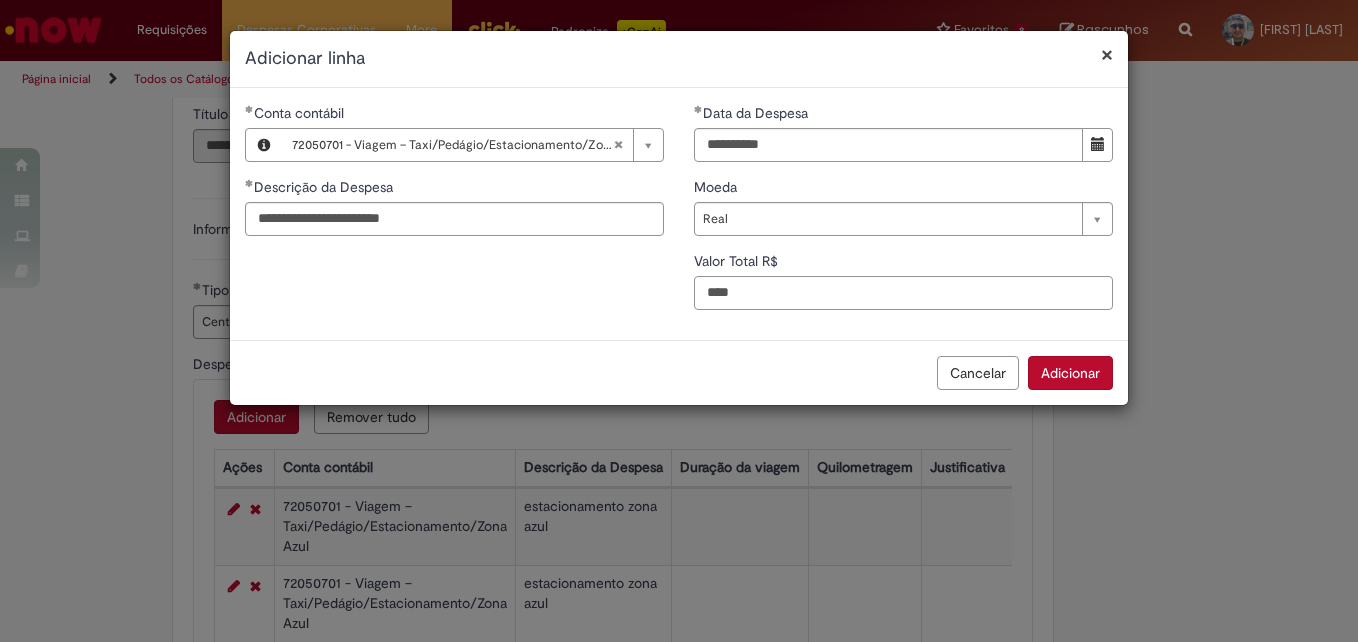 click on "****" at bounding box center (903, 293) 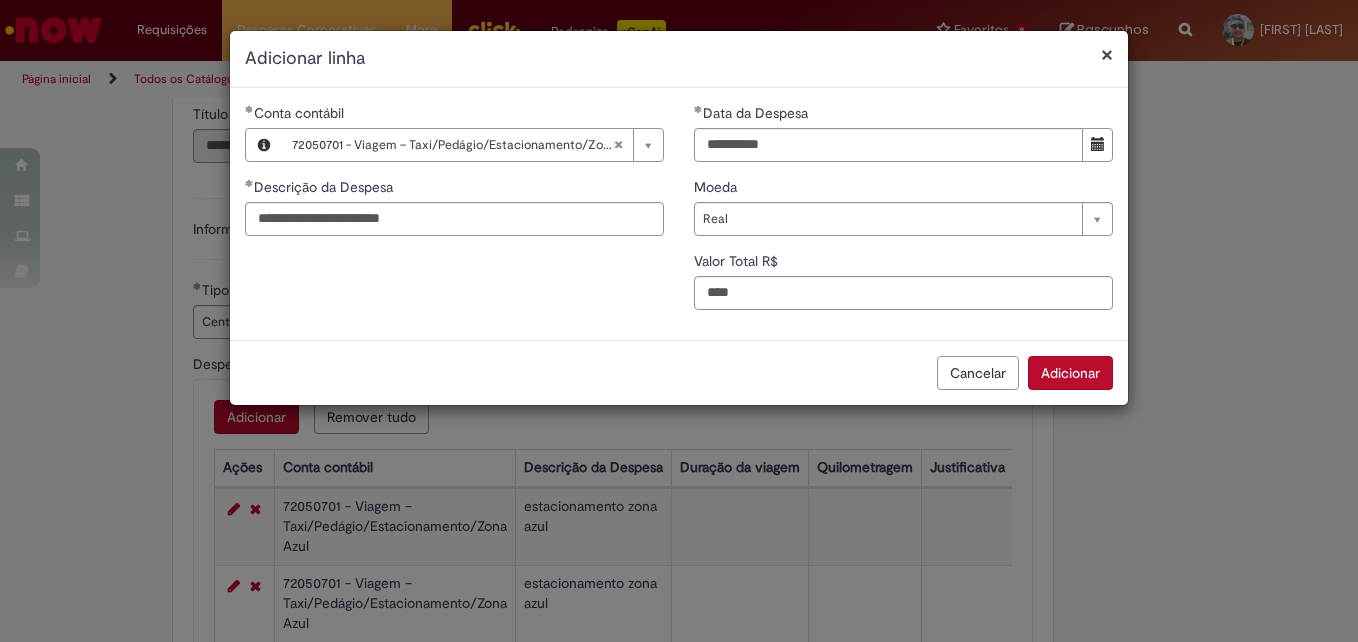 type on "****" 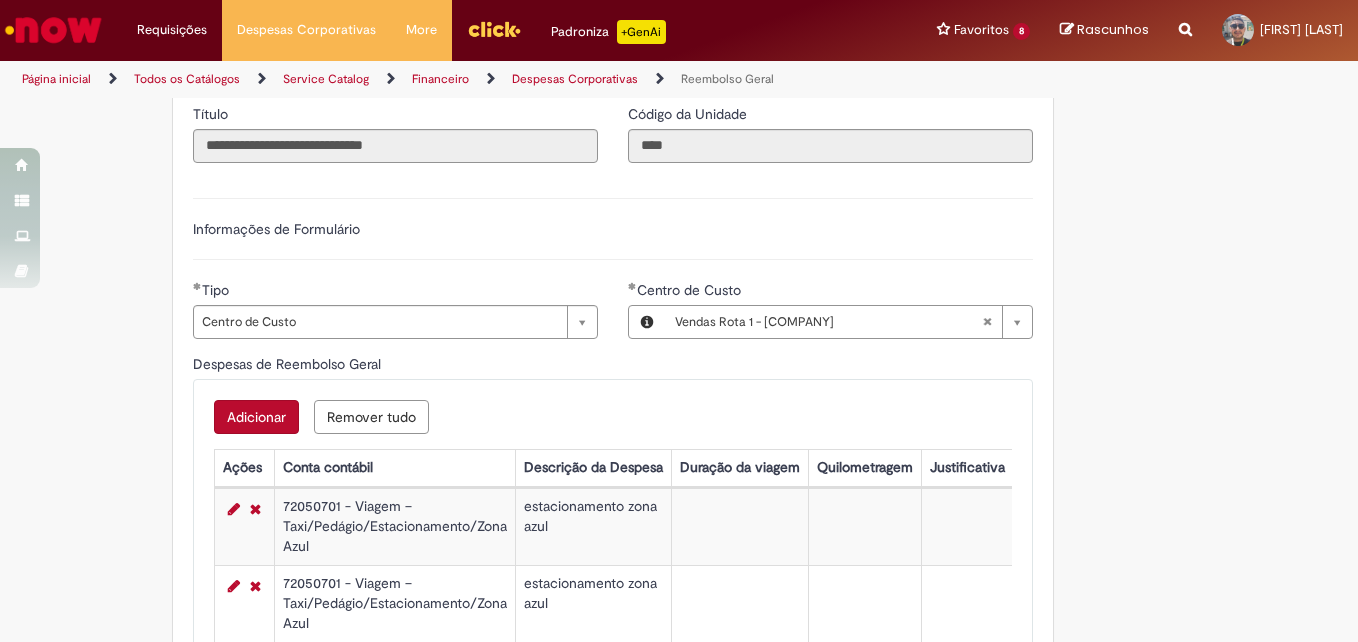 click on "Adicionar" at bounding box center (256, 417) 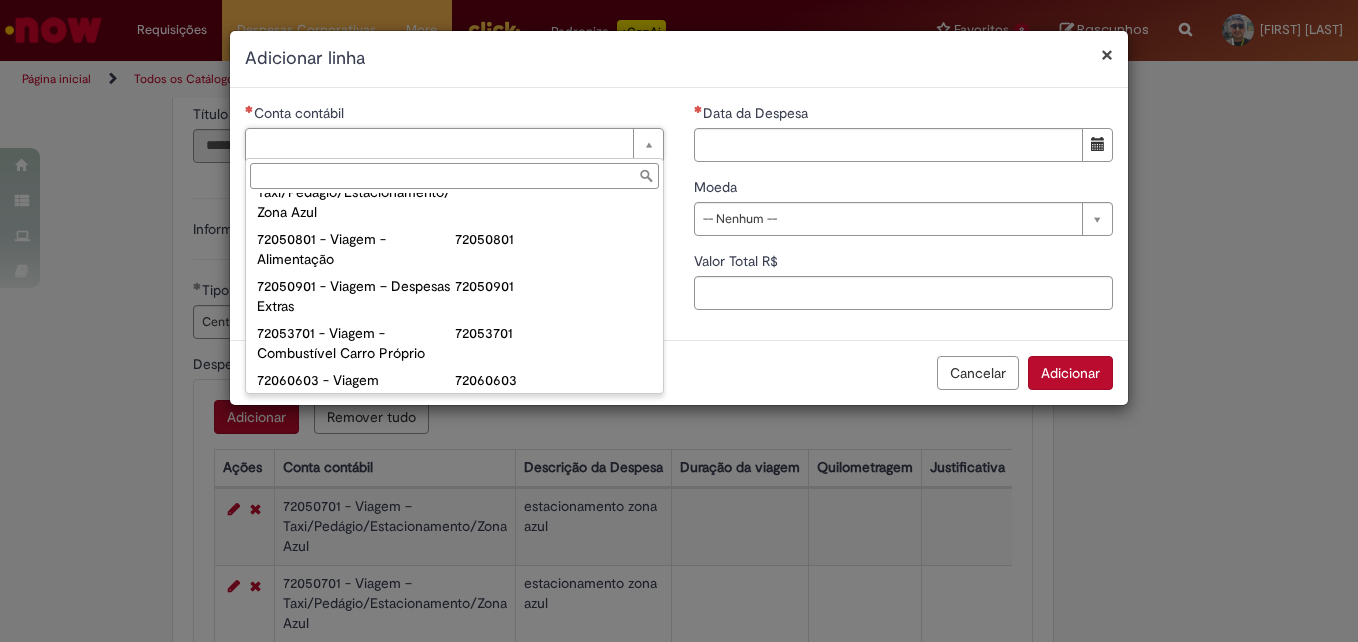 scroll, scrollTop: 1215, scrollLeft: 0, axis: vertical 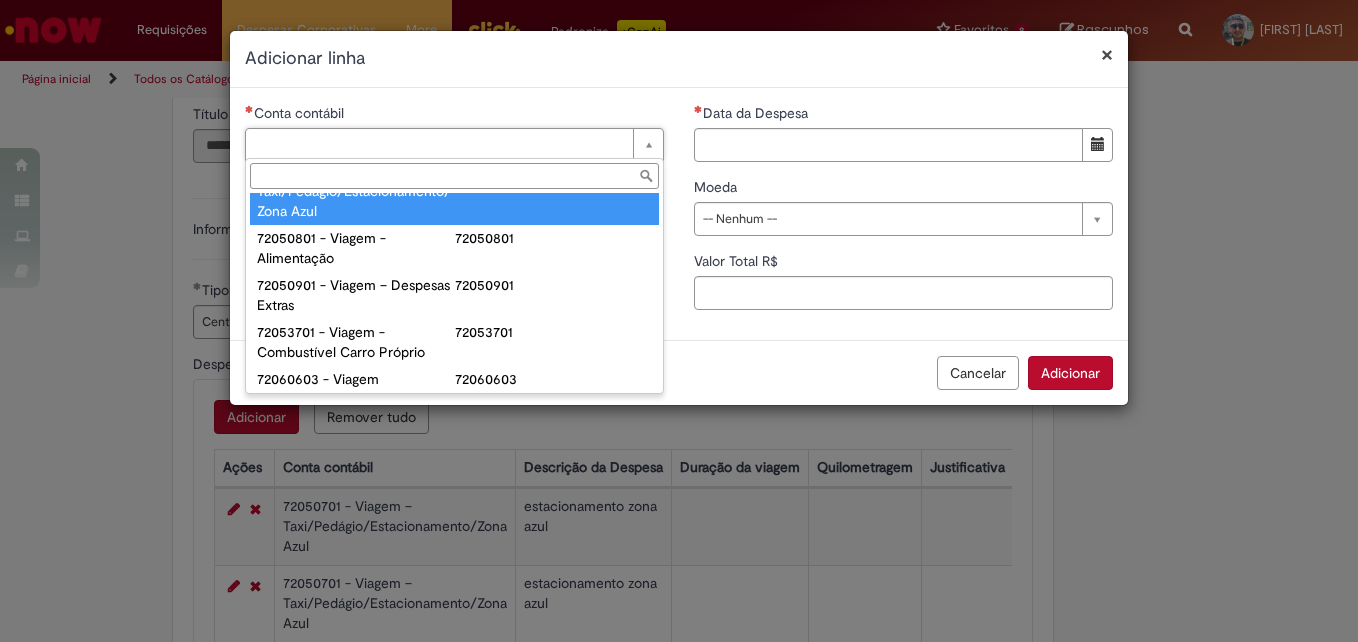 type on "**********" 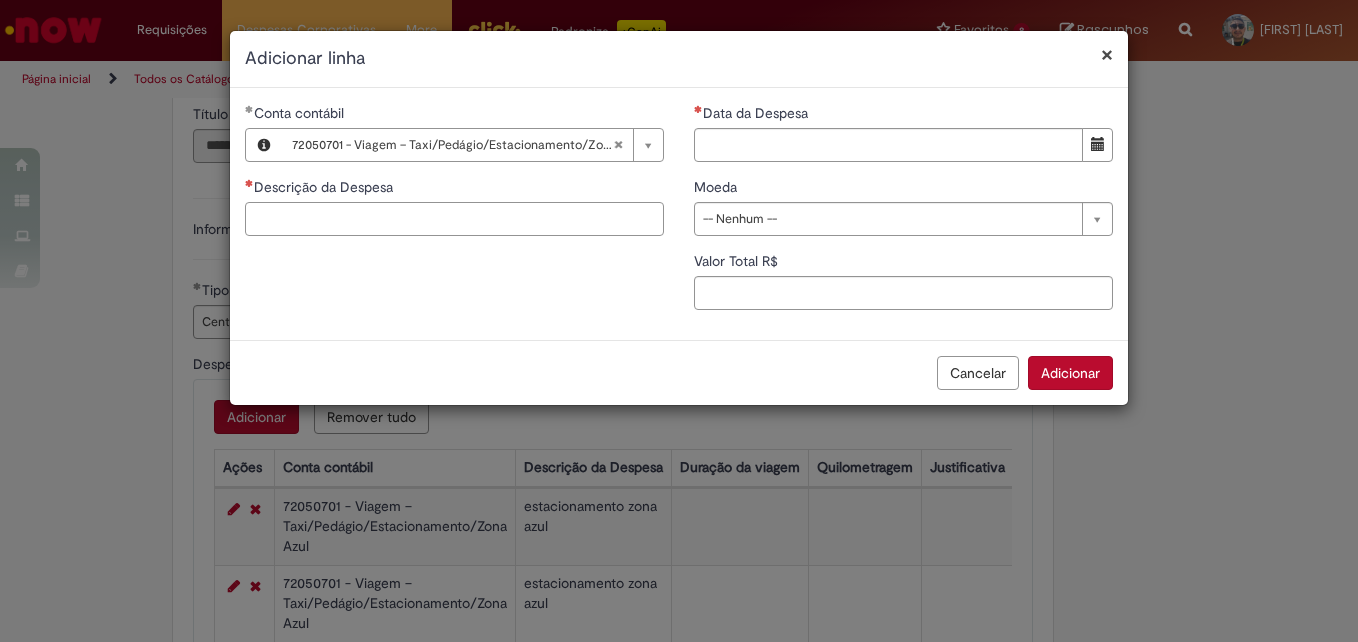 click on "Descrição da Despesa" at bounding box center (454, 219) 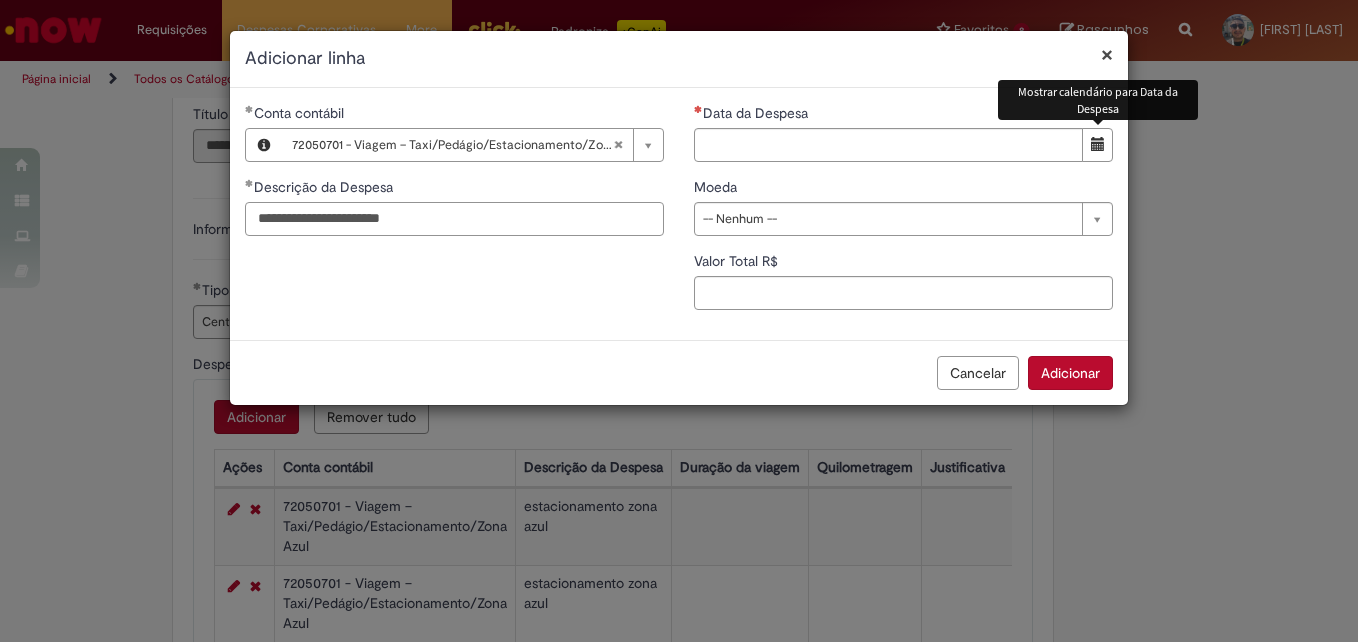 type on "**********" 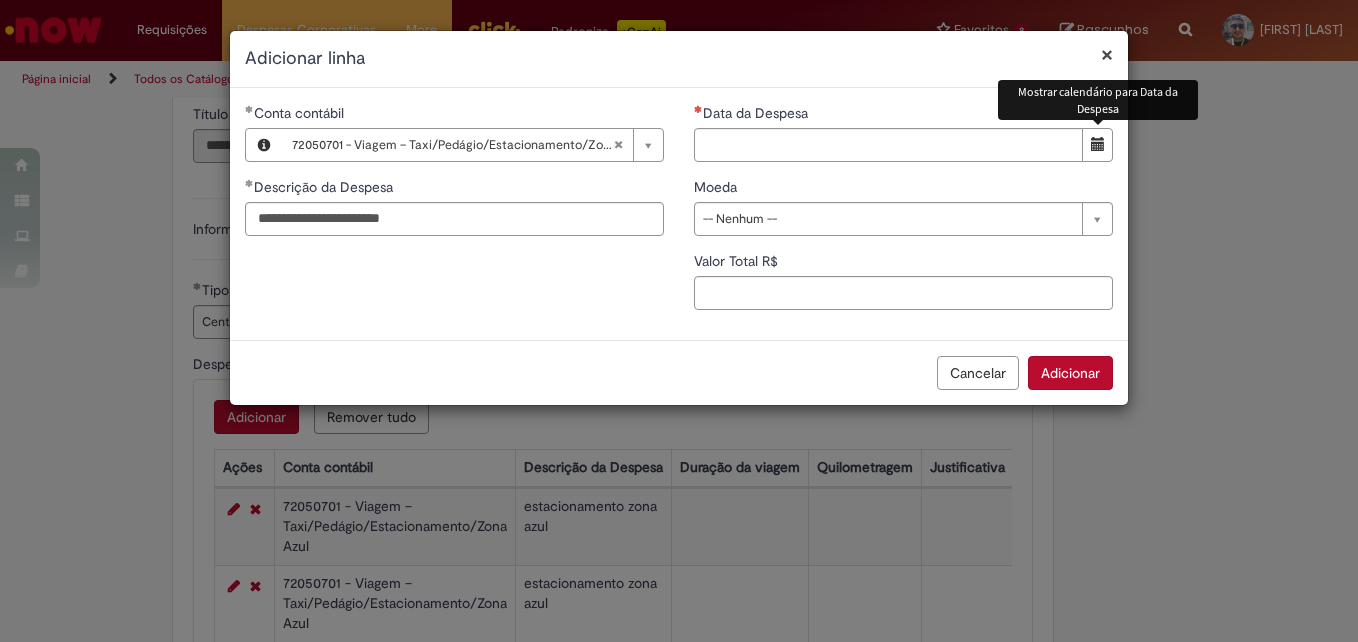 click at bounding box center [1098, 144] 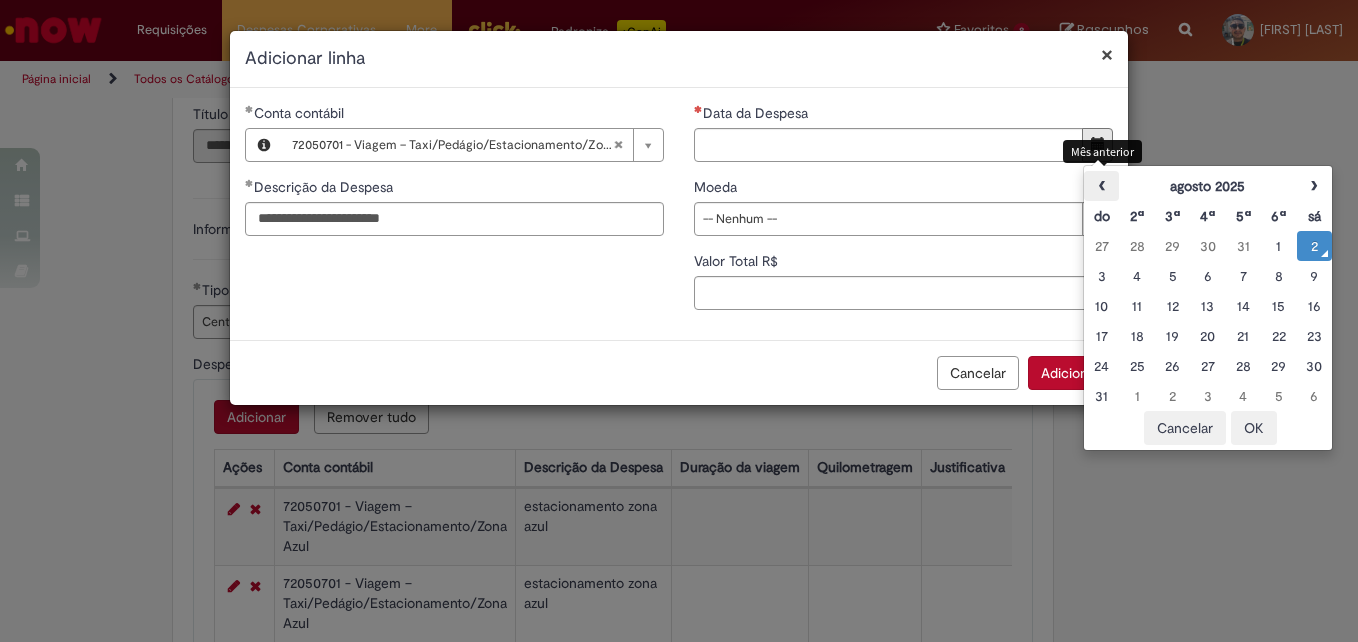 click on "‹" at bounding box center (1101, 186) 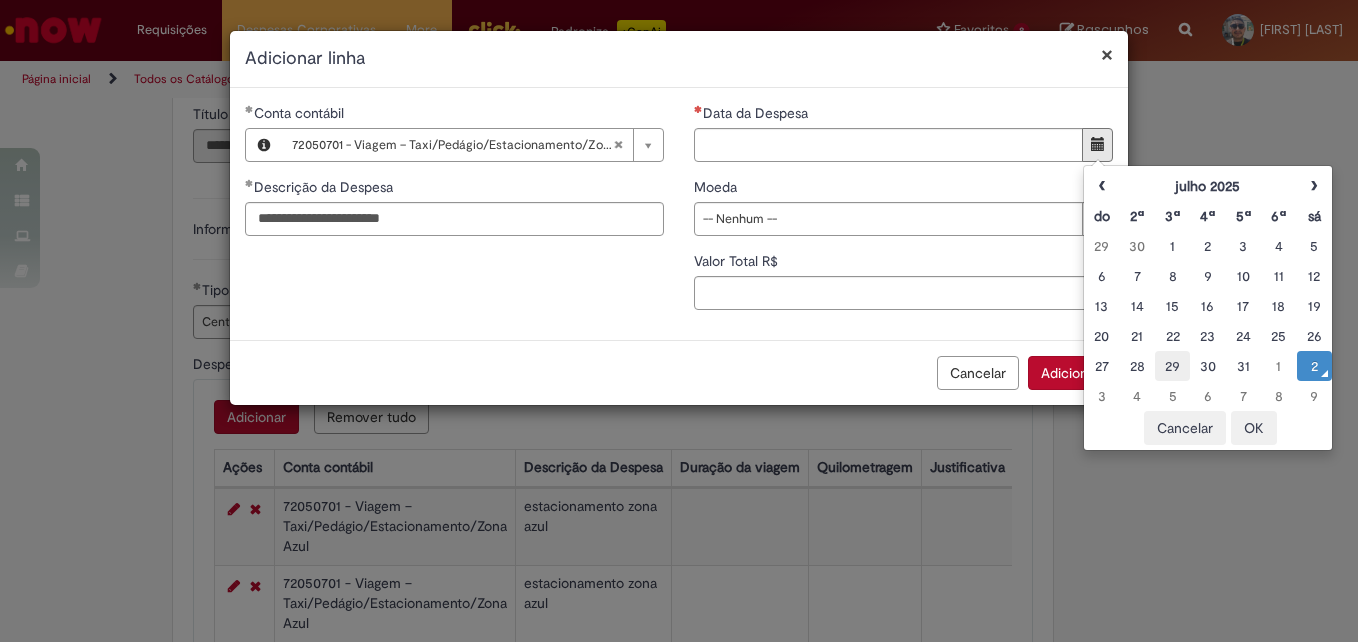 click on "29" at bounding box center [1172, 366] 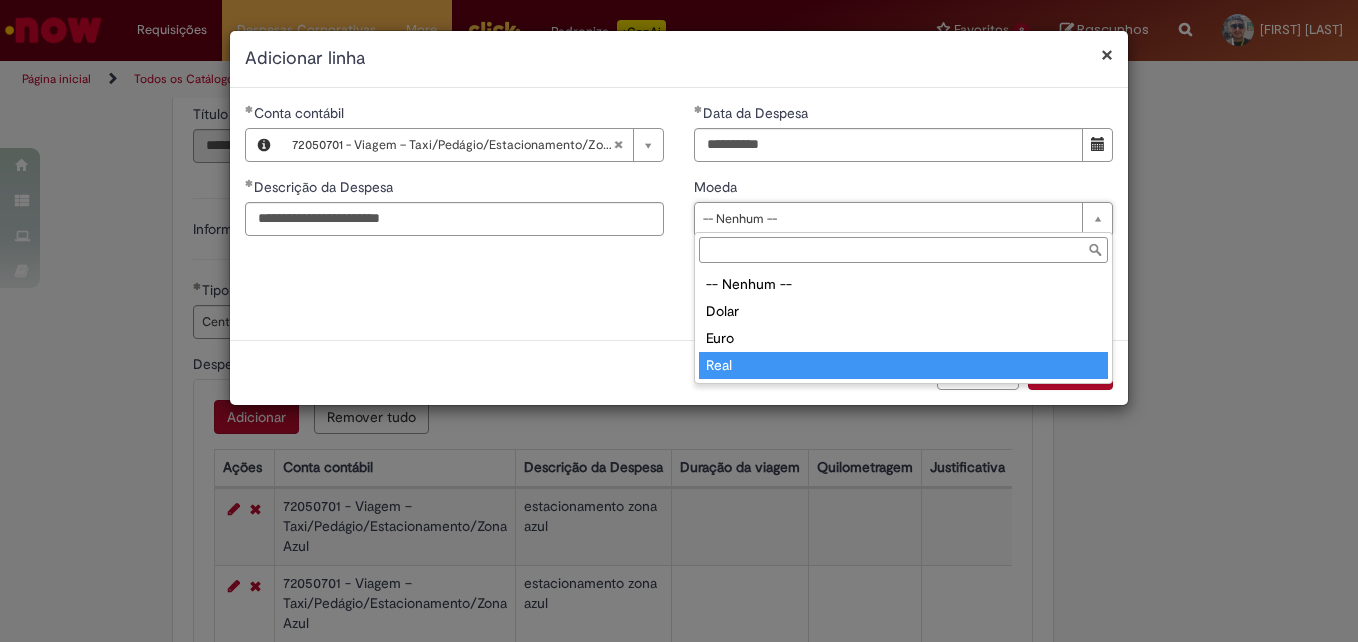 type on "****" 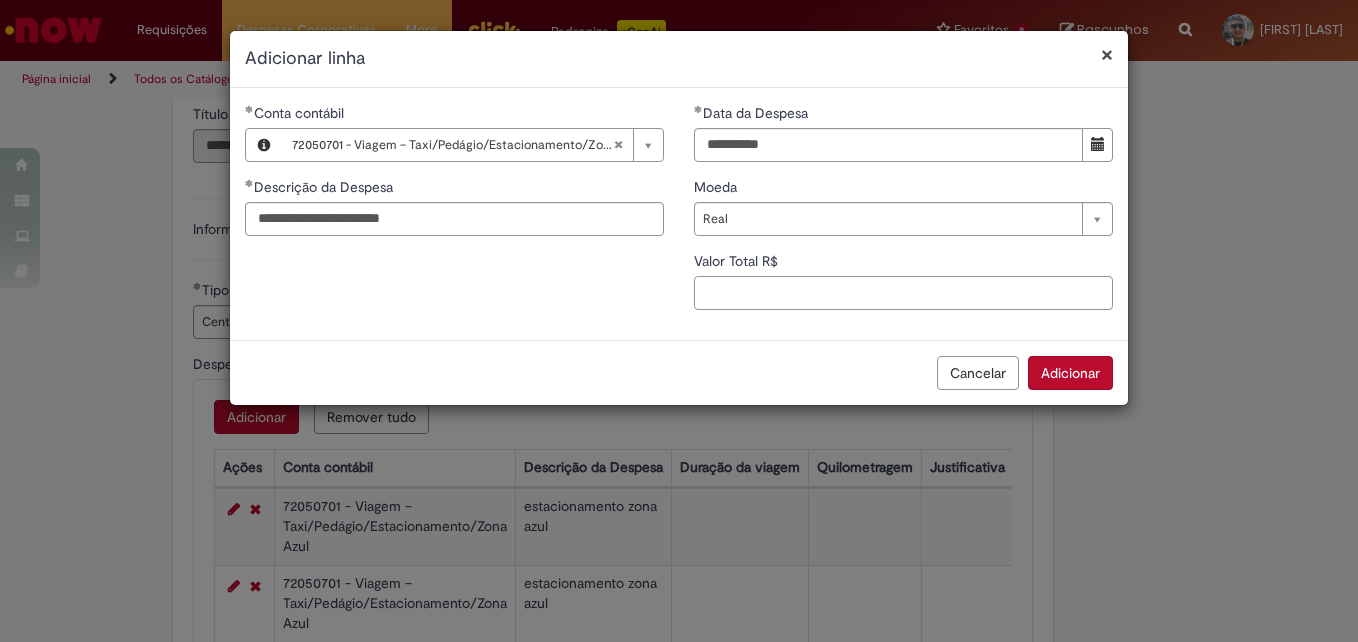 click on "Valor Total R$" at bounding box center [903, 293] 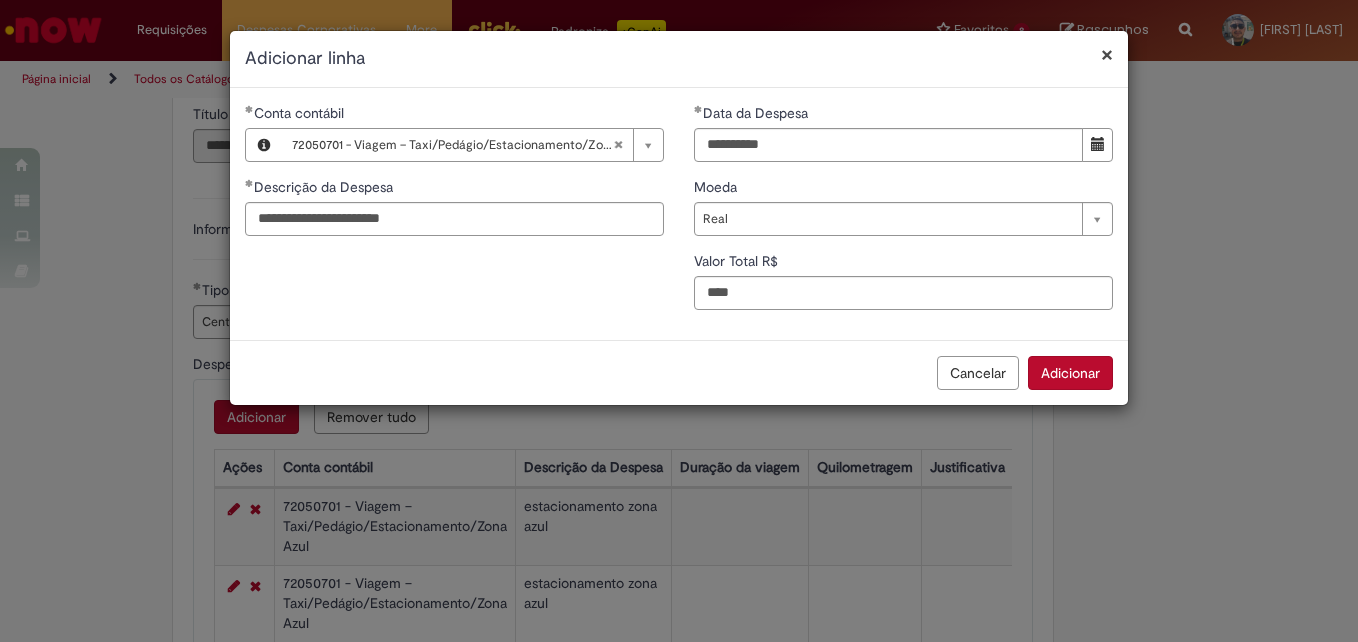 type on "****" 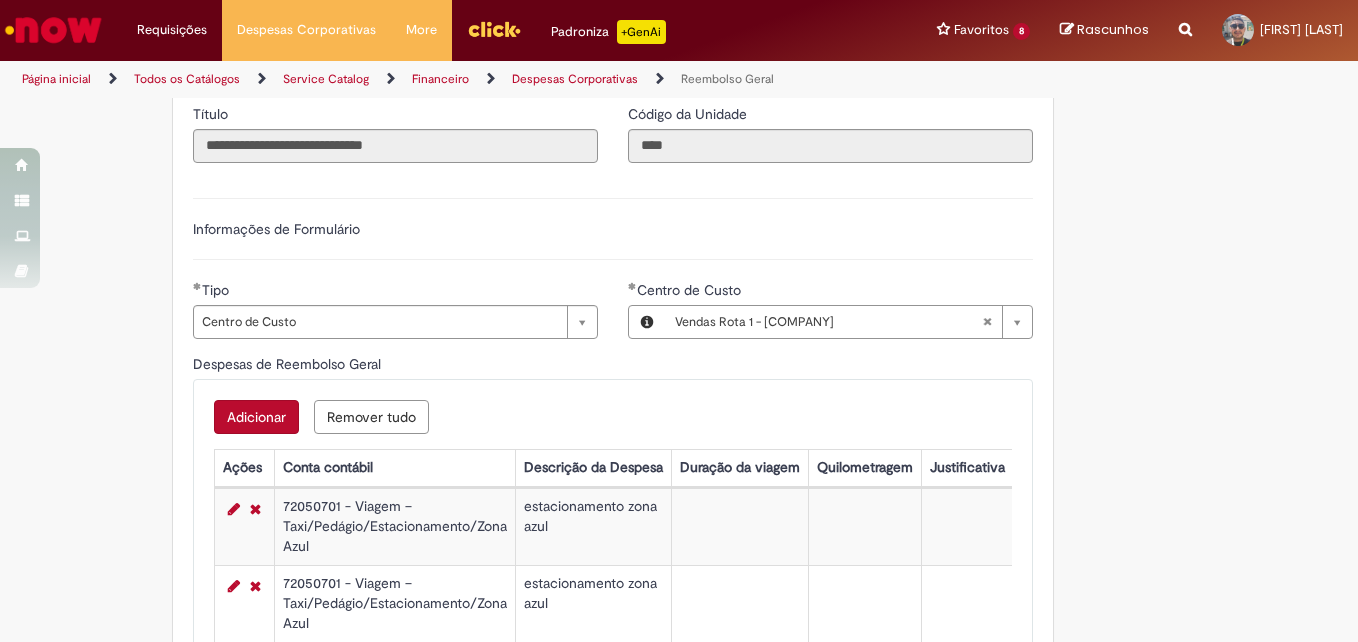 click on "Adicionar" at bounding box center (256, 417) 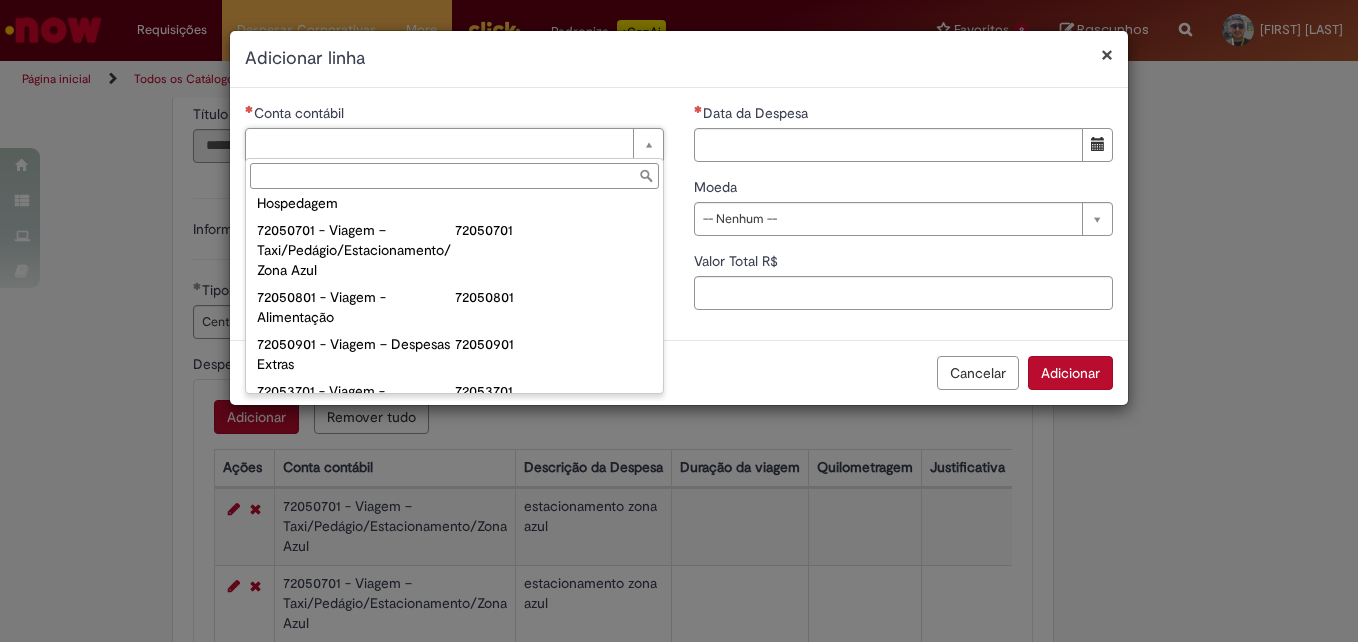 scroll, scrollTop: 1159, scrollLeft: 0, axis: vertical 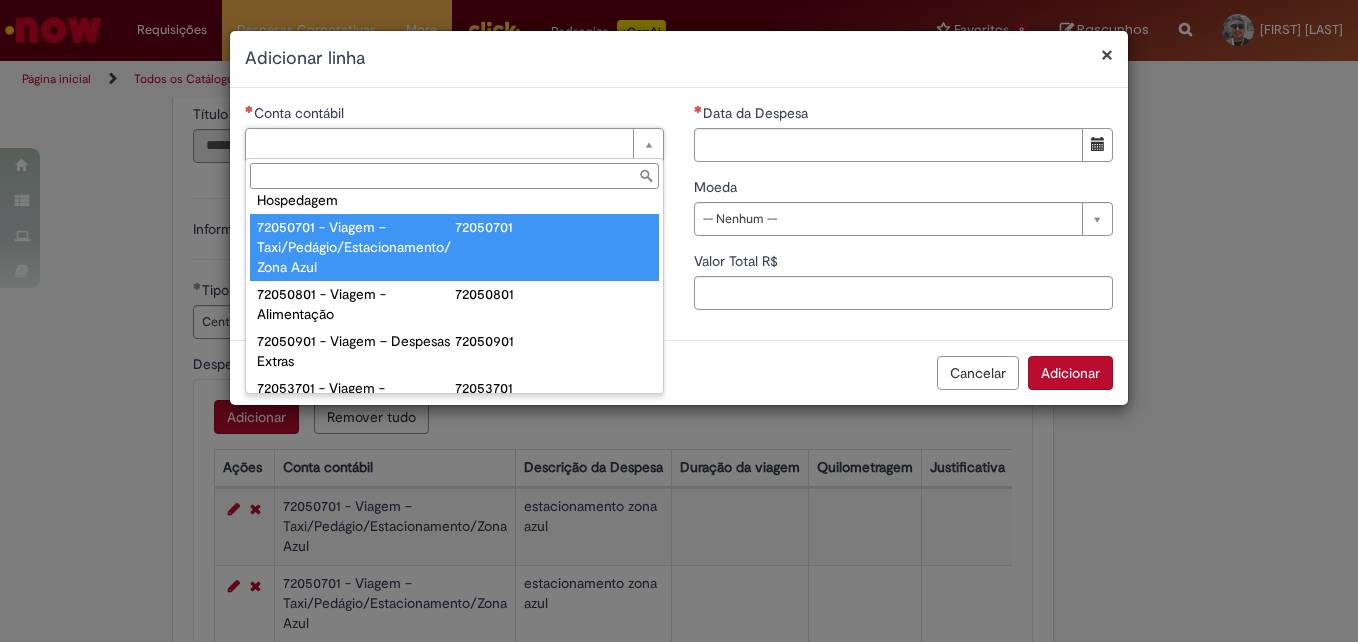 type on "**********" 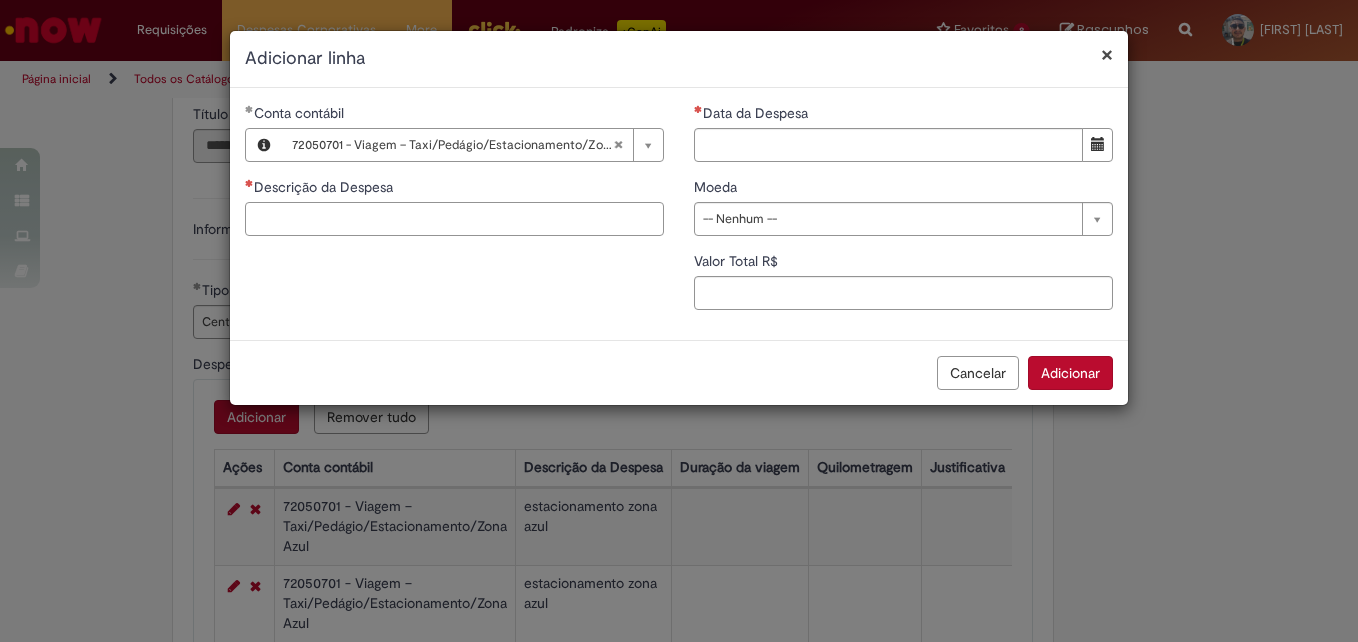 click on "Descrição da Despesa" at bounding box center (454, 219) 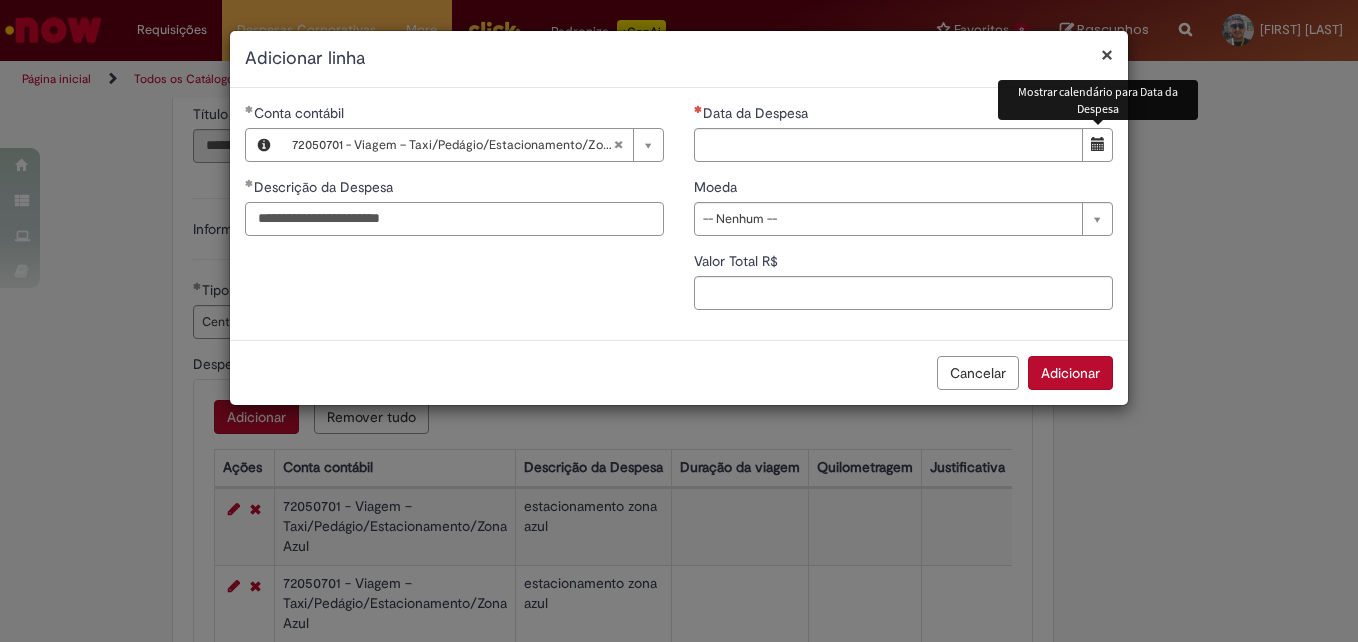 type on "**********" 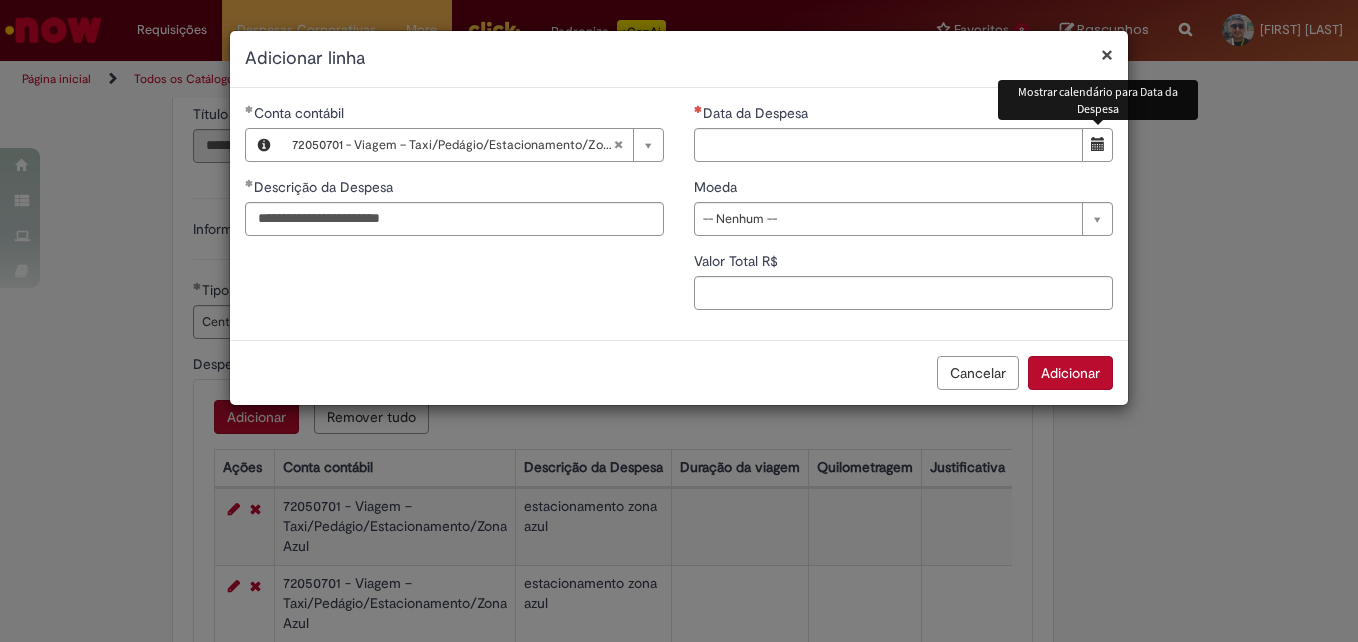 click at bounding box center (1098, 144) 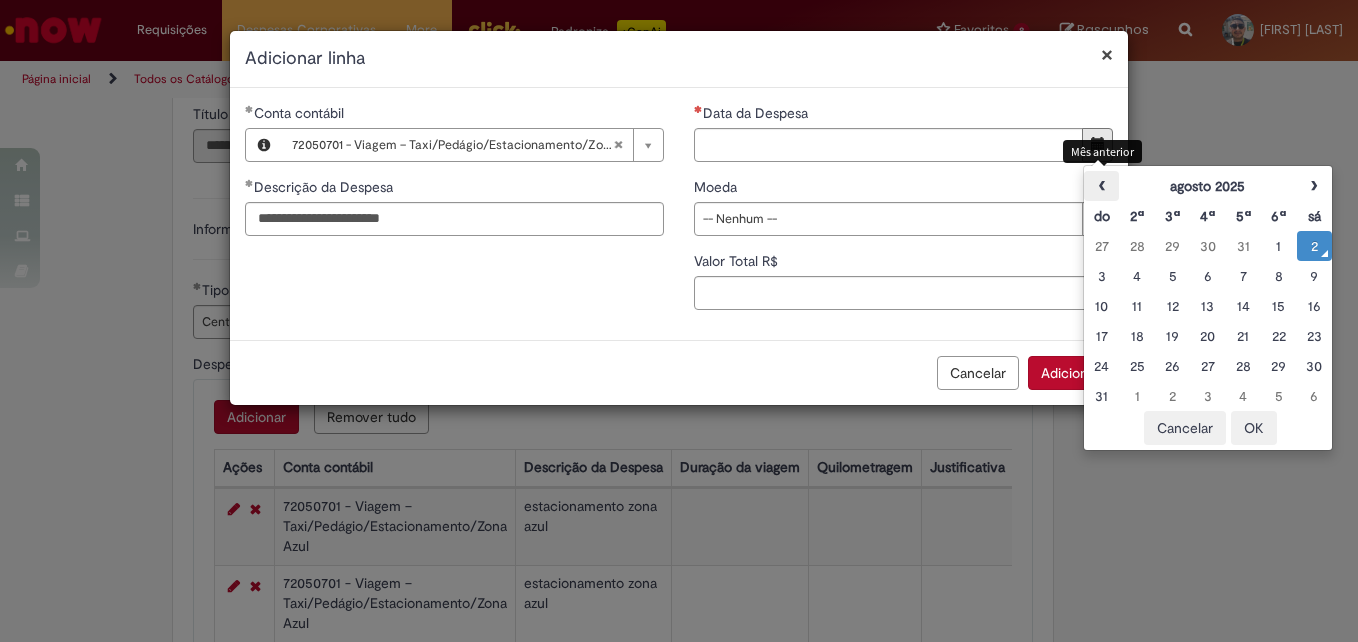 click on "‹" at bounding box center [1101, 186] 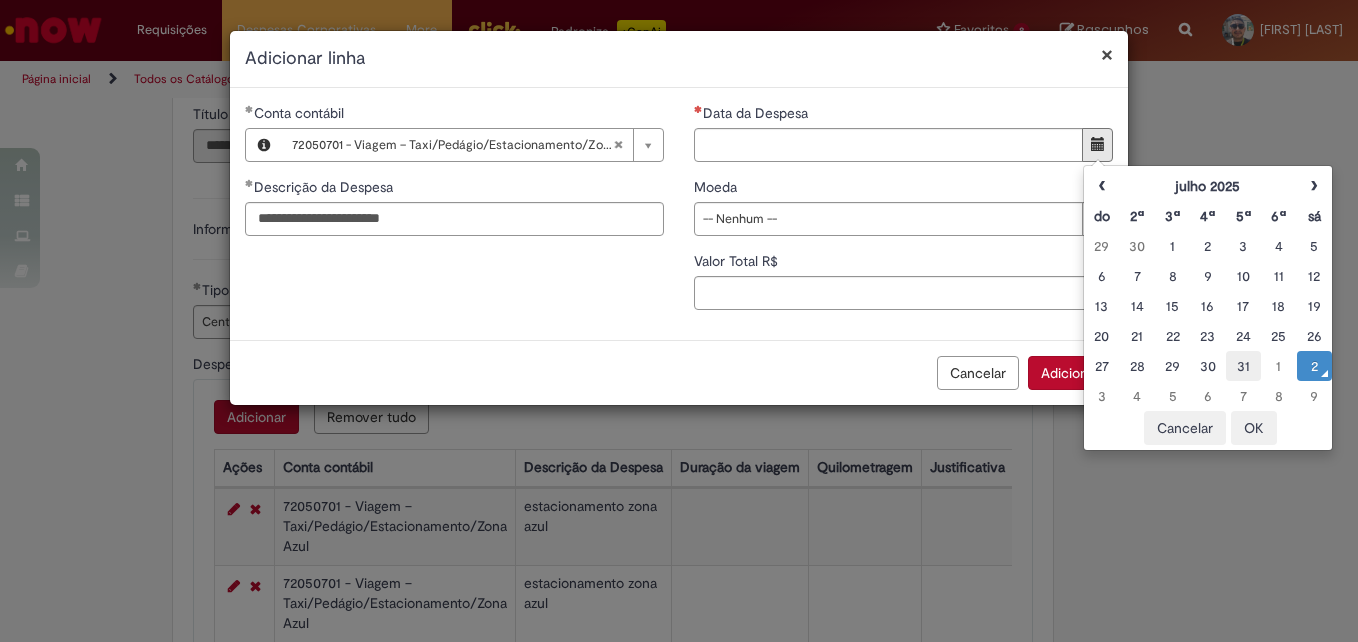 click on "31" at bounding box center [1243, 366] 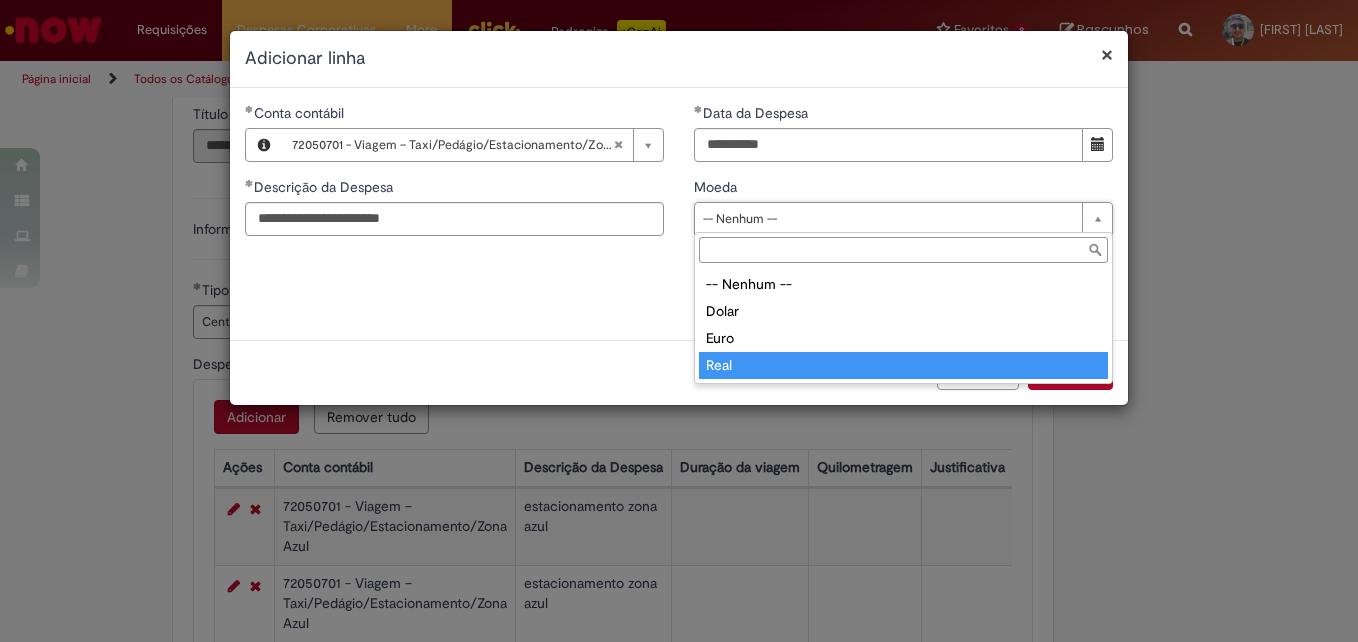 type on "****" 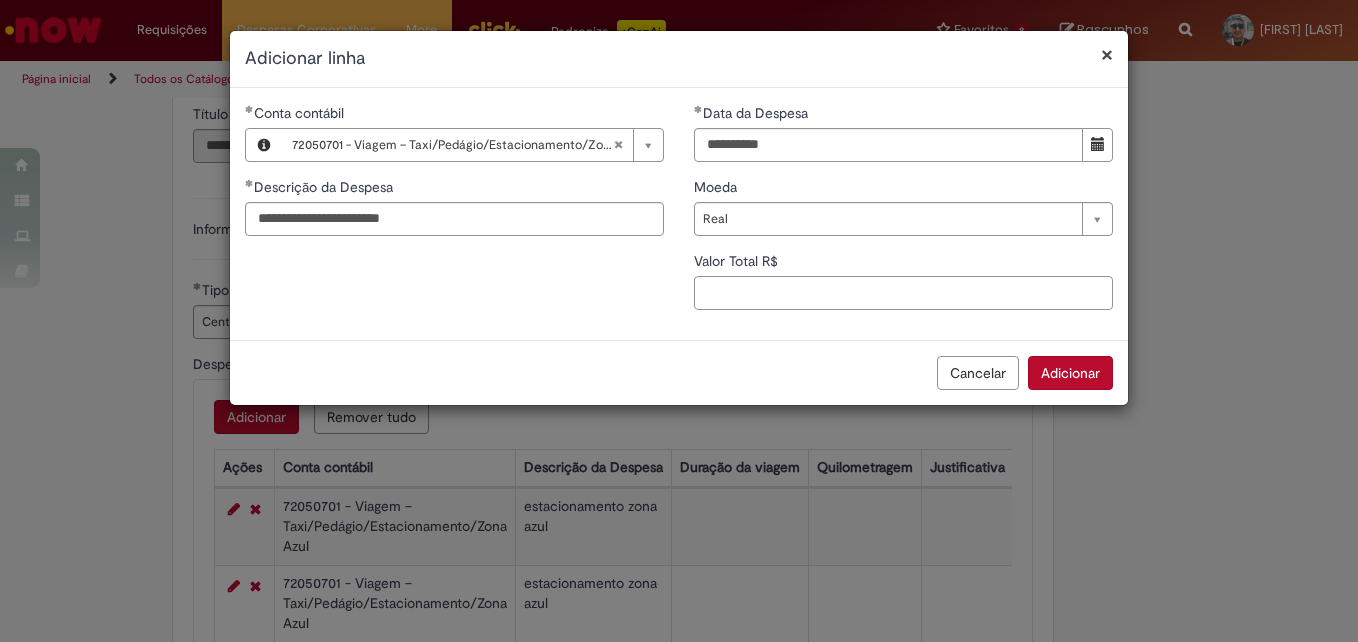 click on "Valor Total R$" at bounding box center (903, 293) 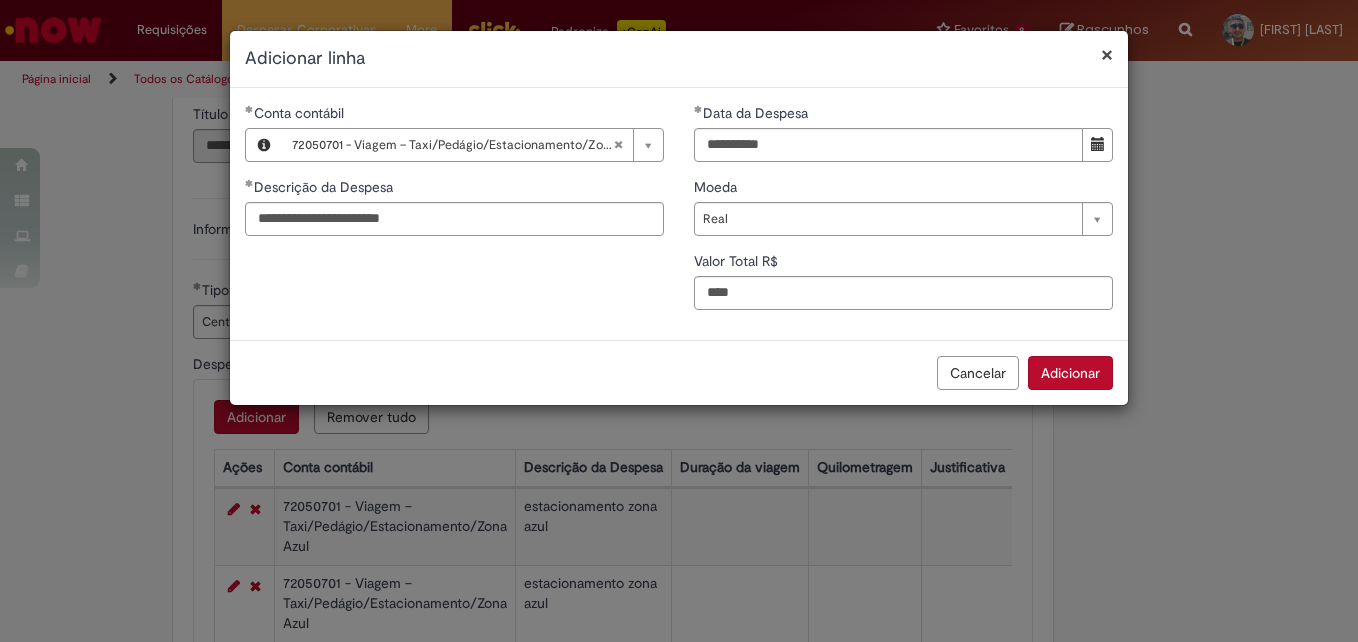 type on "****" 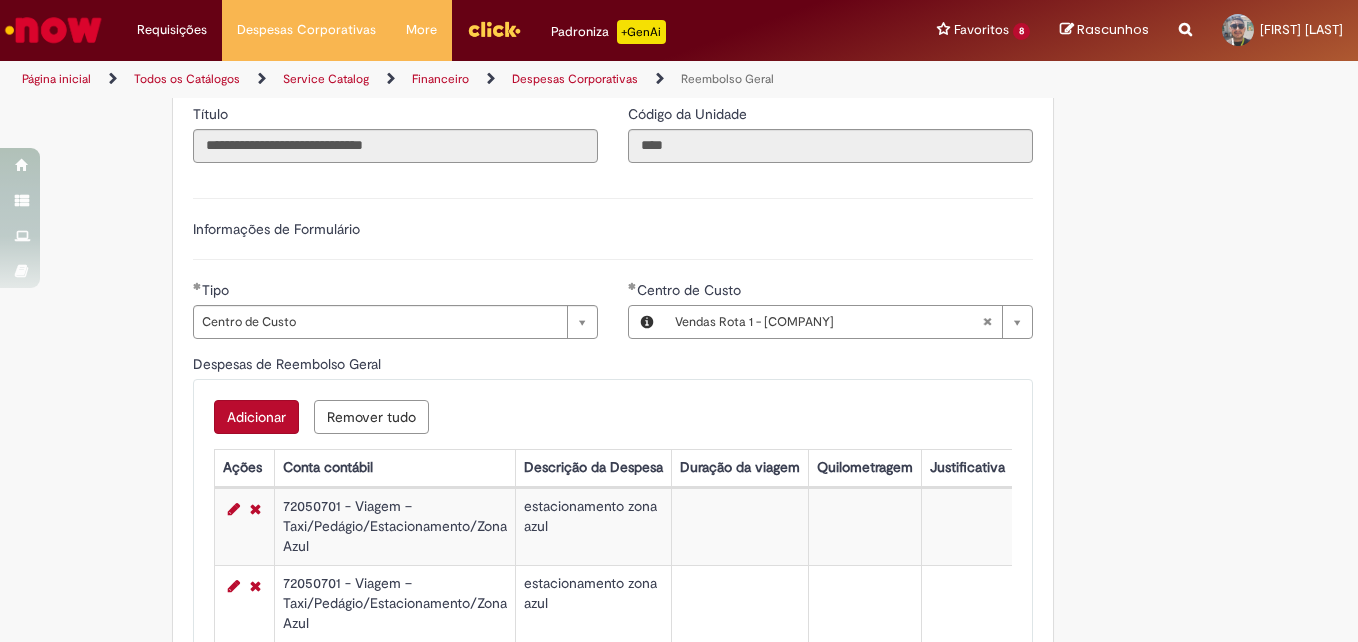 click on "Adicionar" at bounding box center [256, 417] 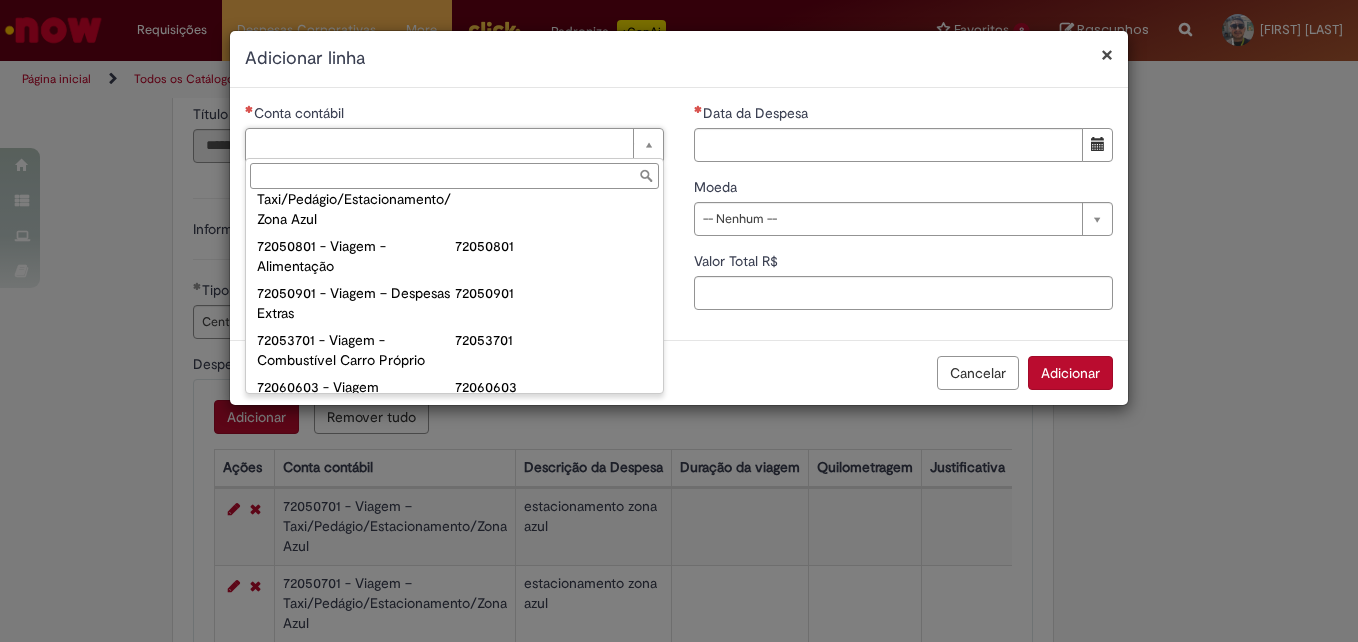 scroll, scrollTop: 1193, scrollLeft: 0, axis: vertical 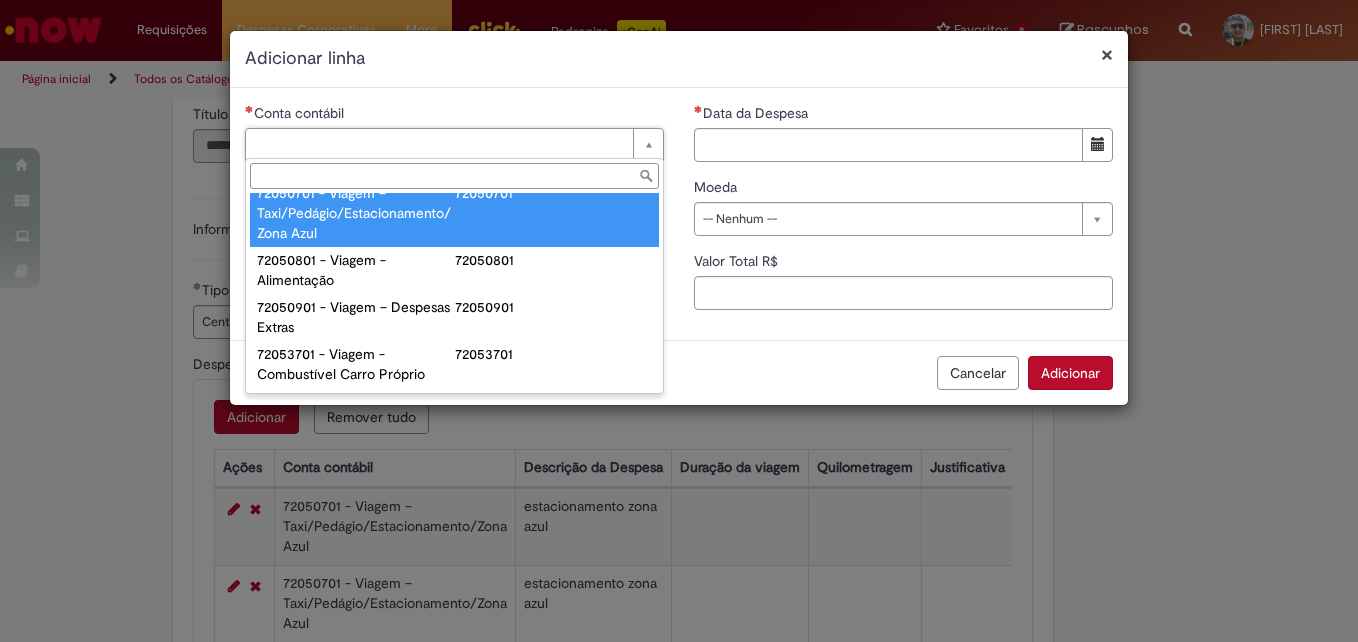 type on "**********" 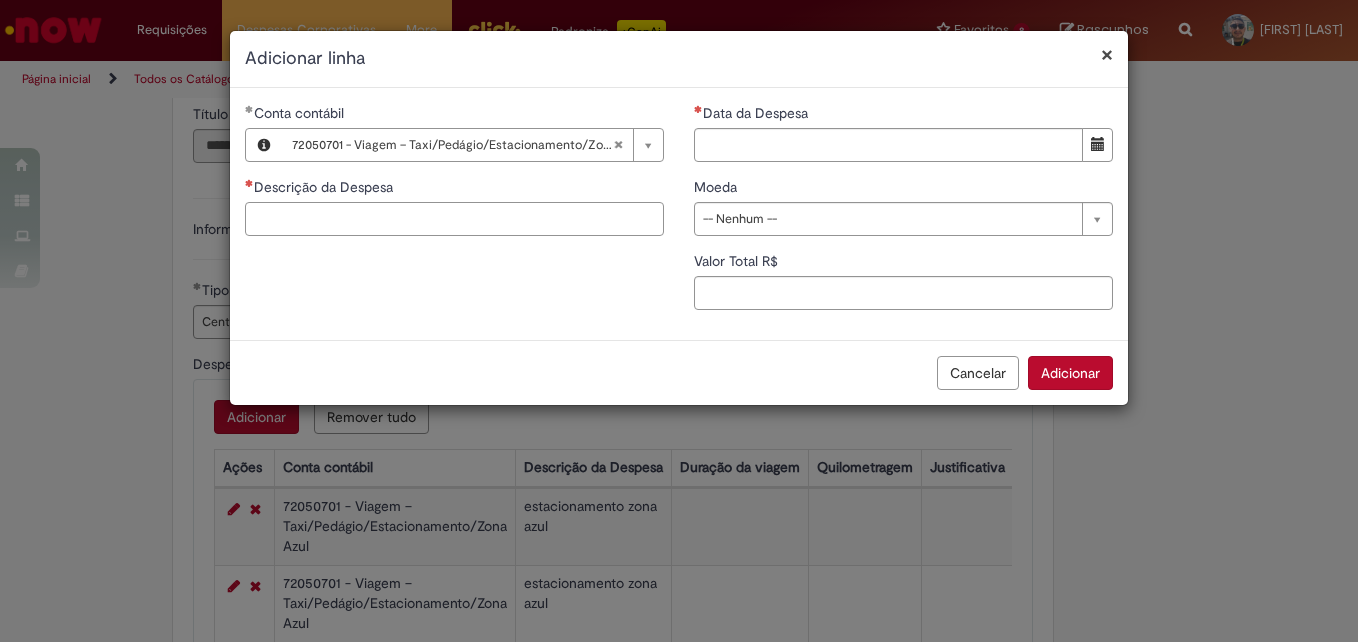 click on "Descrição da Despesa" at bounding box center (454, 219) 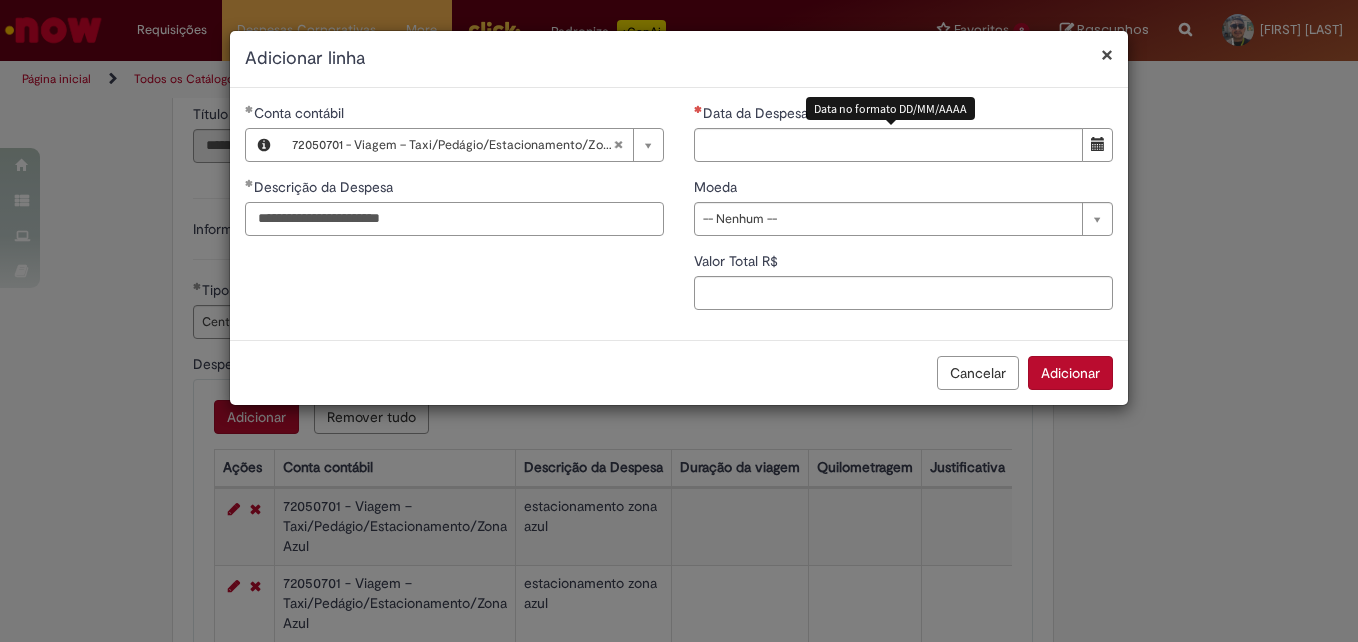 type on "**********" 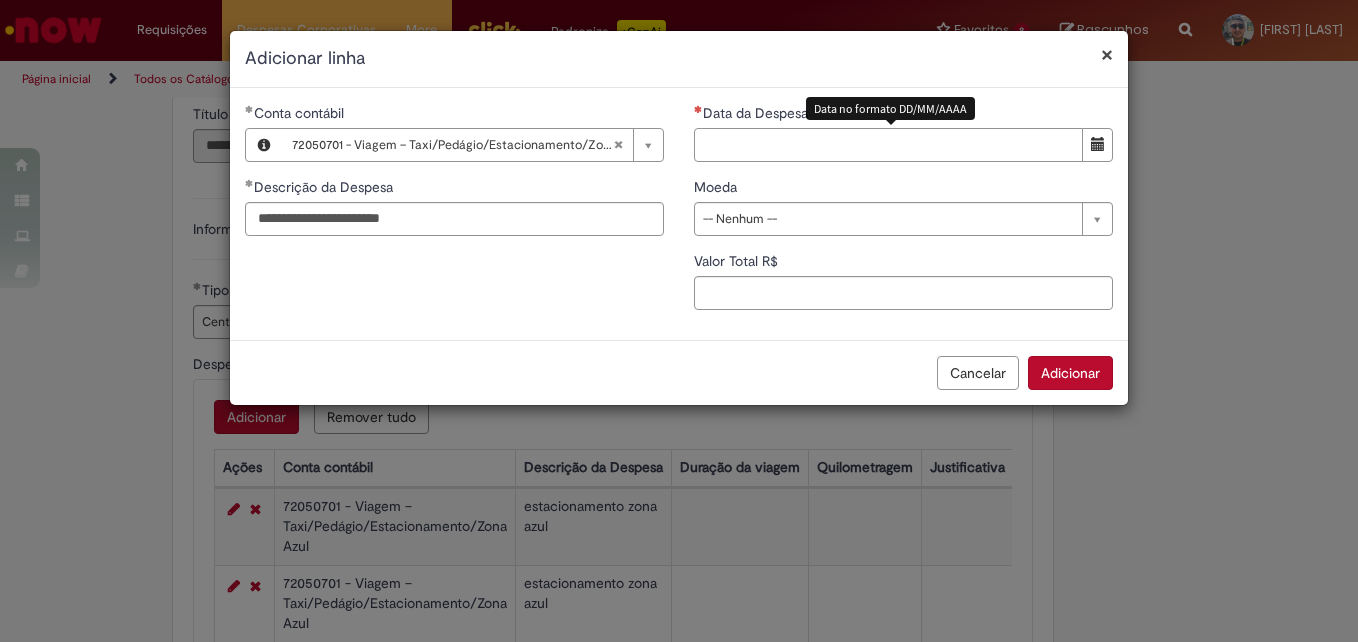click on "Data da Despesa" at bounding box center [888, 145] 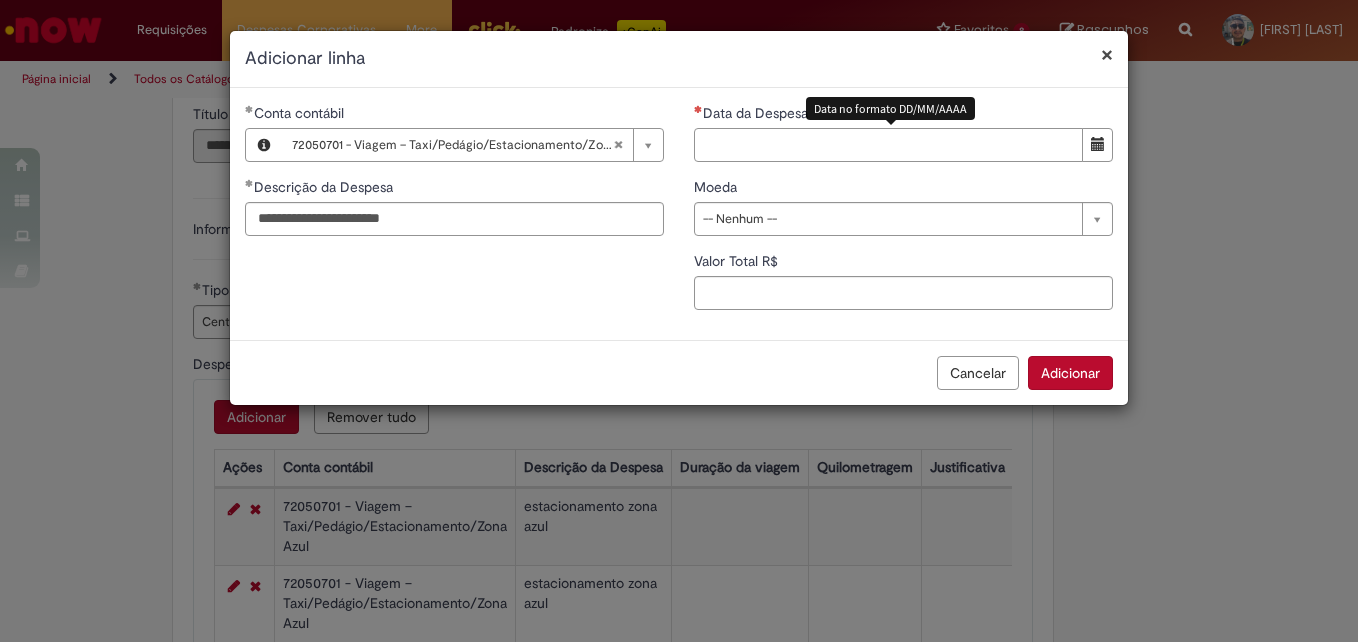click on "Data da Despesa" at bounding box center [888, 145] 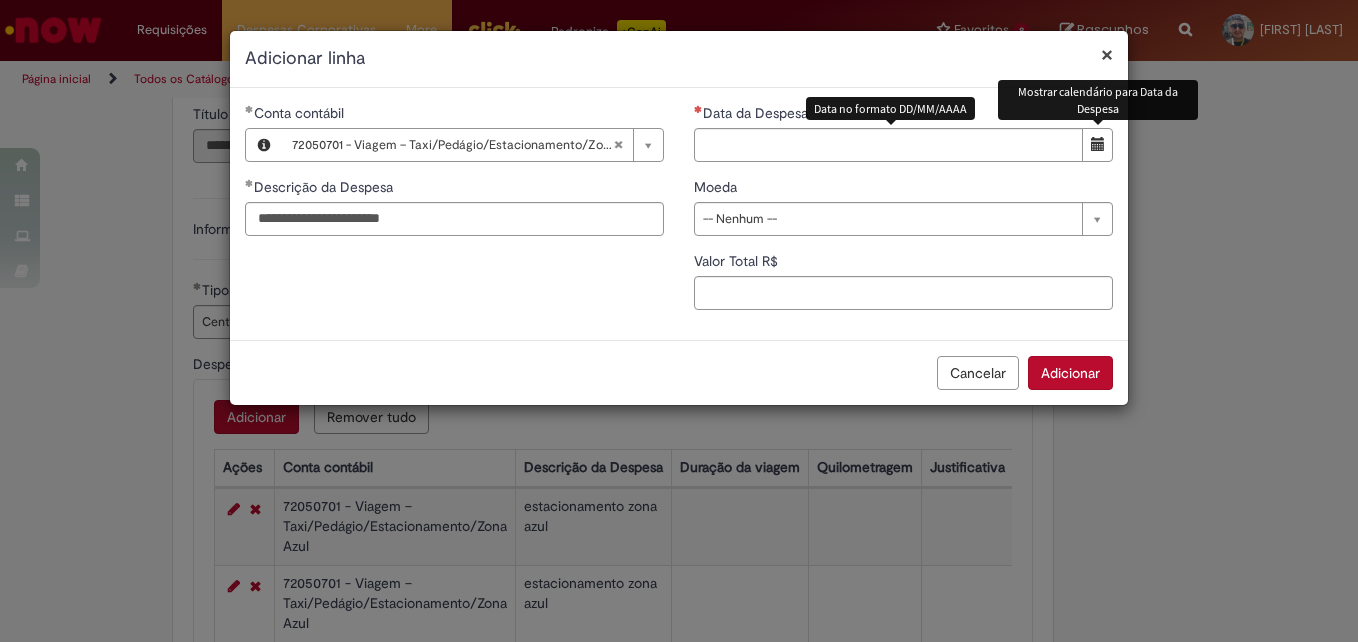 click at bounding box center (1097, 145) 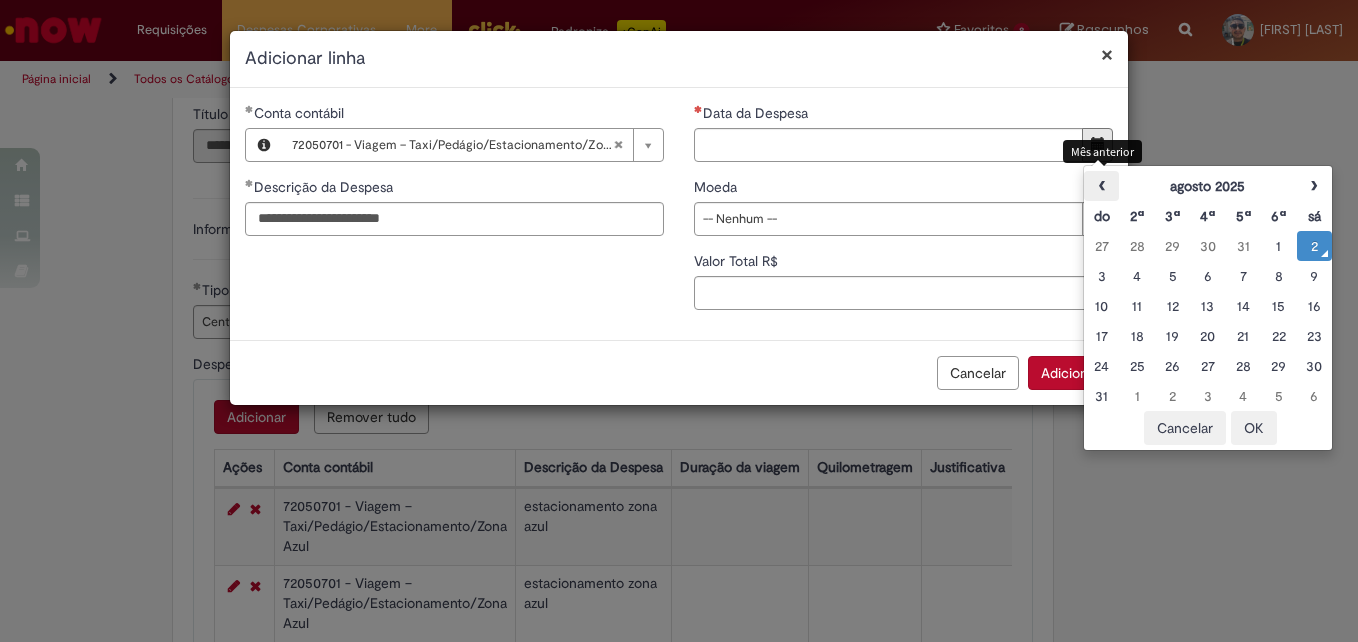 click on "‹" at bounding box center [1101, 186] 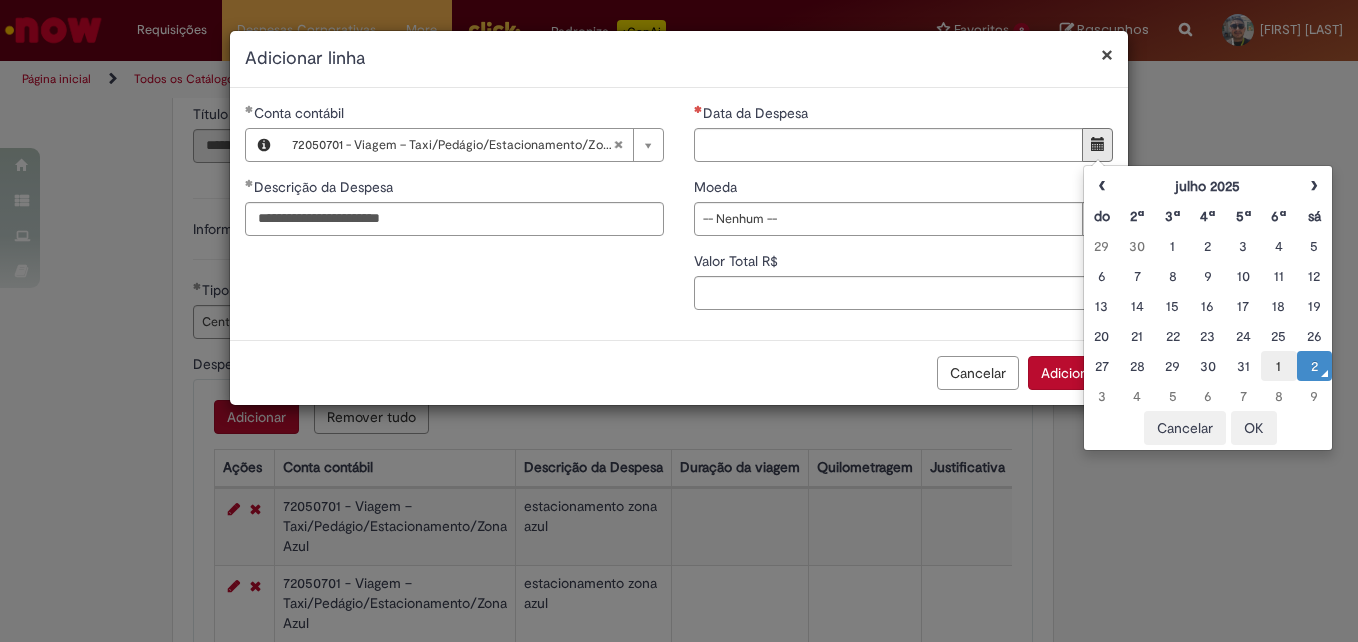 click on "1" at bounding box center [1278, 366] 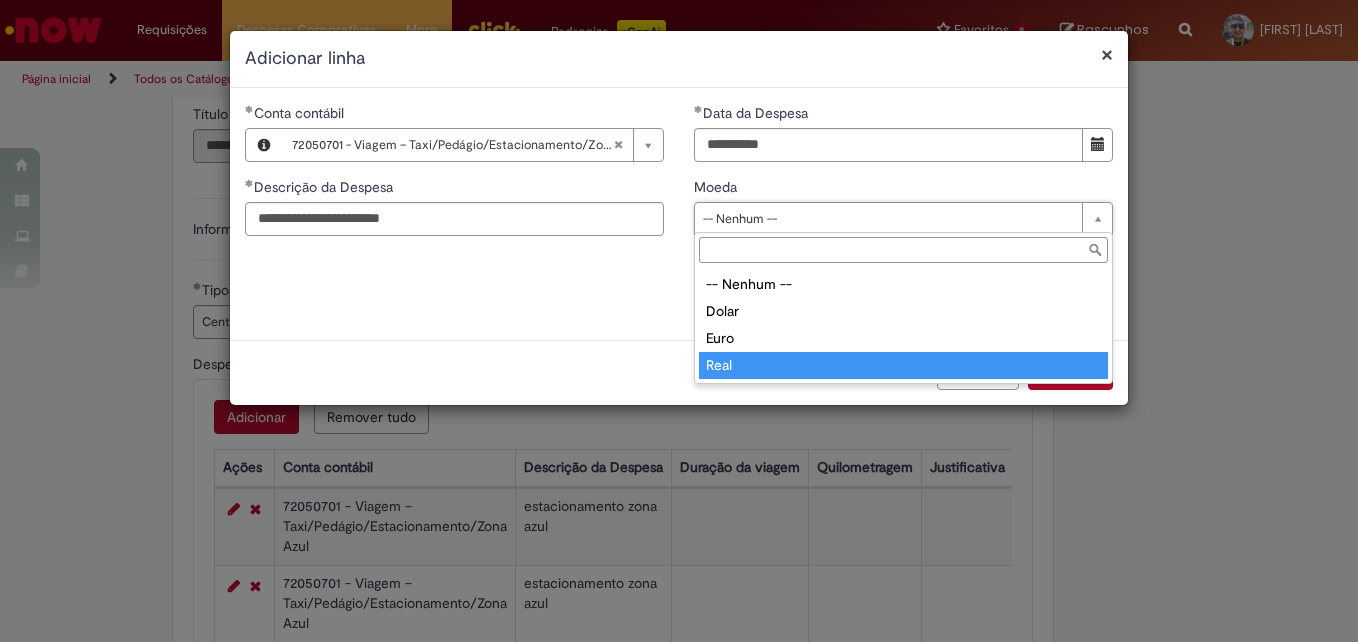 type on "****" 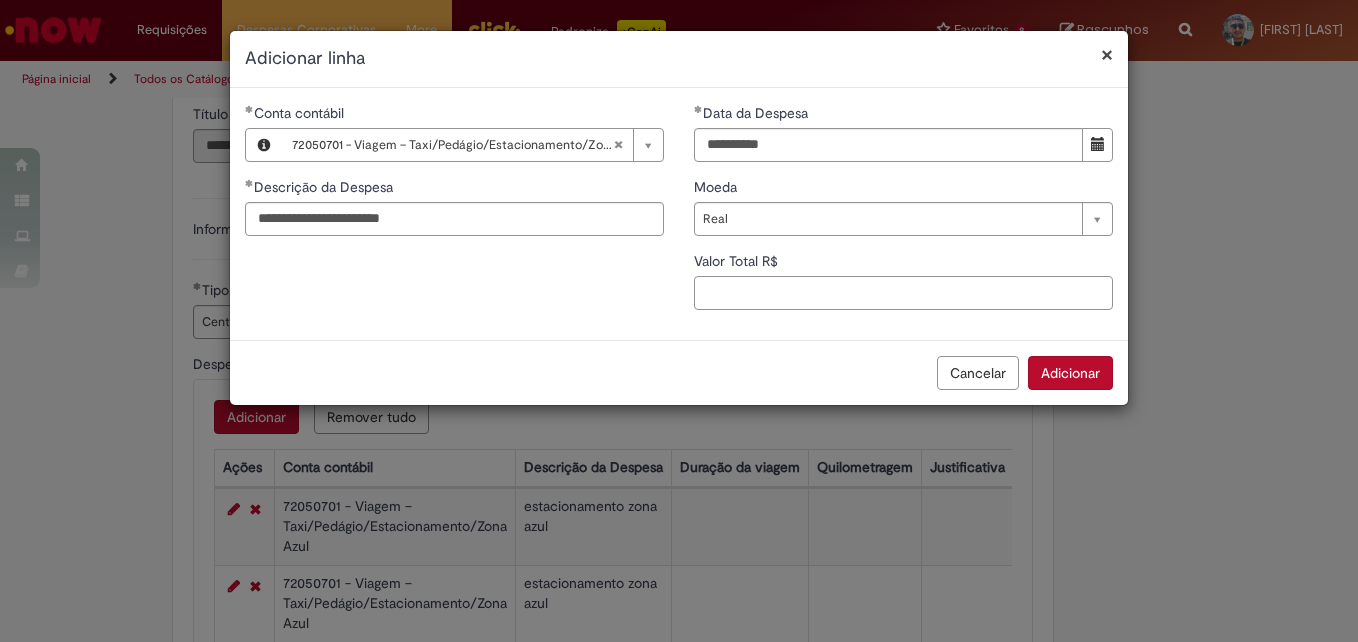 click on "Valor Total R$" at bounding box center [903, 293] 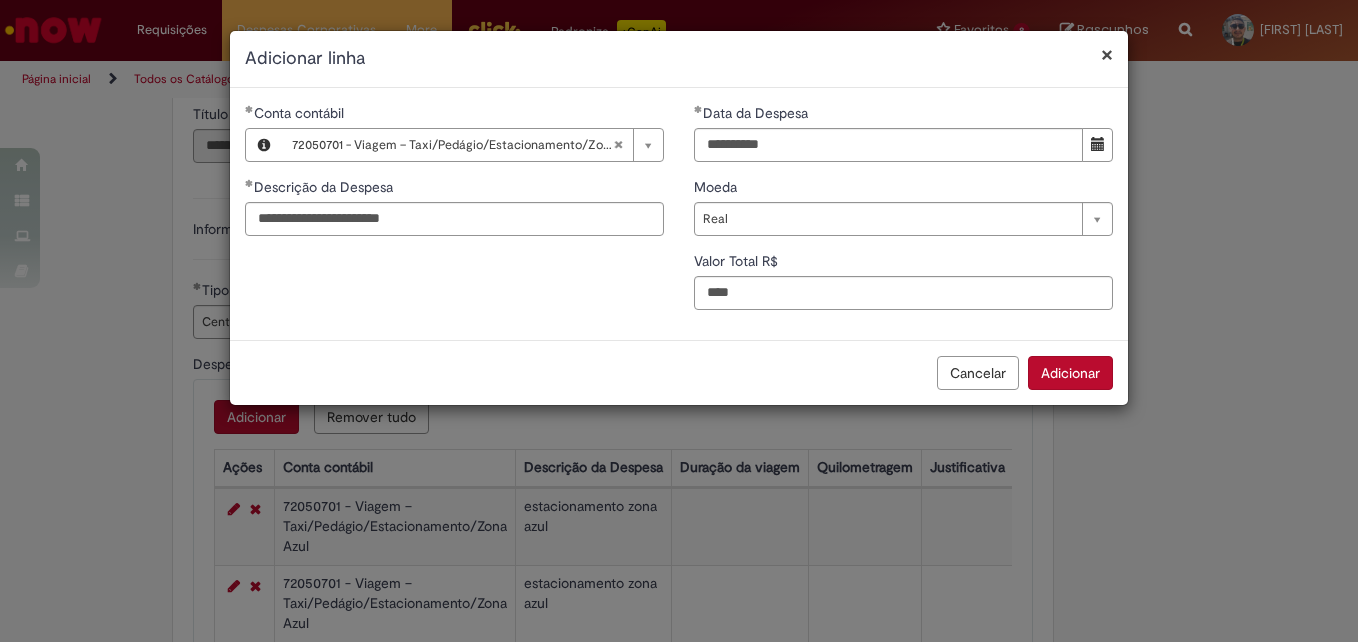 type on "****" 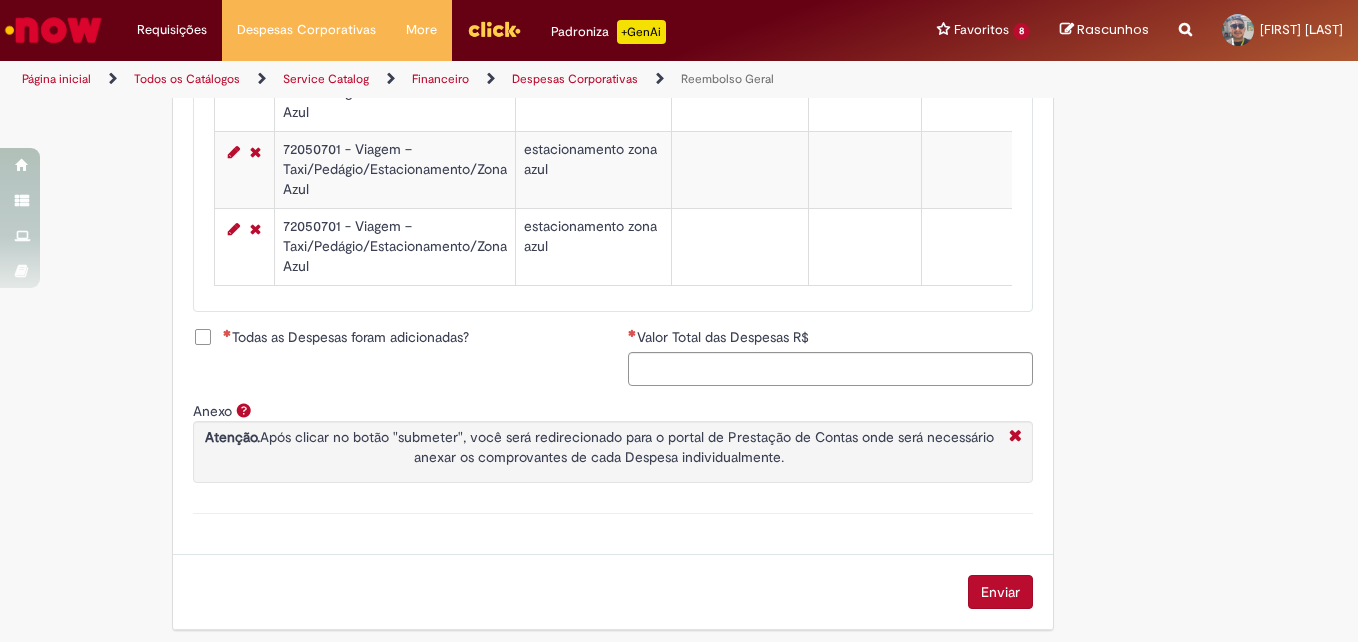 scroll, scrollTop: 1586, scrollLeft: 0, axis: vertical 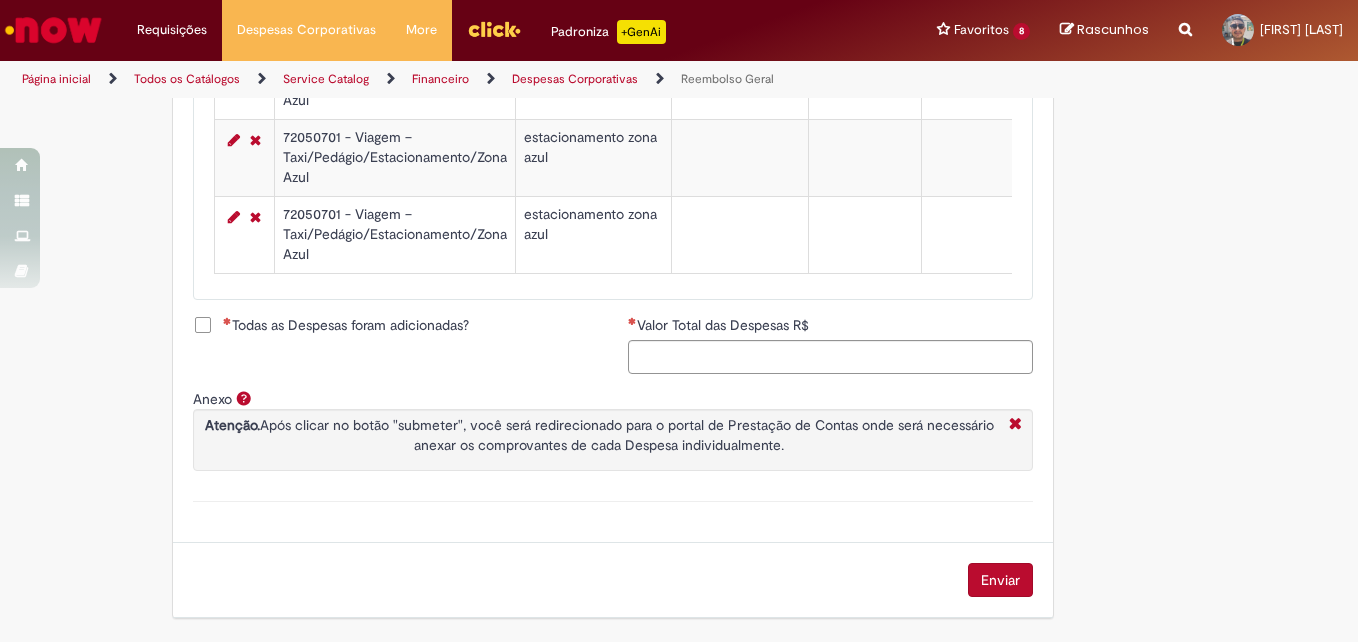 click on "Todas as Despesas foram adicionadas?" at bounding box center [346, 325] 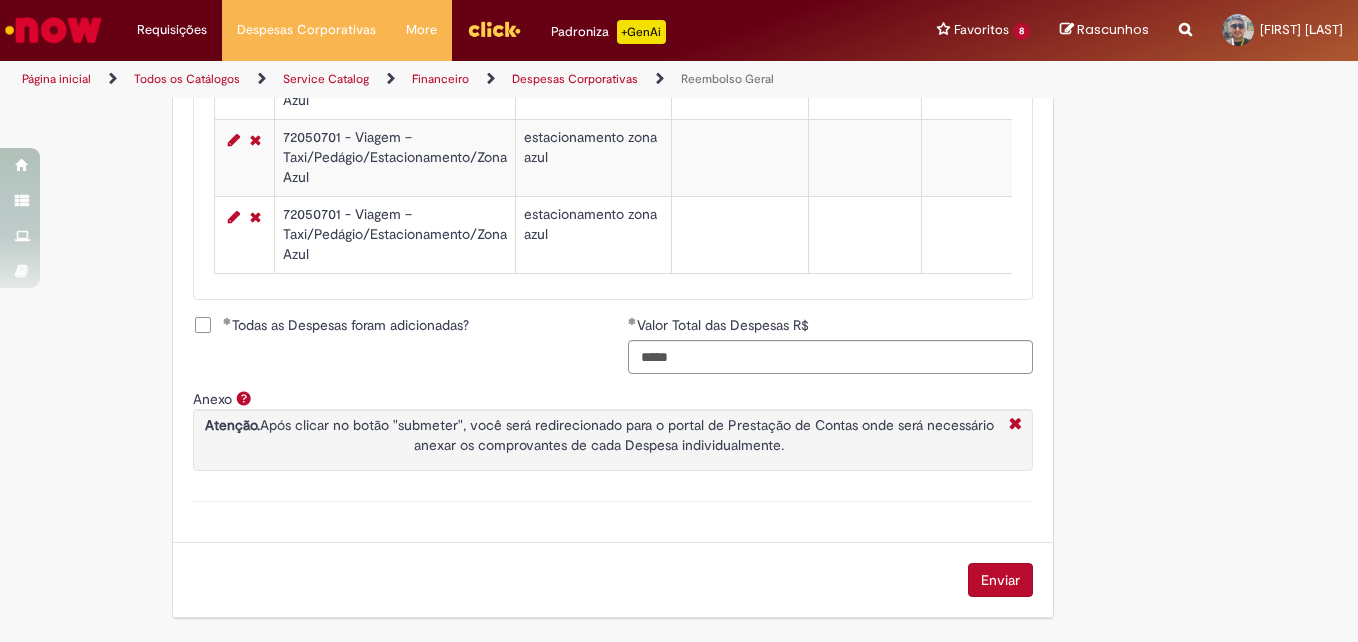 click on "Enviar" at bounding box center [1000, 580] 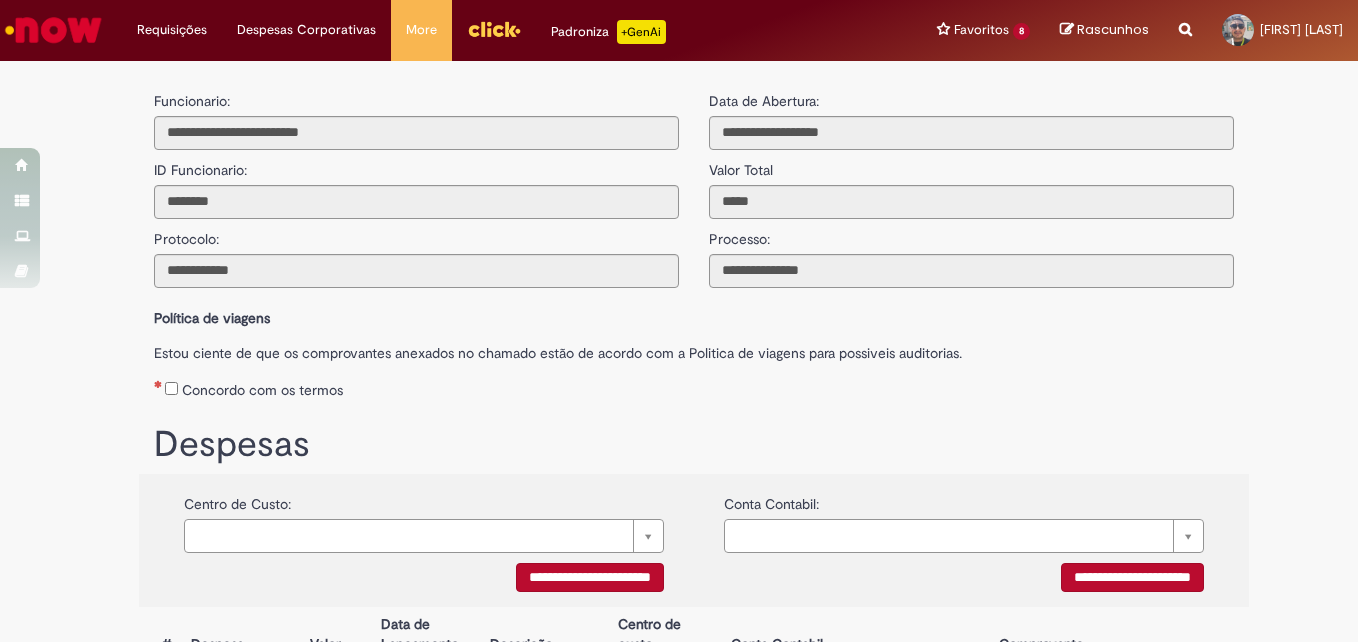 scroll, scrollTop: 0, scrollLeft: 0, axis: both 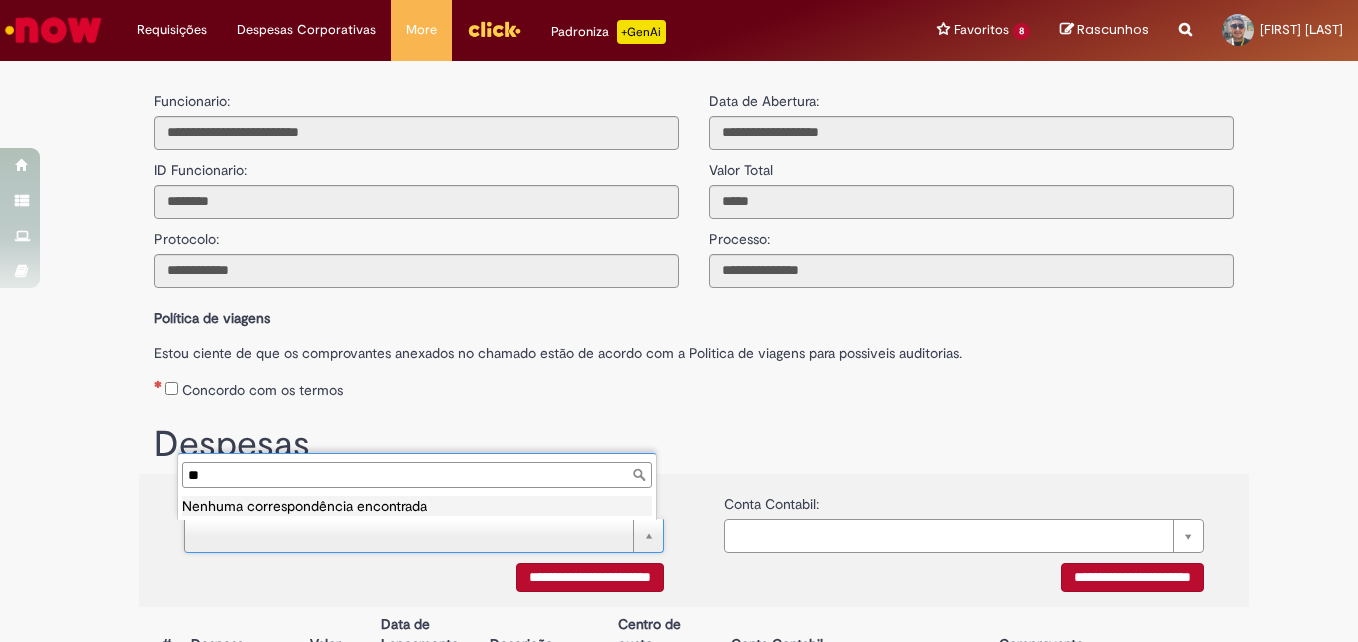 type on "*" 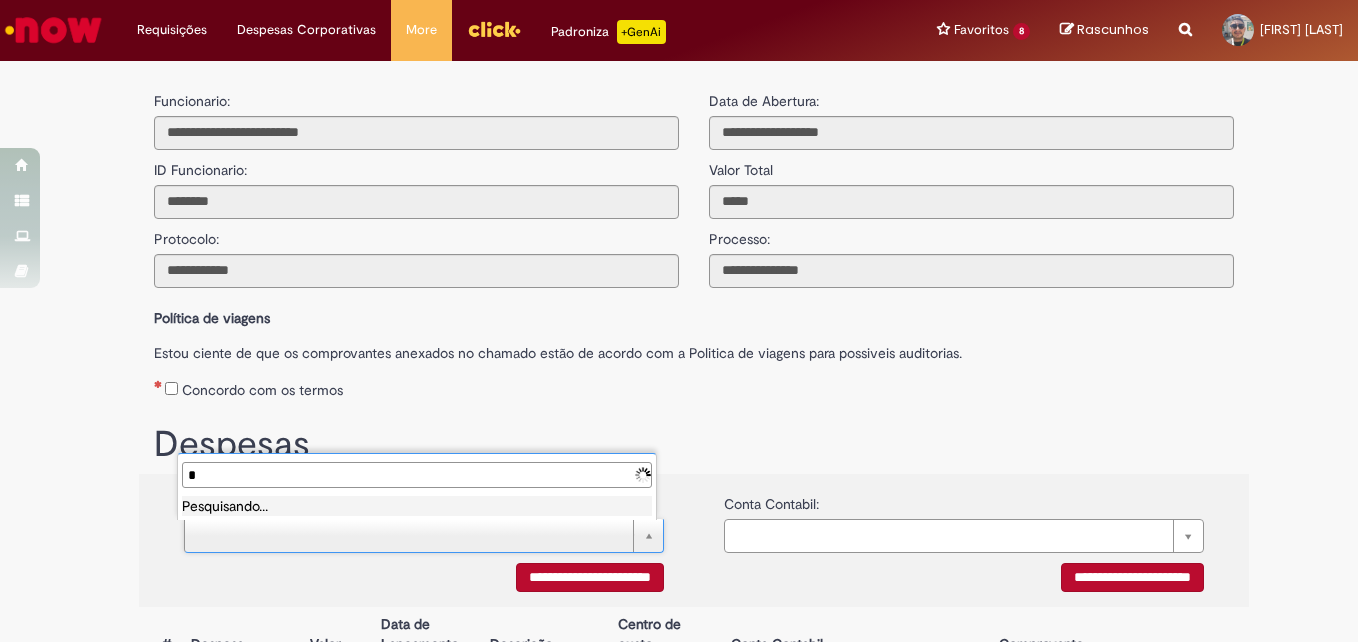 type 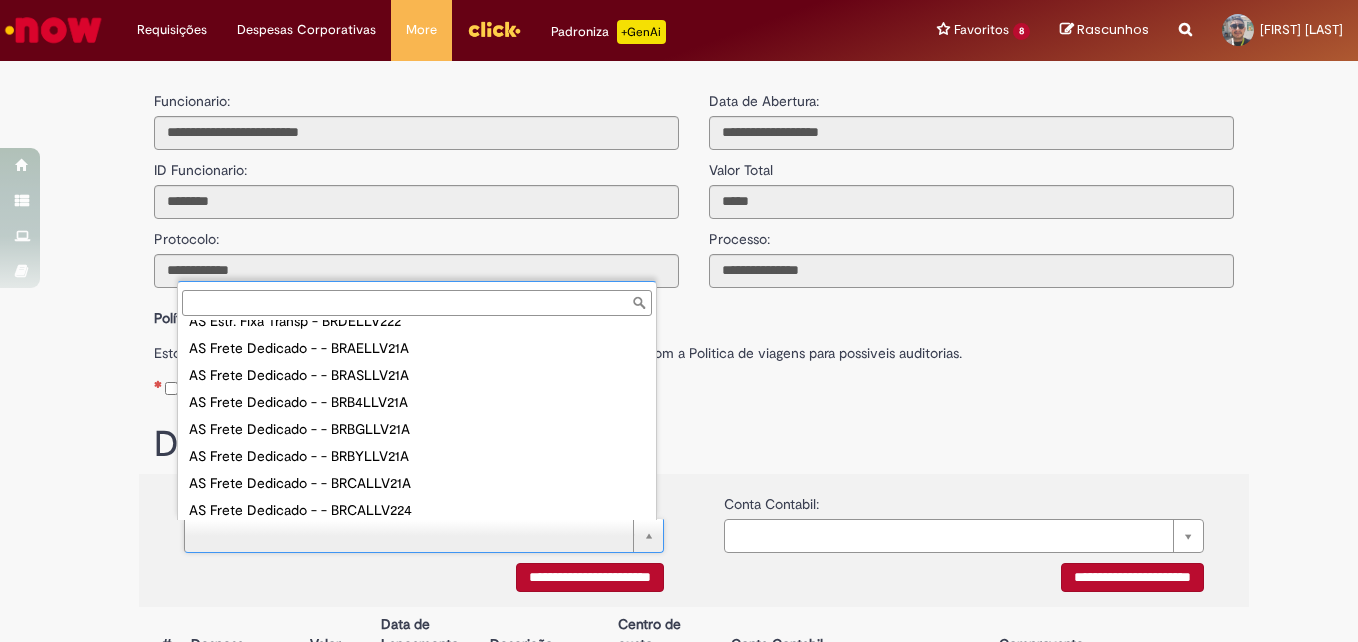 scroll, scrollTop: 21428, scrollLeft: 0, axis: vertical 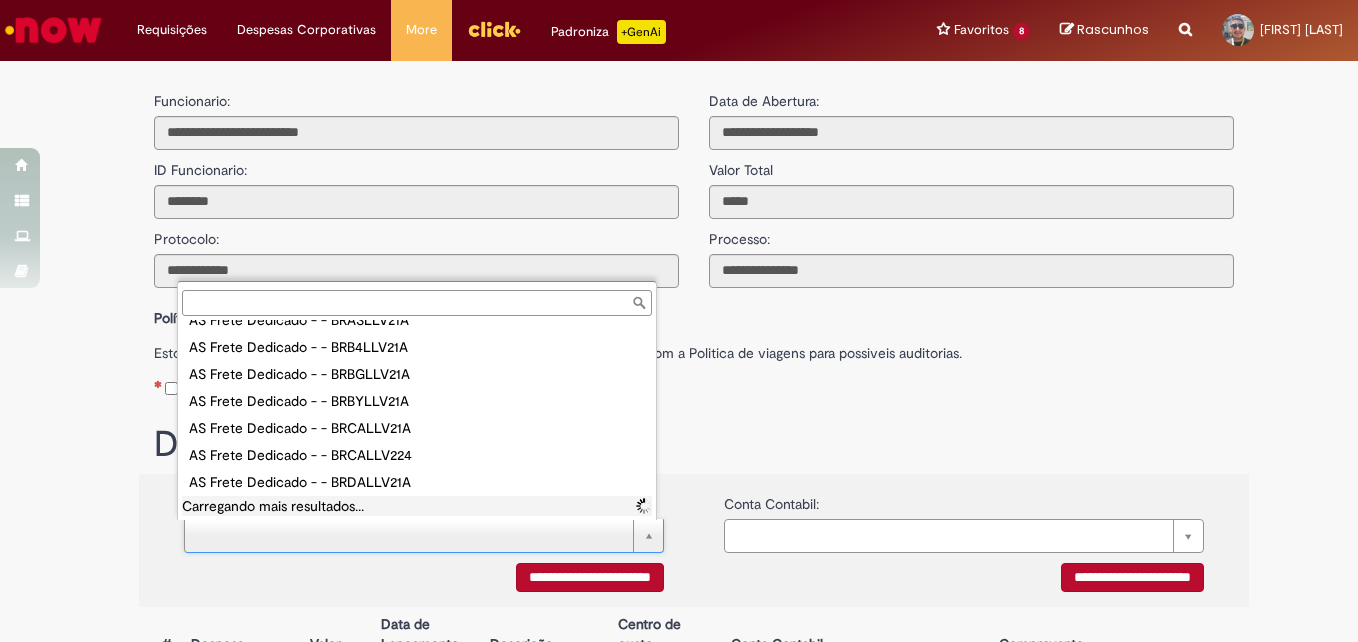 type on "**********" 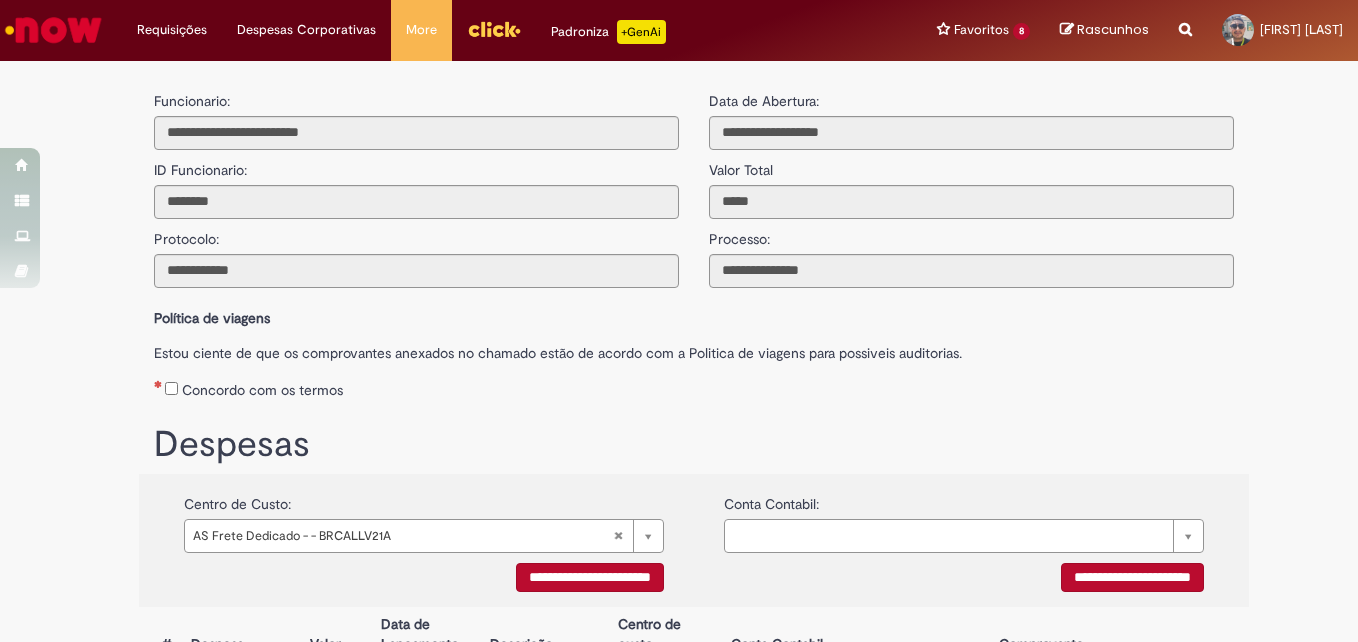 click on "Despesas" at bounding box center [694, 440] 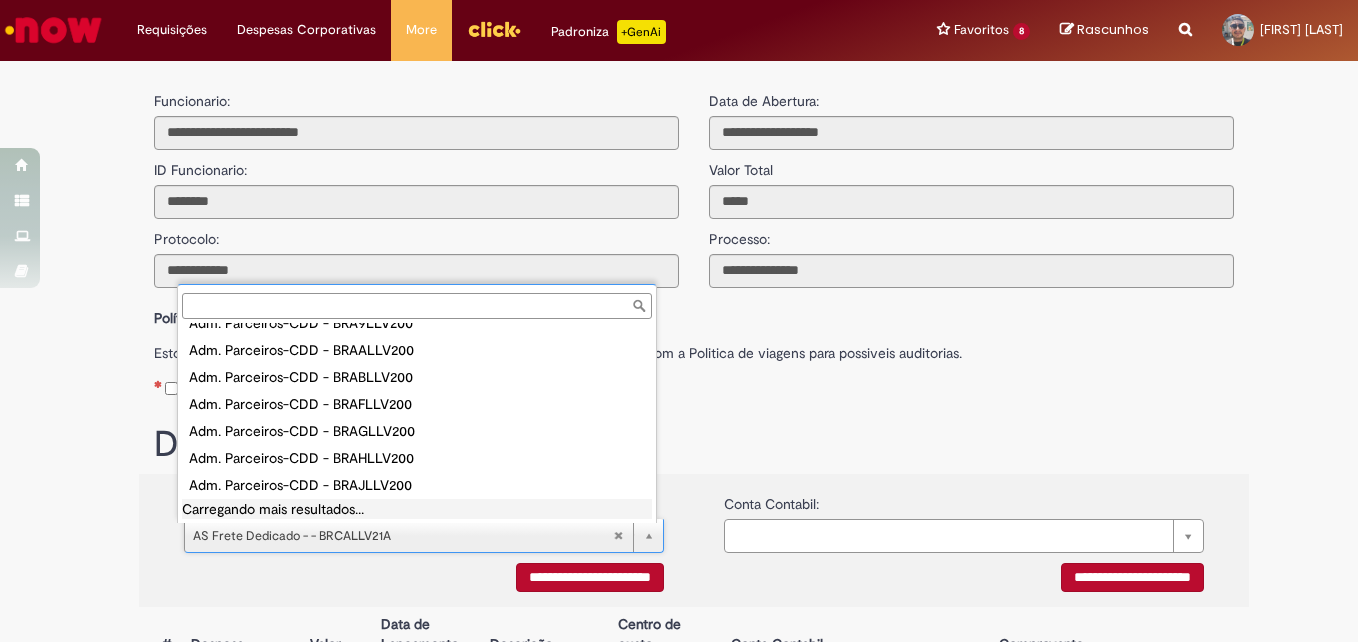 scroll, scrollTop: 16, scrollLeft: 0, axis: vertical 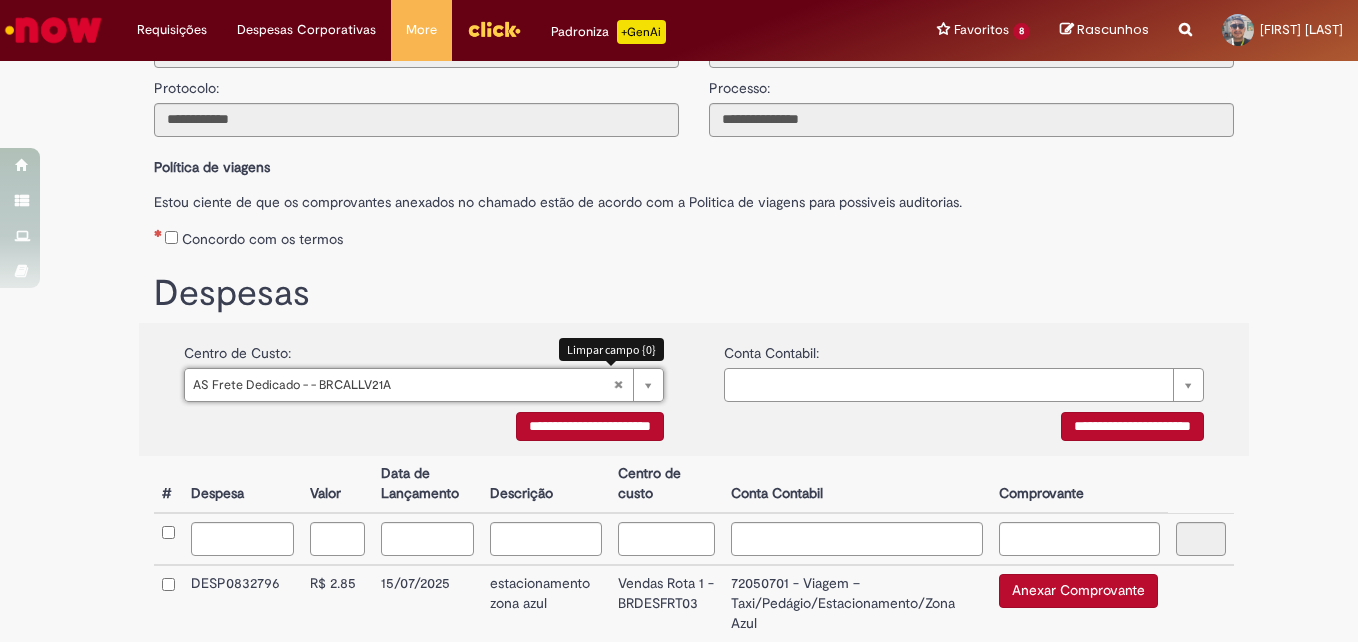 type 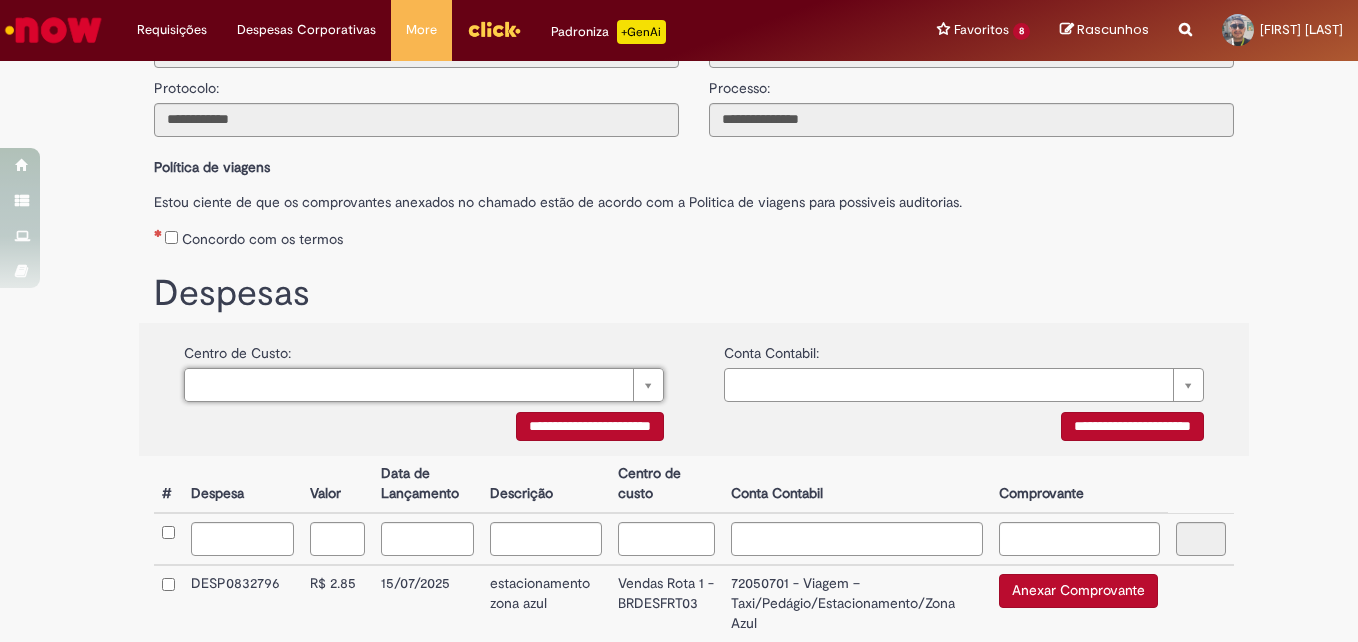 click on "Pesquisar usando lista" at bounding box center [424, 385] 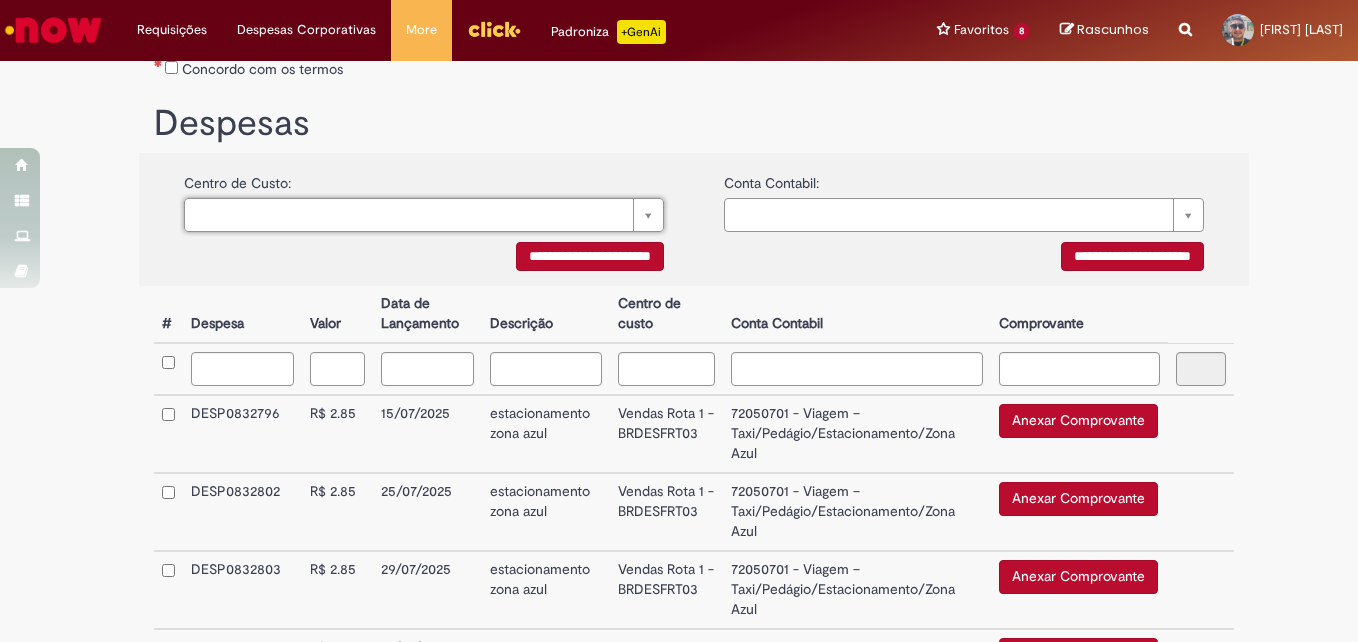 scroll, scrollTop: 398, scrollLeft: 0, axis: vertical 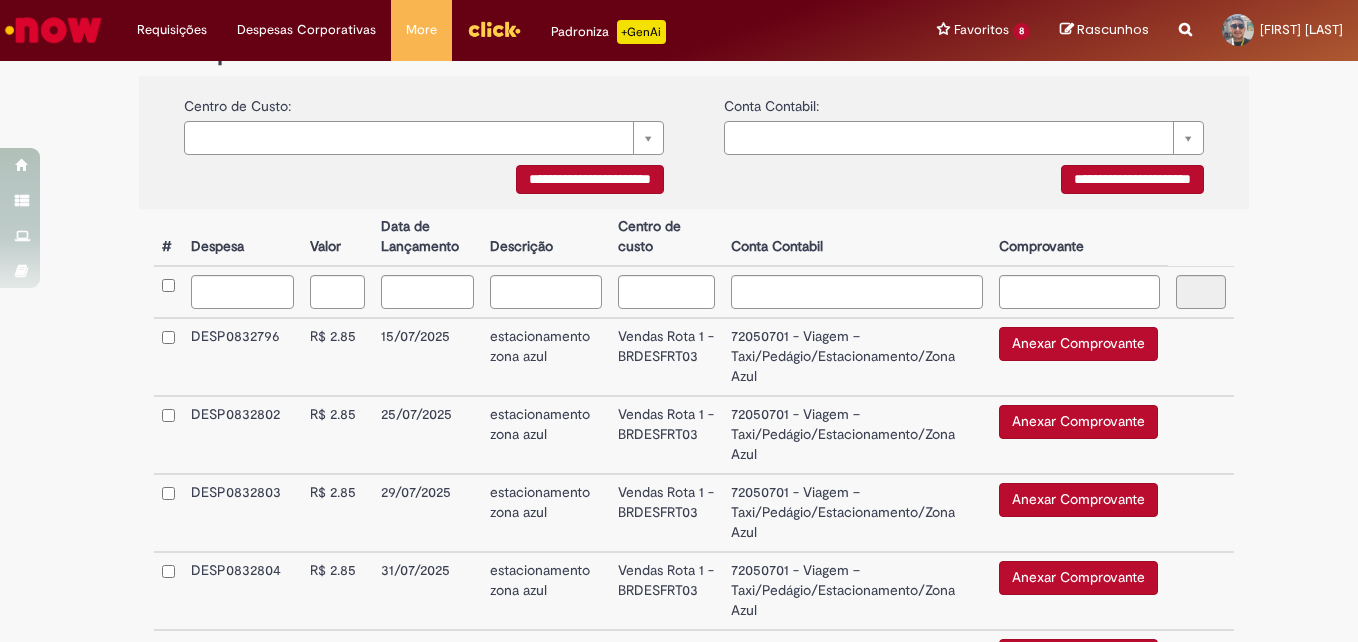 click on "**********" at bounding box center [590, 179] 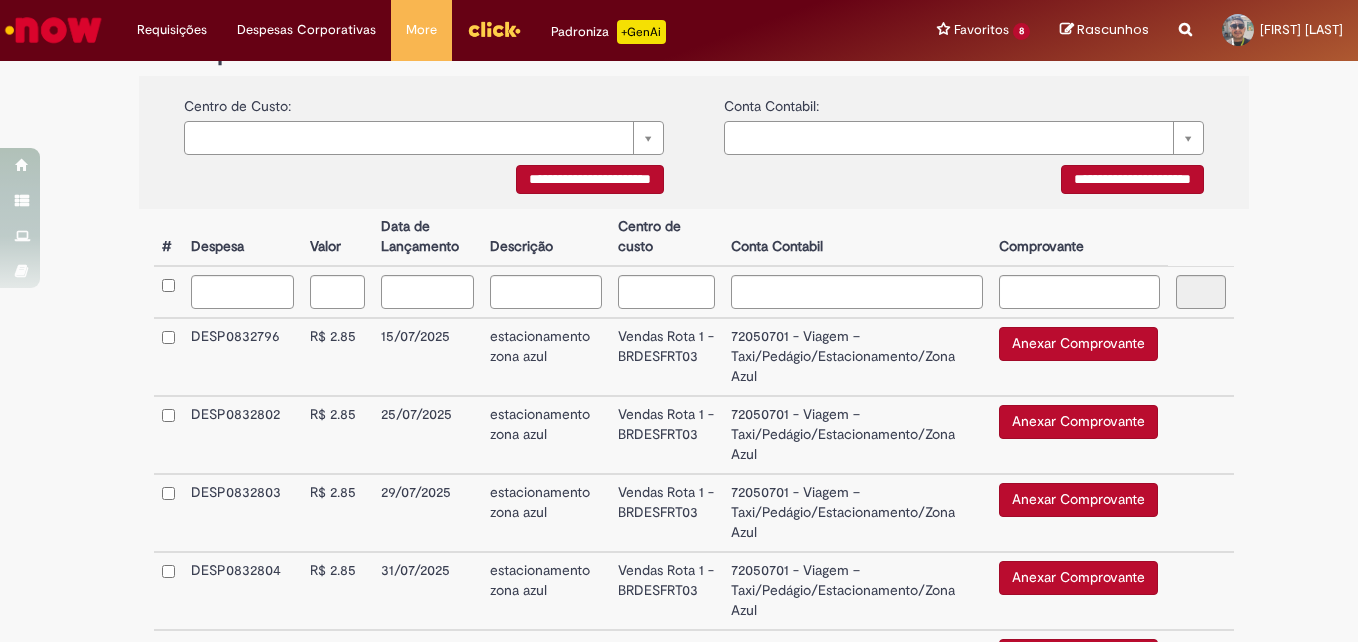 click on "**********" at bounding box center [1132, 179] 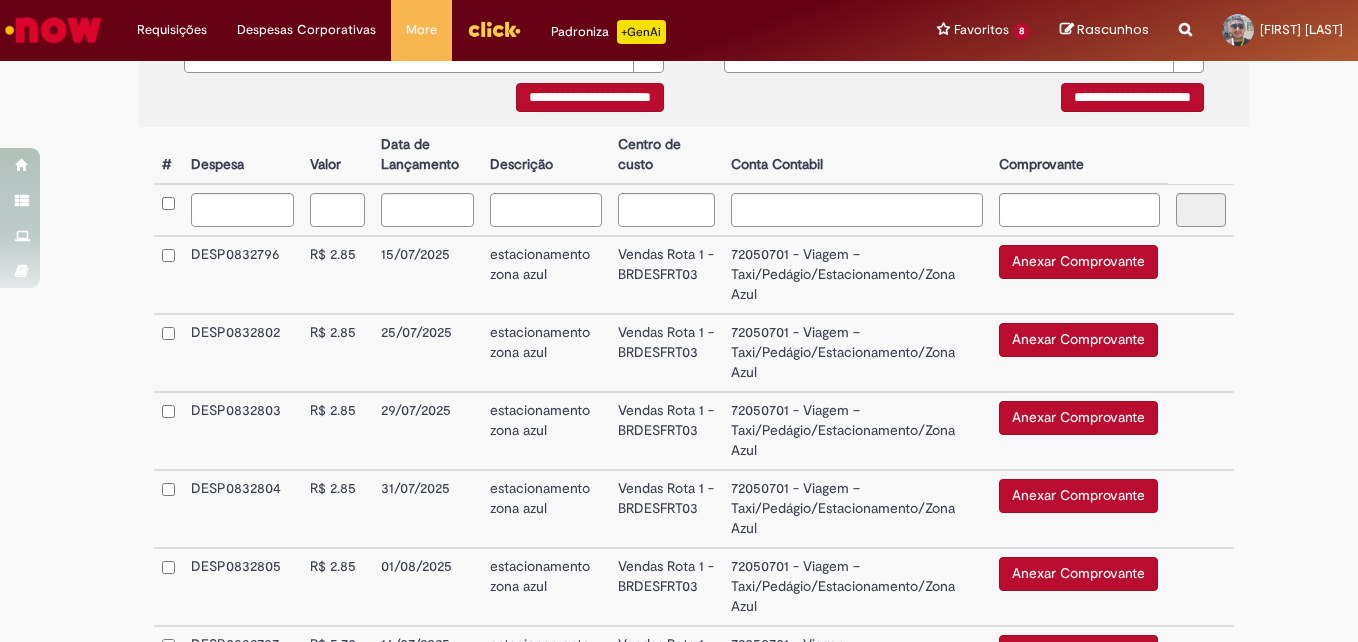 scroll, scrollTop: 479, scrollLeft: 0, axis: vertical 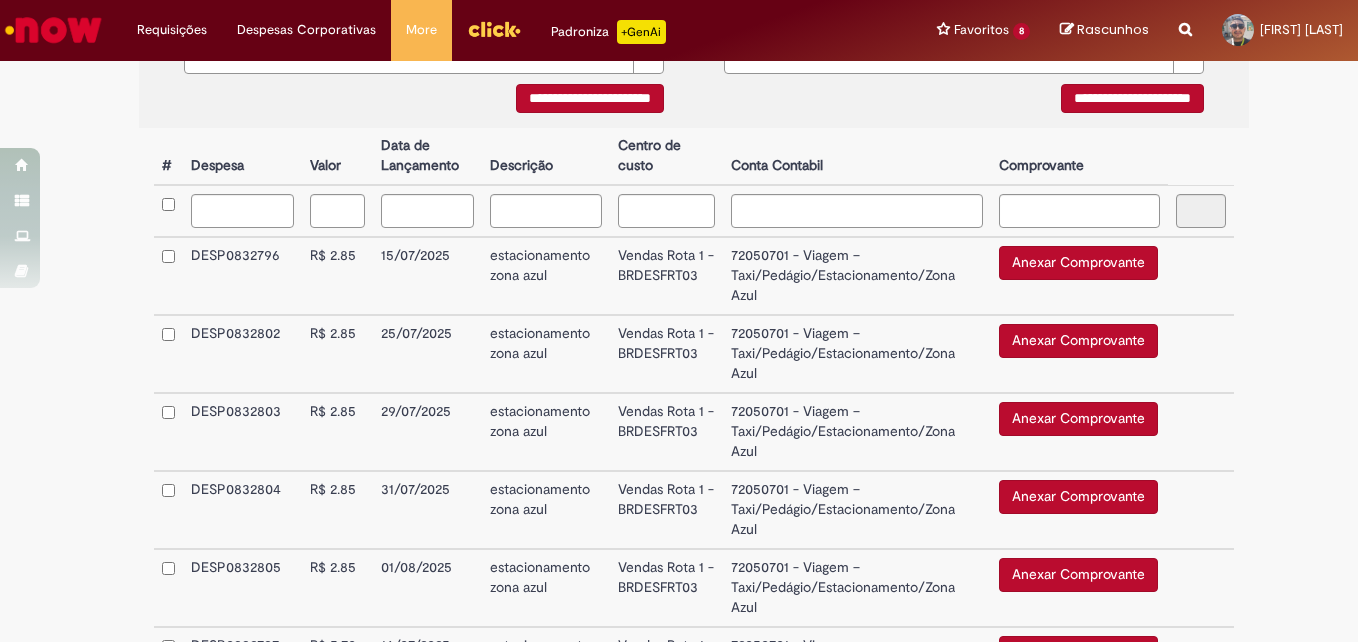 click on "Anexar Comprovante" at bounding box center [1078, 263] 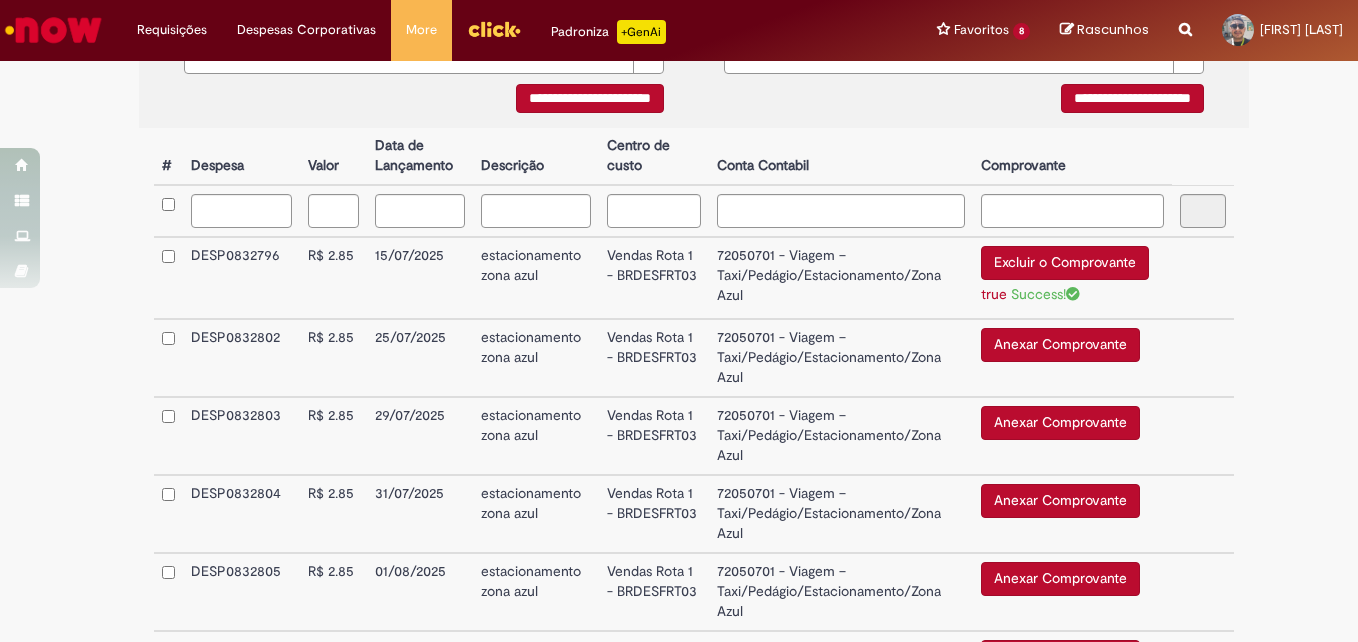click on "Anexar Comprovante" at bounding box center [1060, 345] 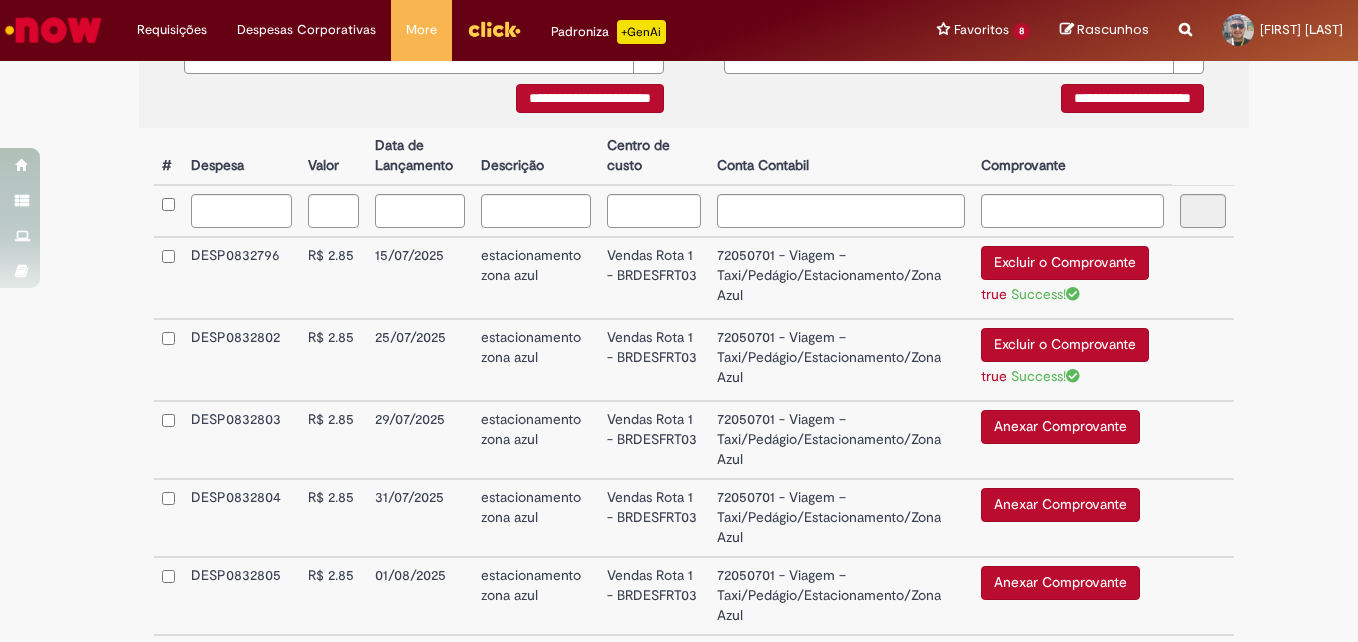 click on "Anexar Comprovante" at bounding box center [1060, 427] 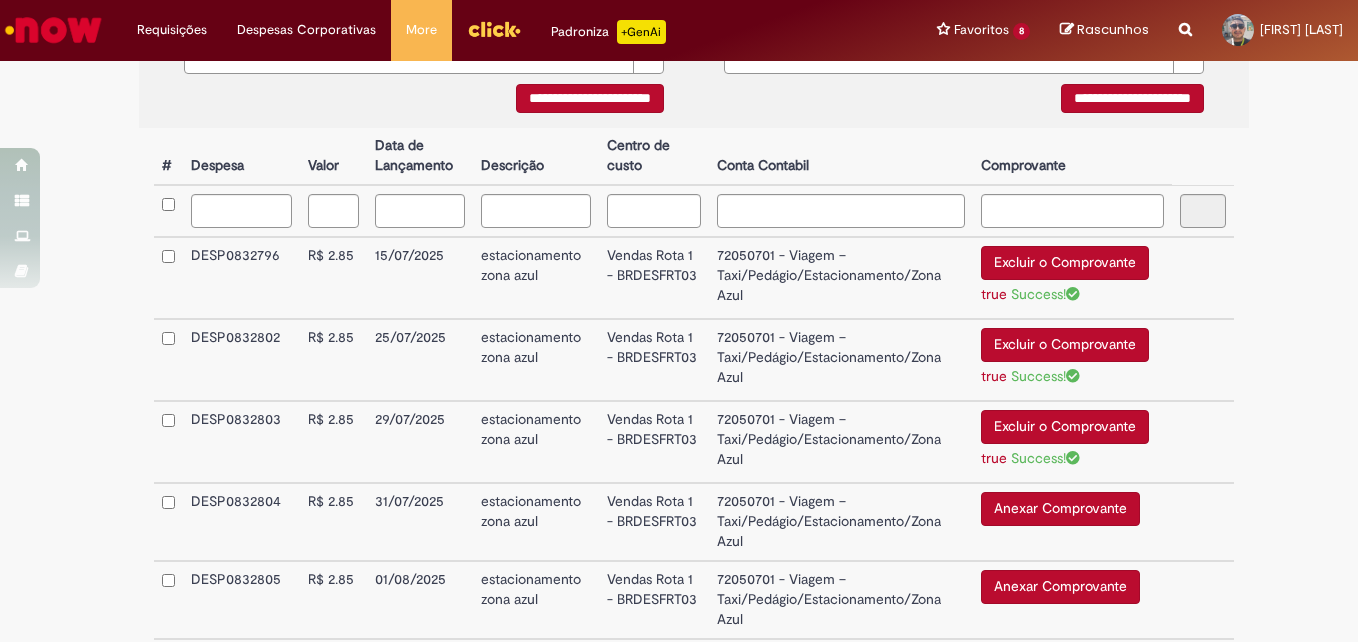 click on "Anexar Comprovante" at bounding box center (1060, 509) 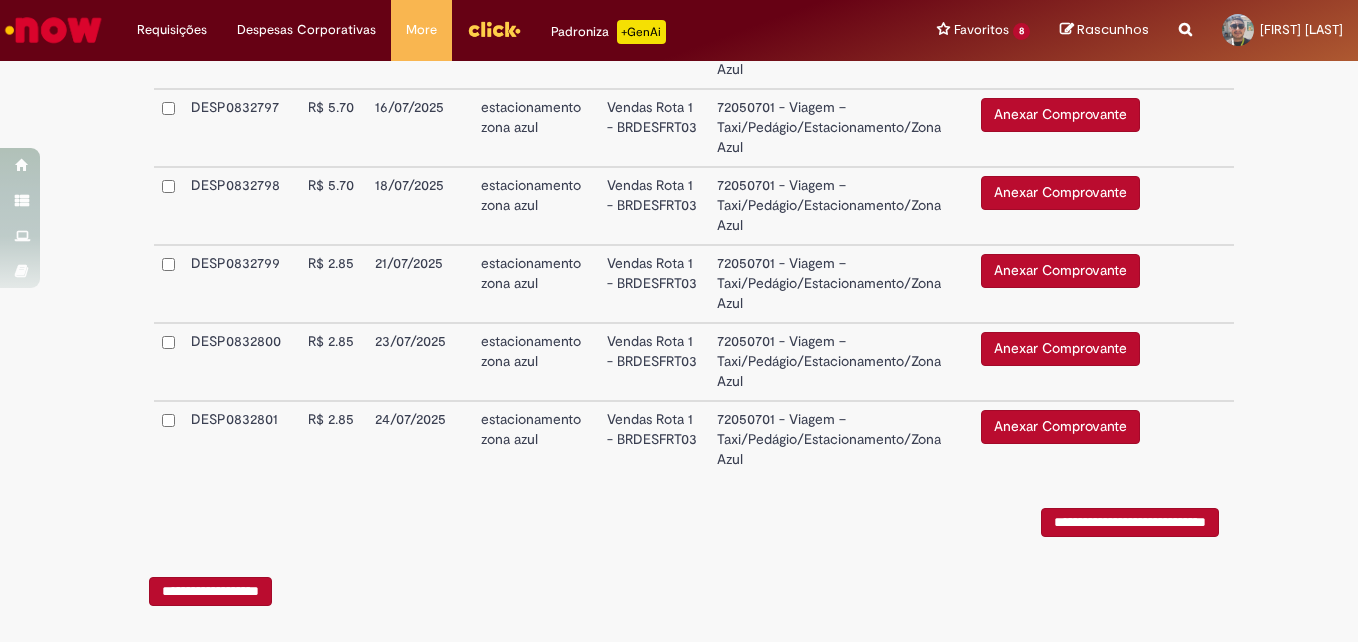 scroll, scrollTop: 1052, scrollLeft: 0, axis: vertical 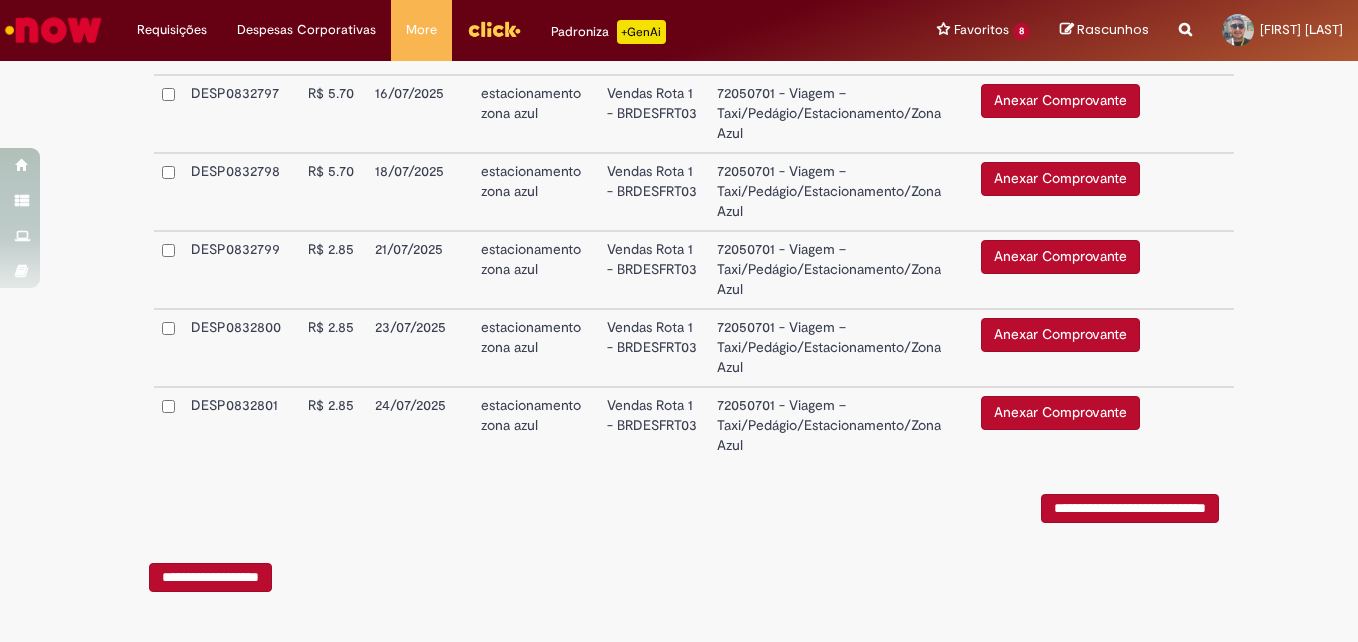 click on "Anexar Comprovante" at bounding box center [1060, 413] 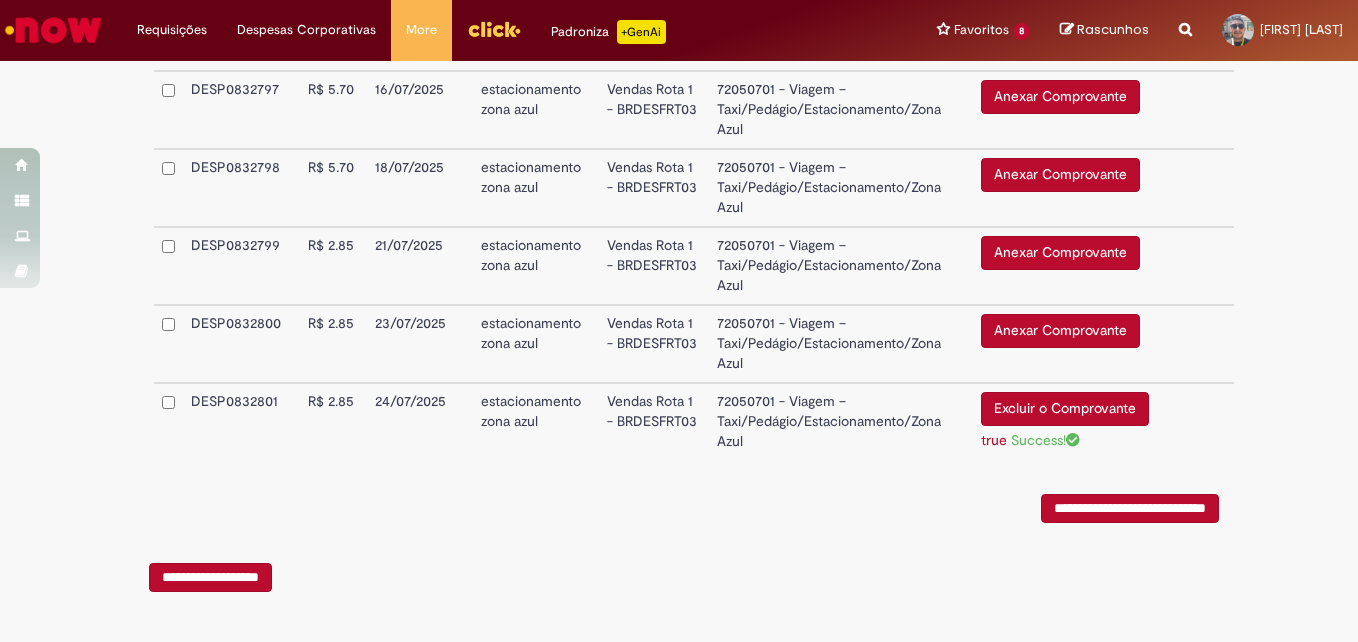 click on "Anexar Comprovante" at bounding box center (1060, 331) 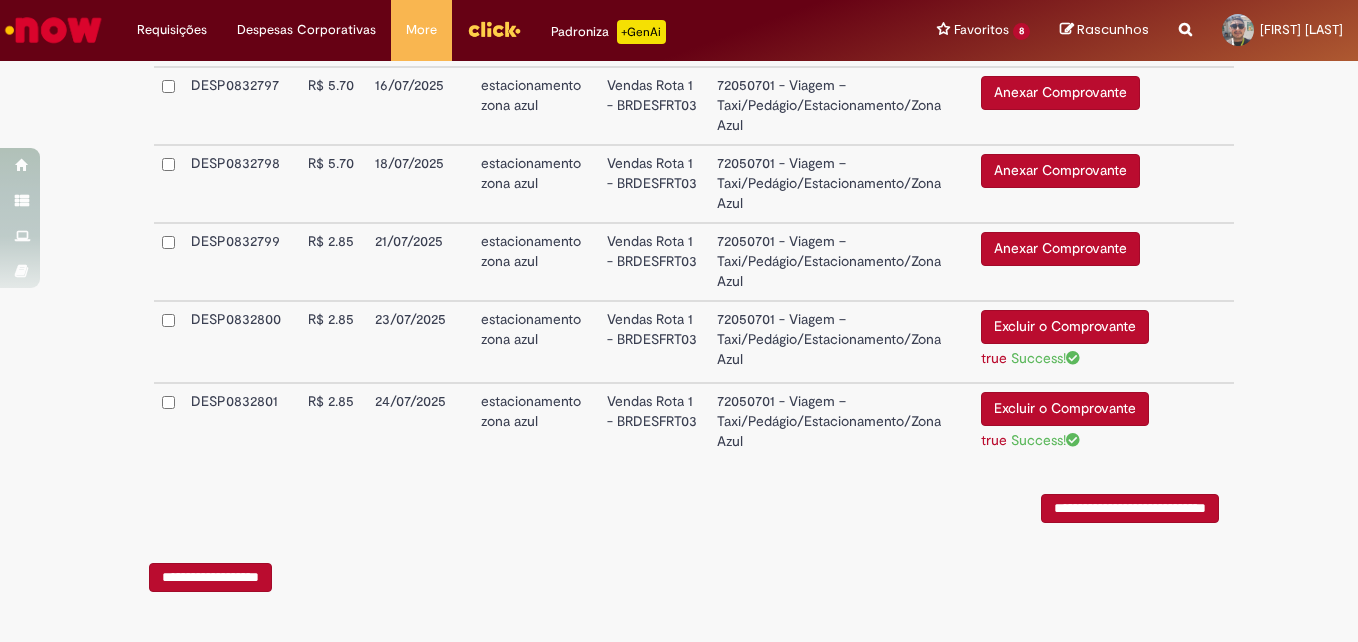 click on "Anexar Comprovante" at bounding box center (1060, 249) 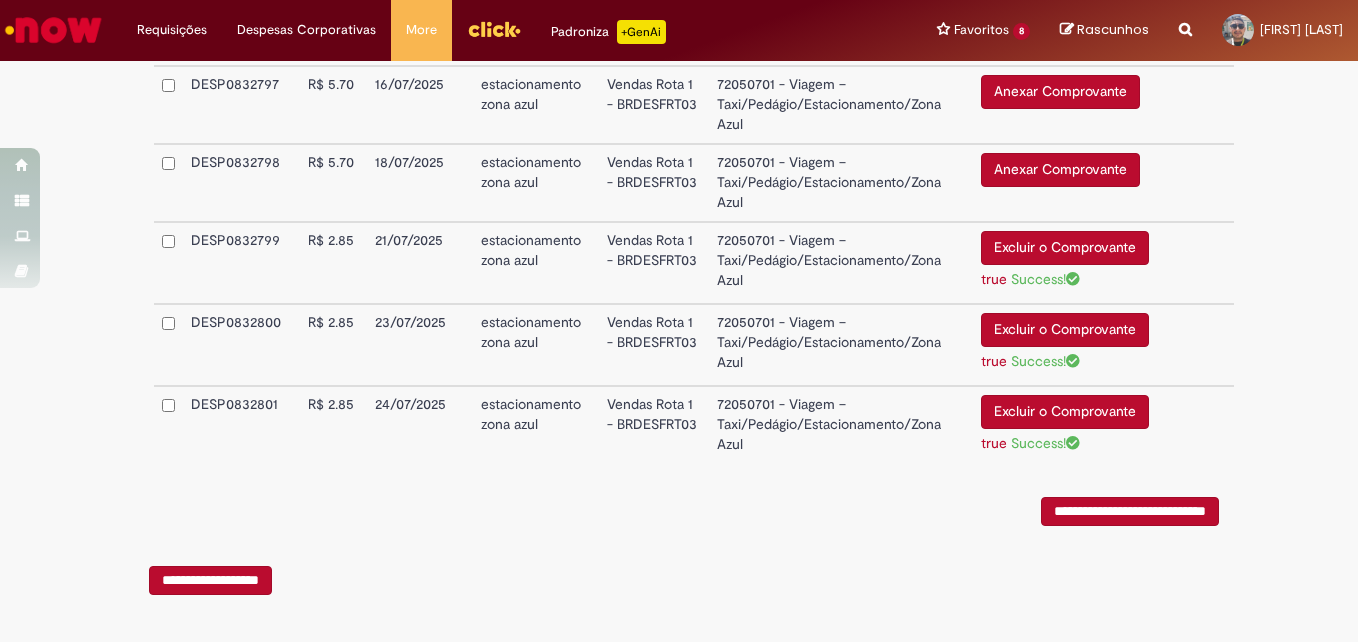 click on "Anexar Comprovante" at bounding box center [1060, 170] 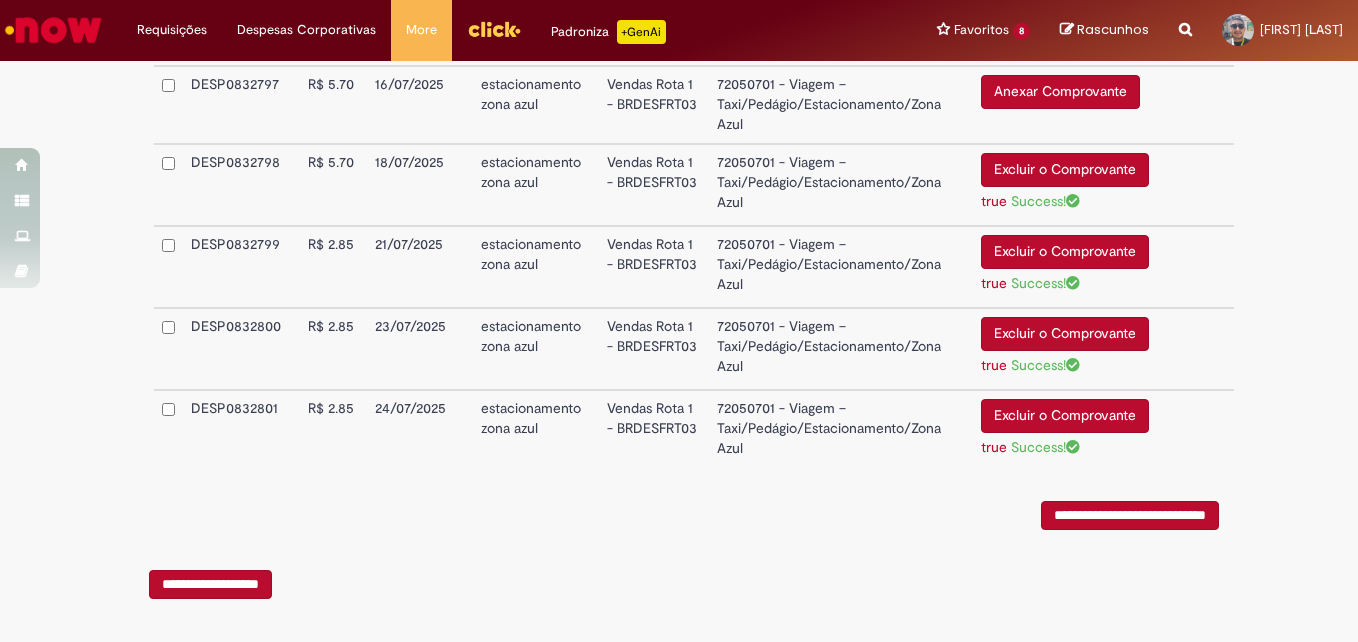 click on "Anexar Comprovante" at bounding box center [1060, 92] 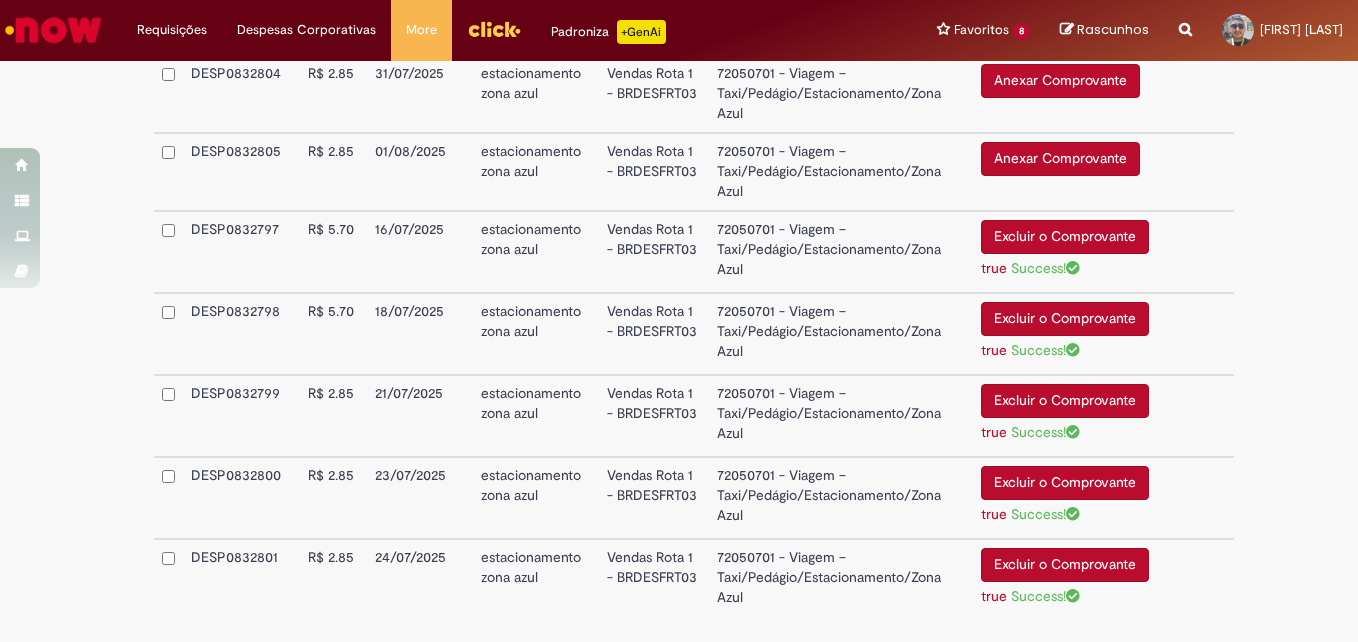 scroll, scrollTop: 906, scrollLeft: 0, axis: vertical 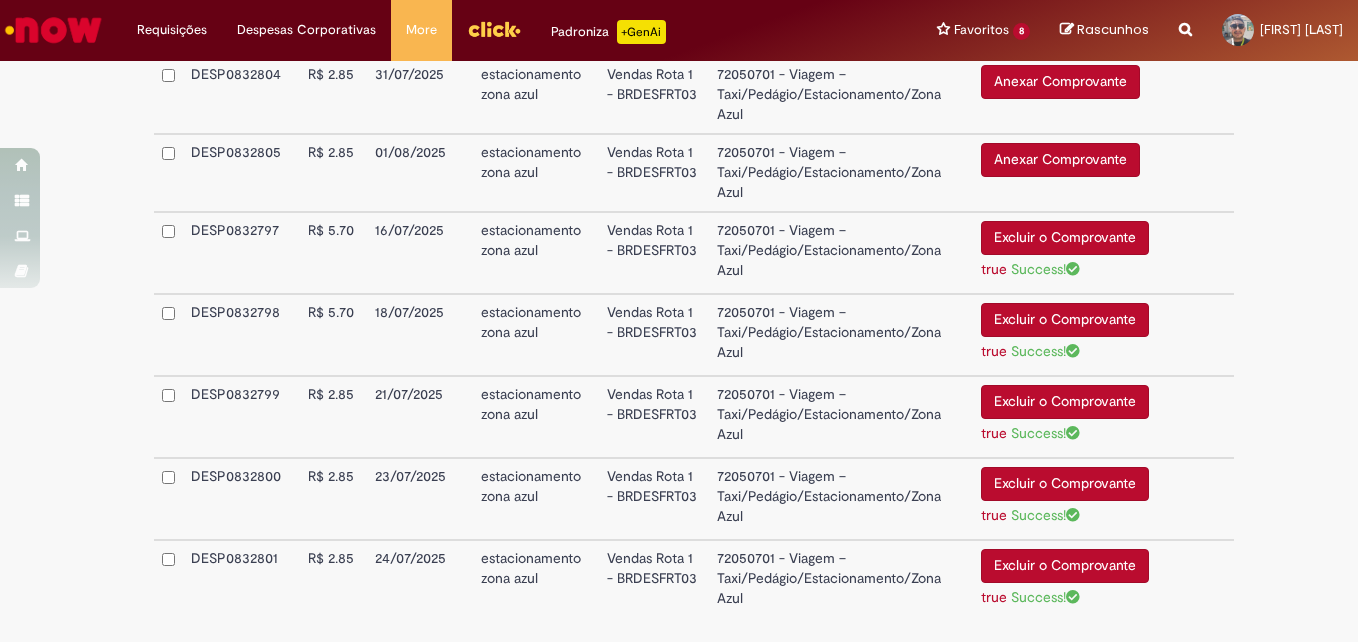 click on "Anexar Comprovante" at bounding box center (1060, 160) 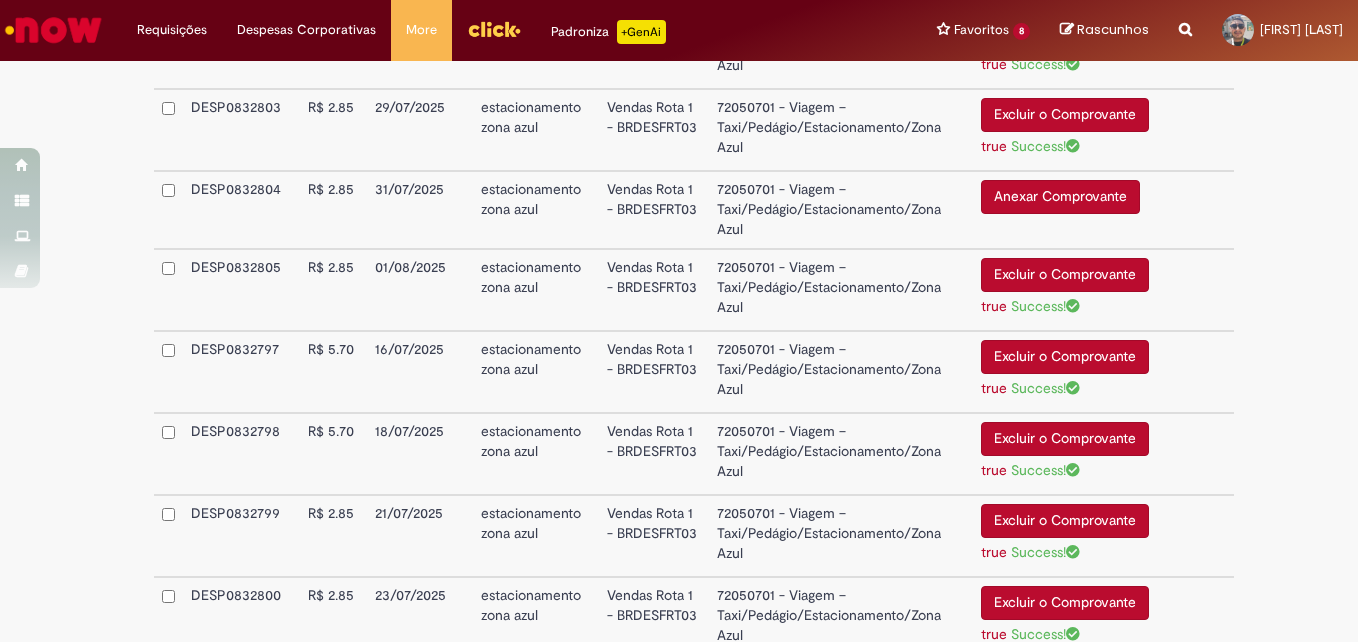 scroll, scrollTop: 789, scrollLeft: 0, axis: vertical 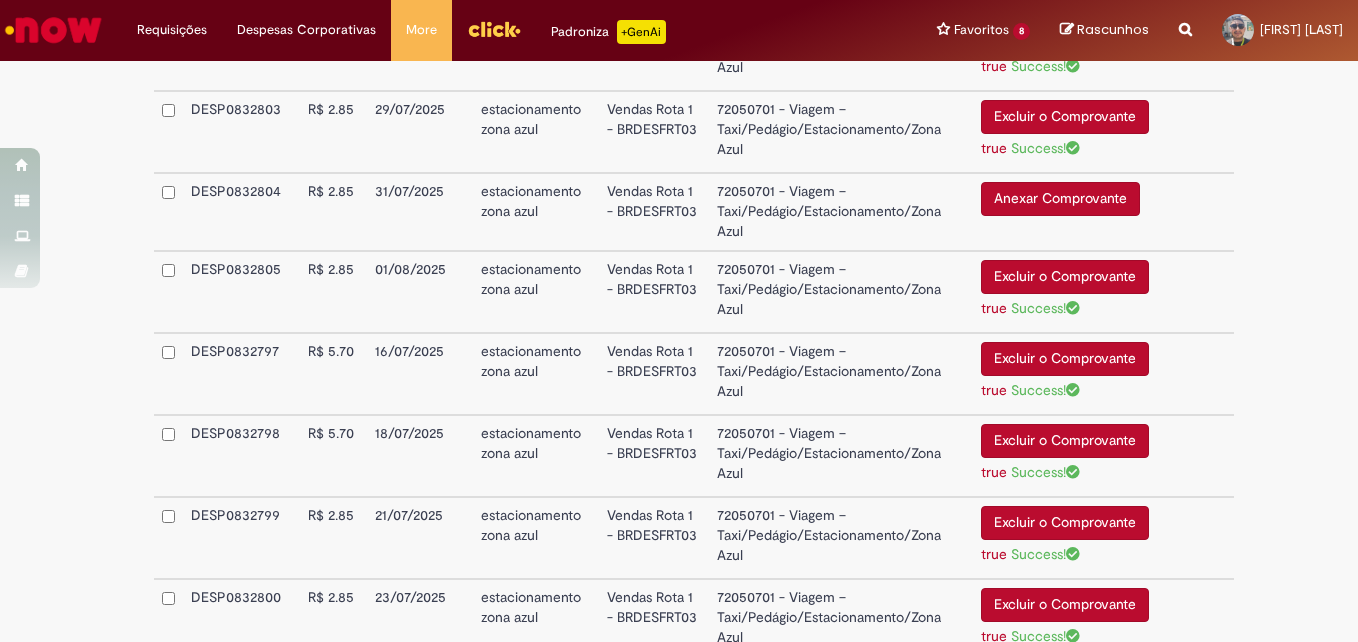 click on "Anexar Comprovante" at bounding box center [1060, 199] 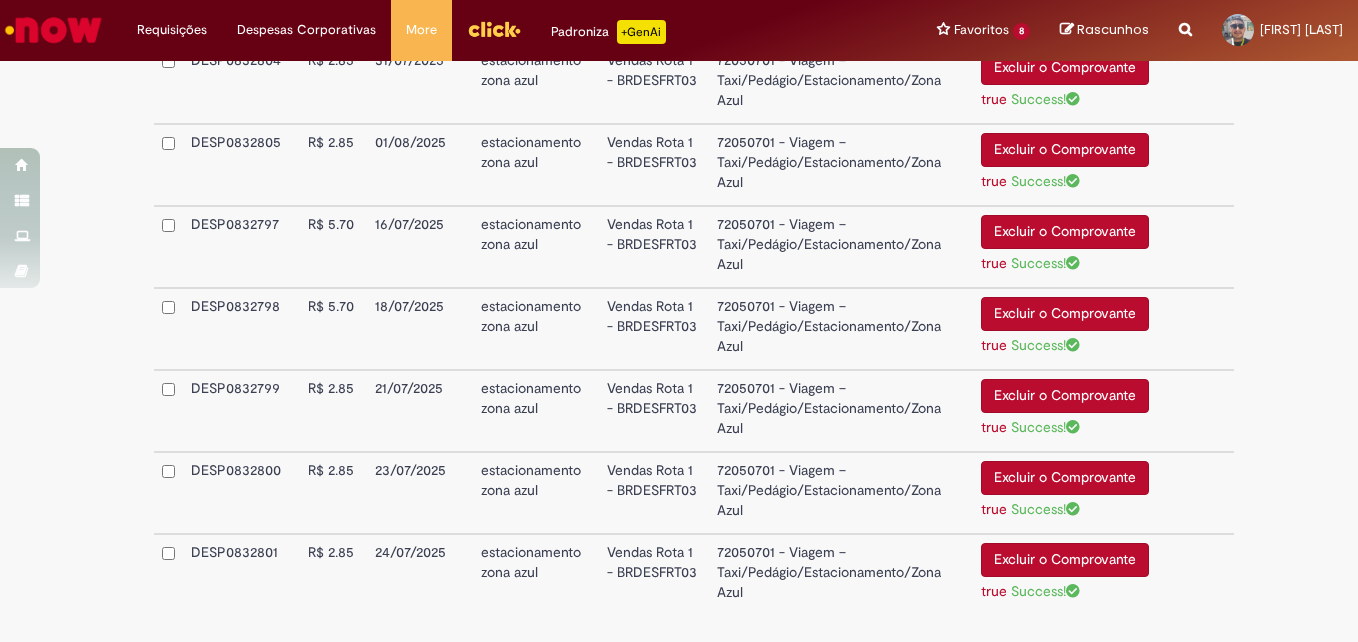 scroll, scrollTop: 1055, scrollLeft: 0, axis: vertical 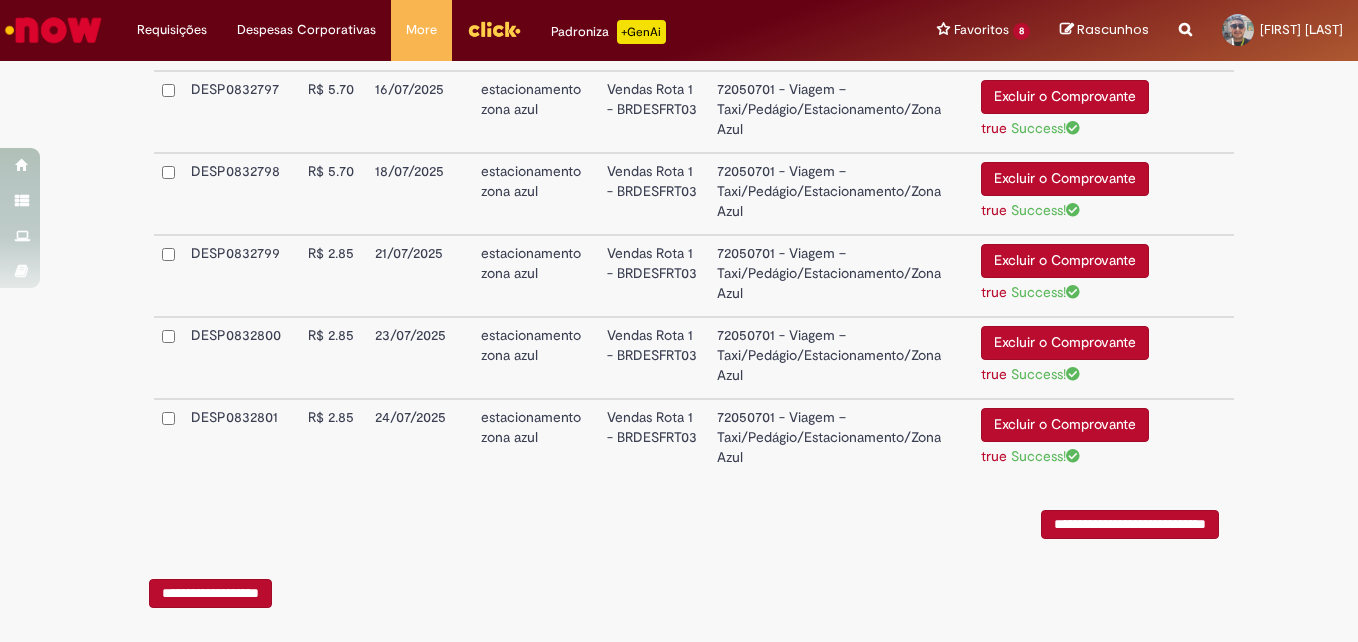 click on "**********" at bounding box center (1130, 524) 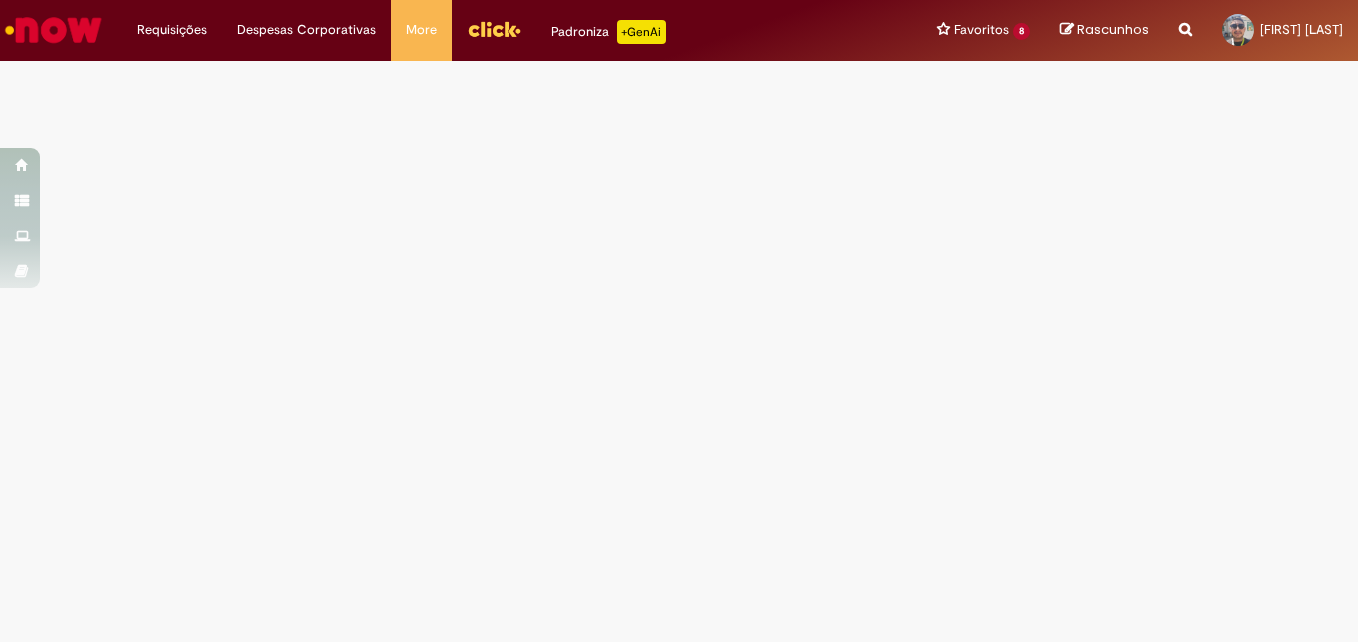 scroll, scrollTop: 0, scrollLeft: 0, axis: both 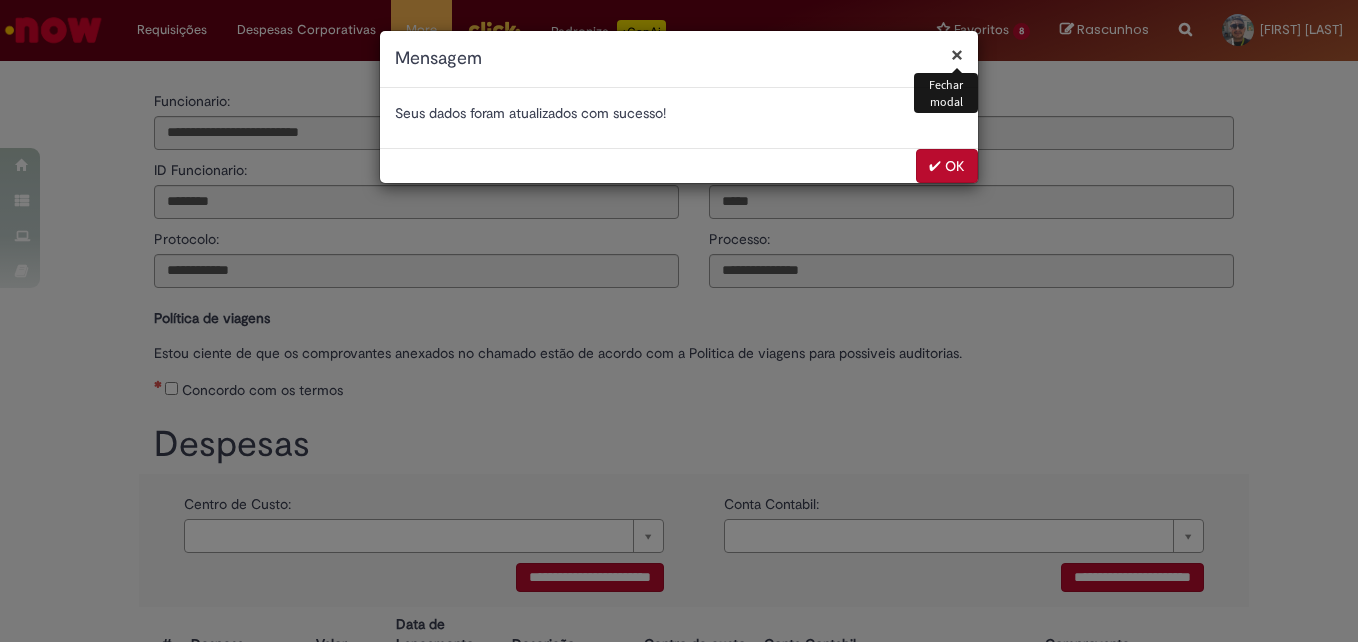 click on "✔ OK" at bounding box center [947, 166] 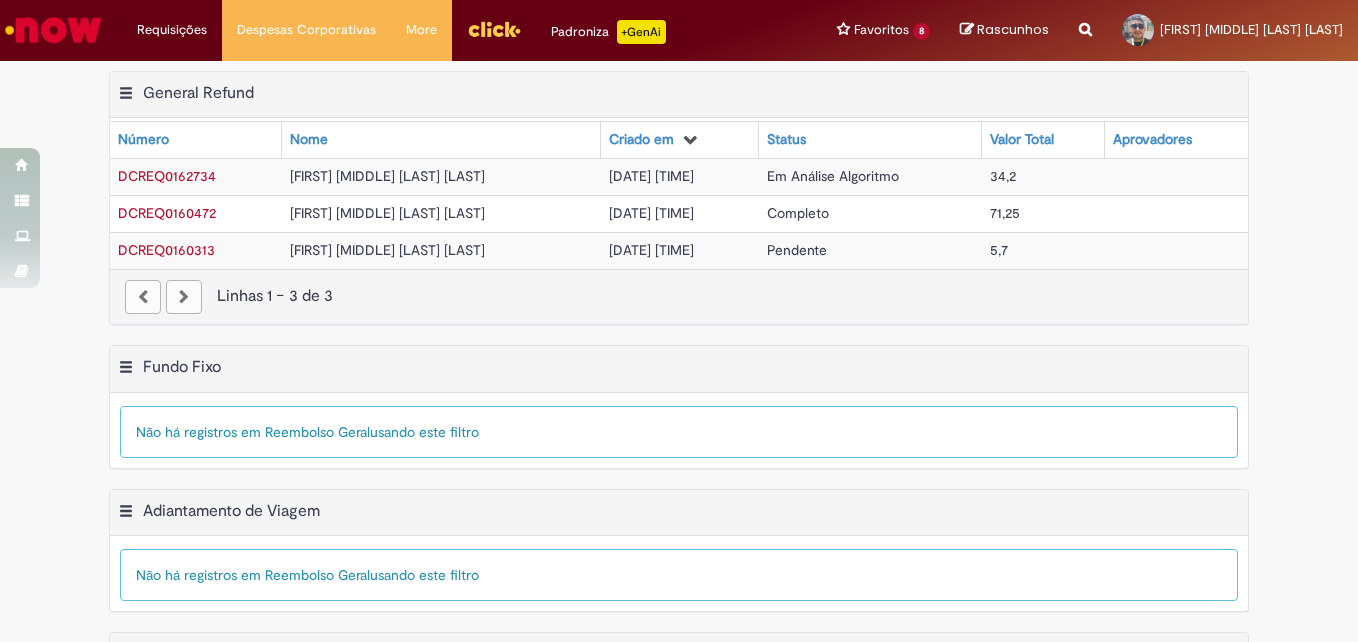 scroll, scrollTop: 0, scrollLeft: 0, axis: both 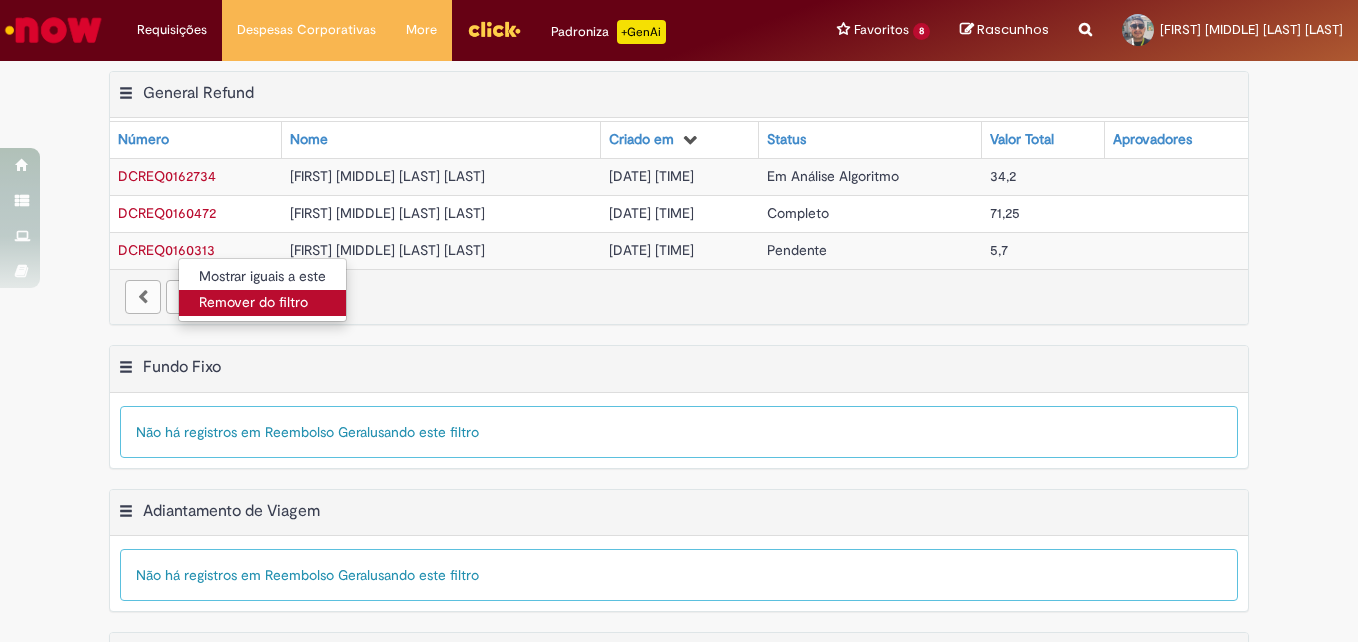 click on "Remover do filtro" at bounding box center (262, 303) 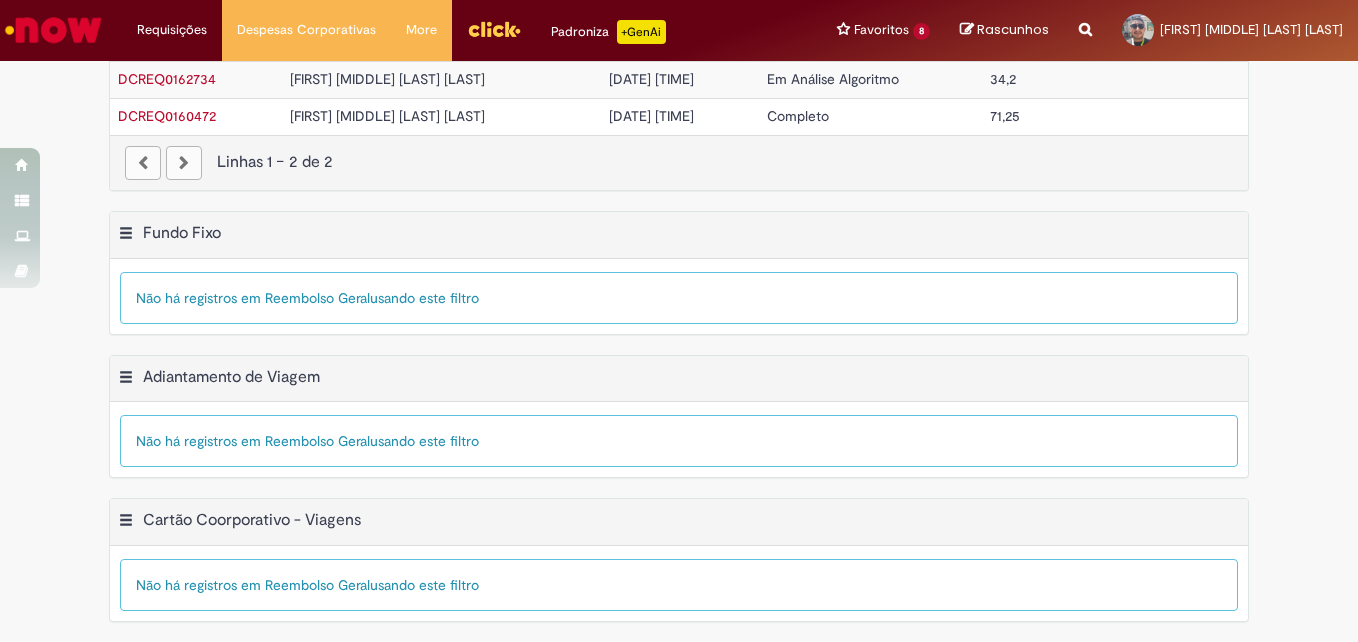 scroll, scrollTop: 0, scrollLeft: 0, axis: both 